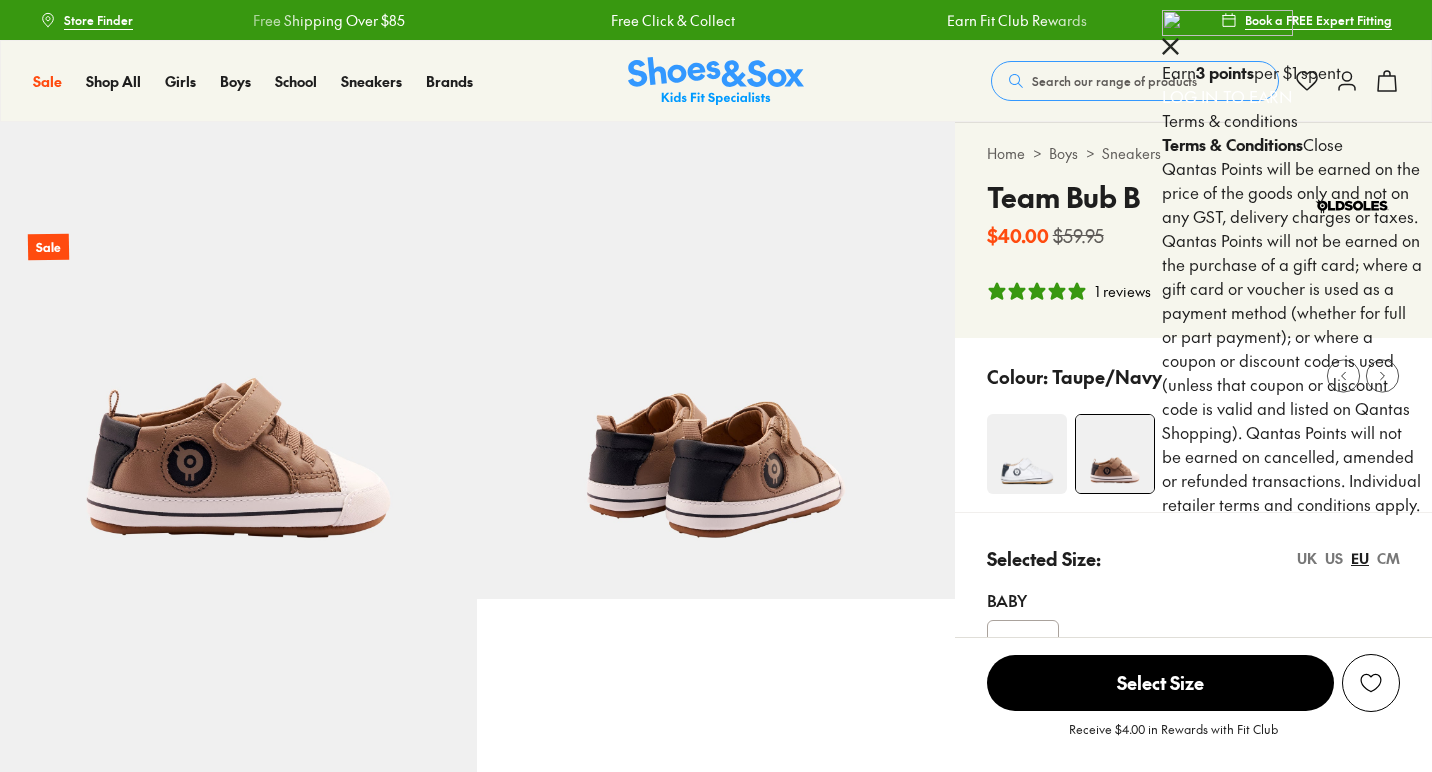 scroll, scrollTop: 0, scrollLeft: 0, axis: both 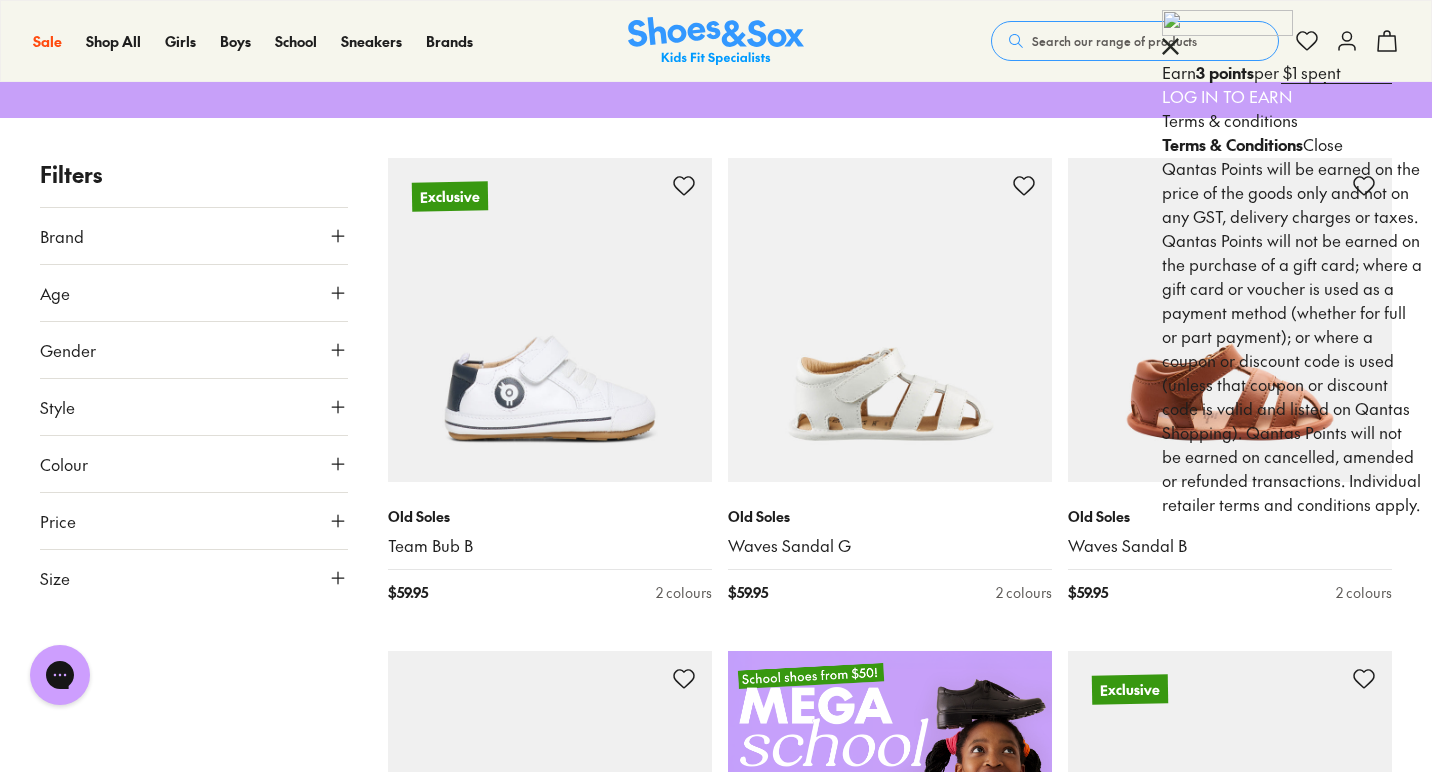 click on "Size" at bounding box center [194, 578] 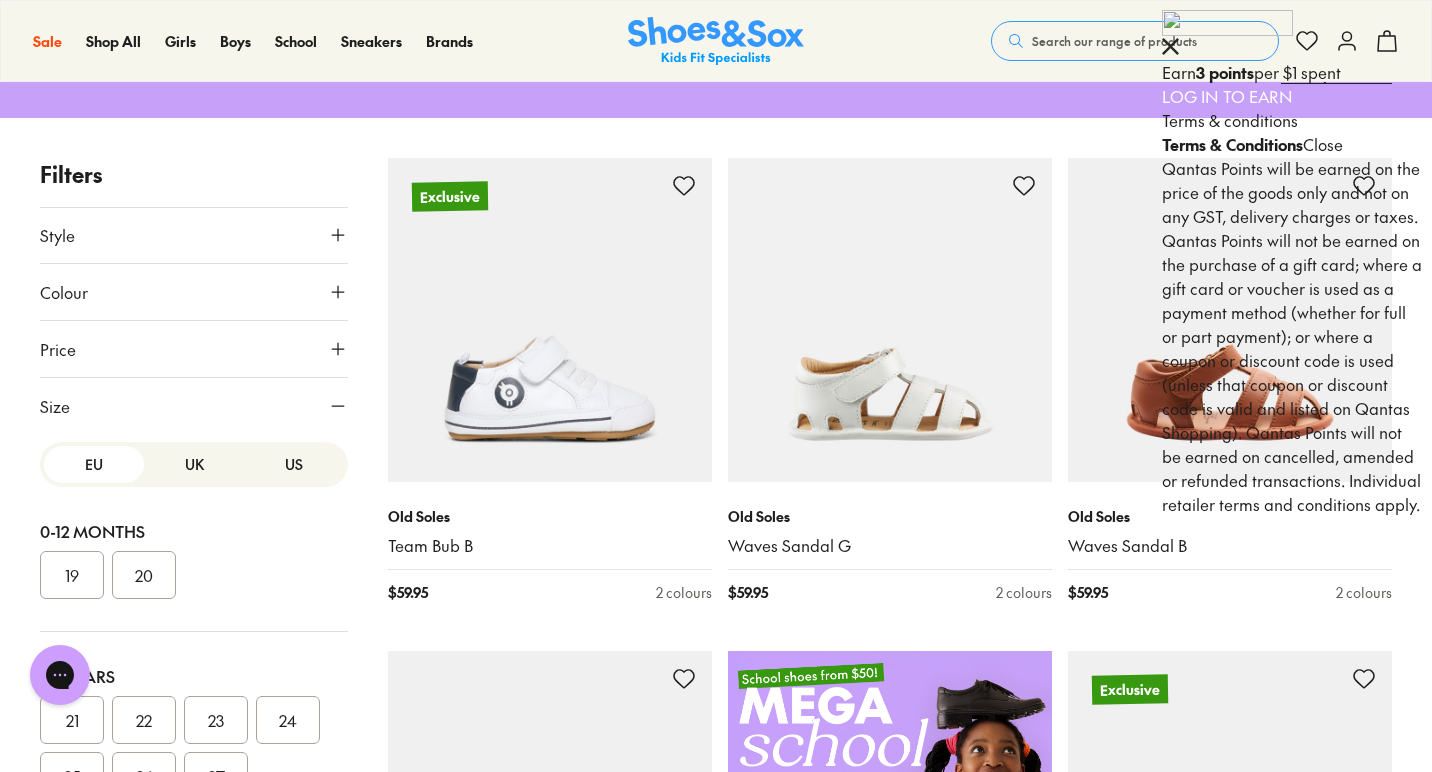 scroll, scrollTop: 172, scrollLeft: 0, axis: vertical 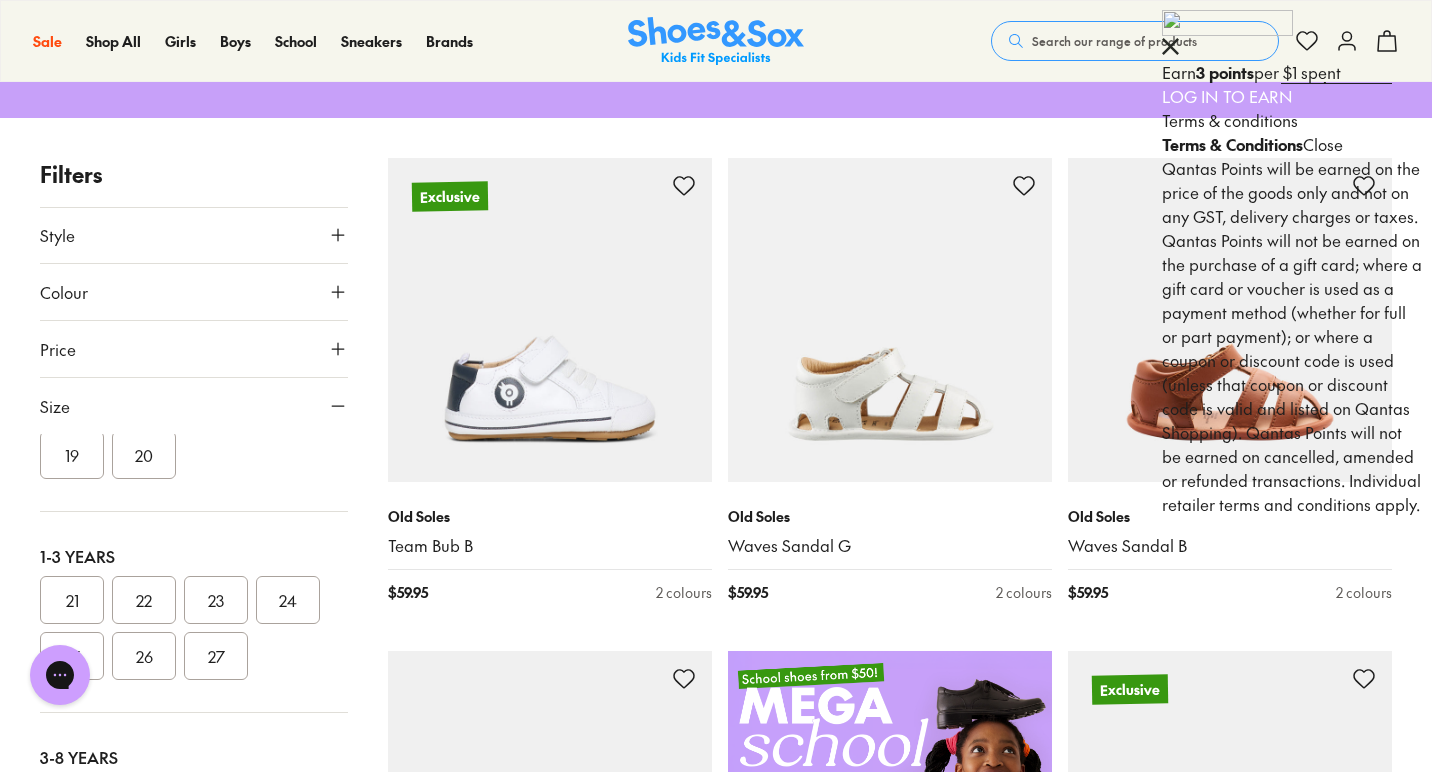 click on "21" at bounding box center (72, 600) 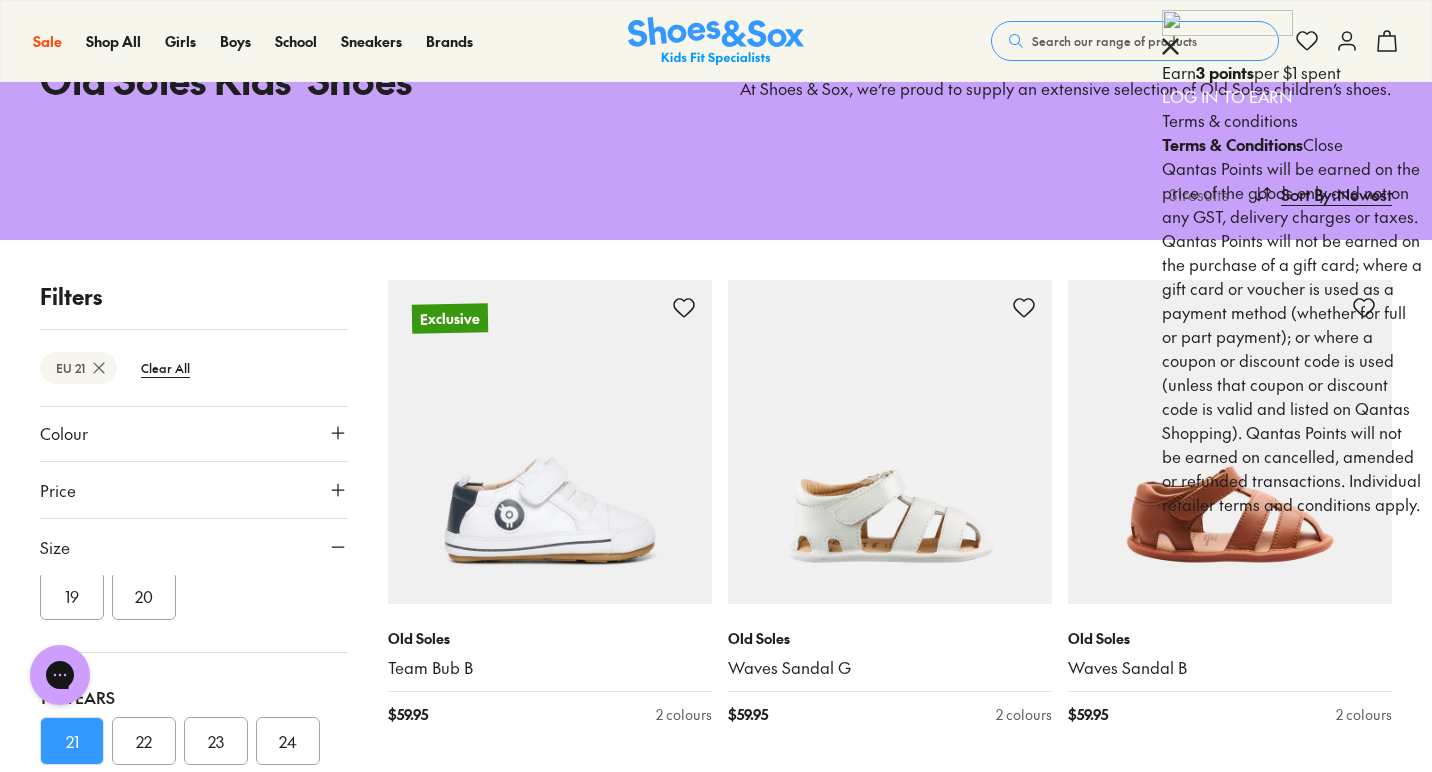 scroll, scrollTop: 229, scrollLeft: 0, axis: vertical 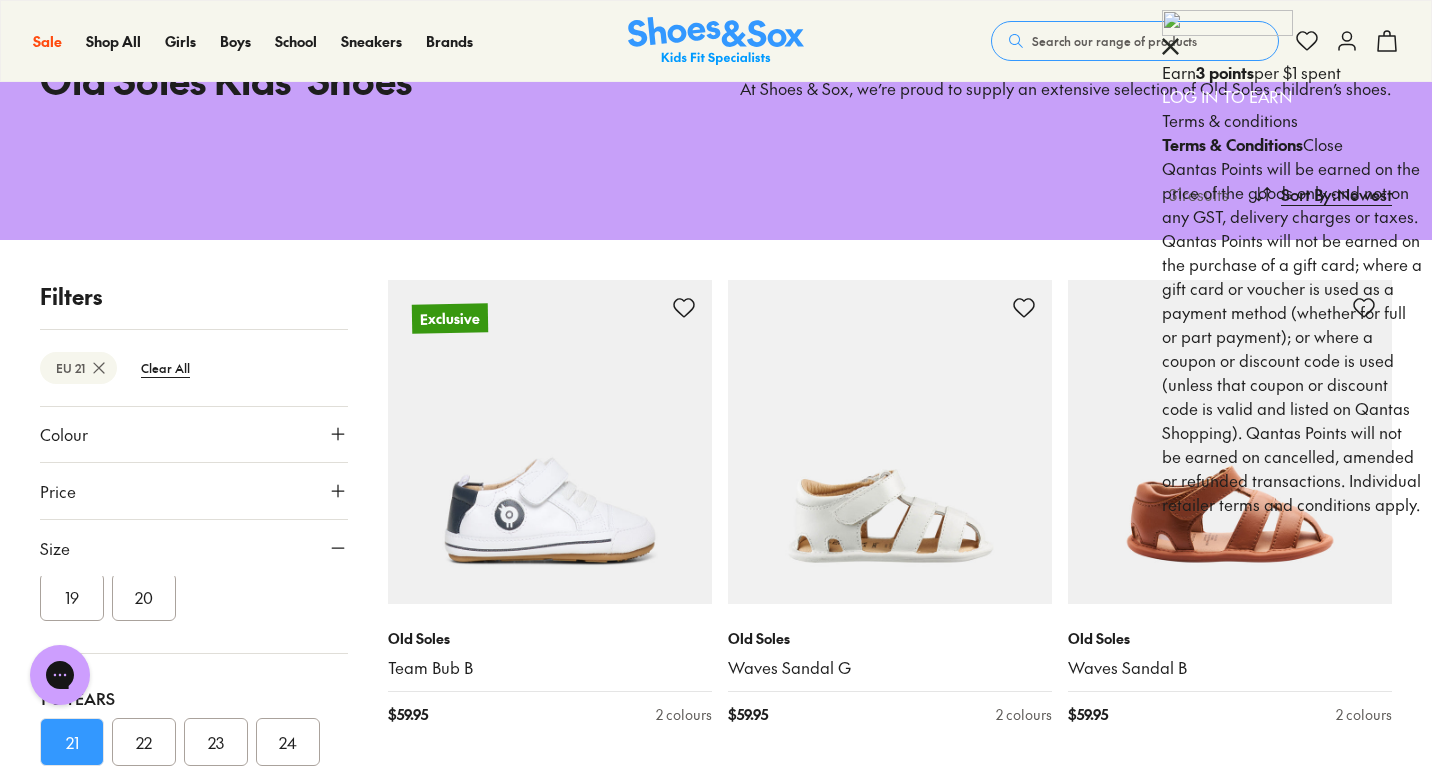 click on "1-3 Years" at bounding box center (194, 698) 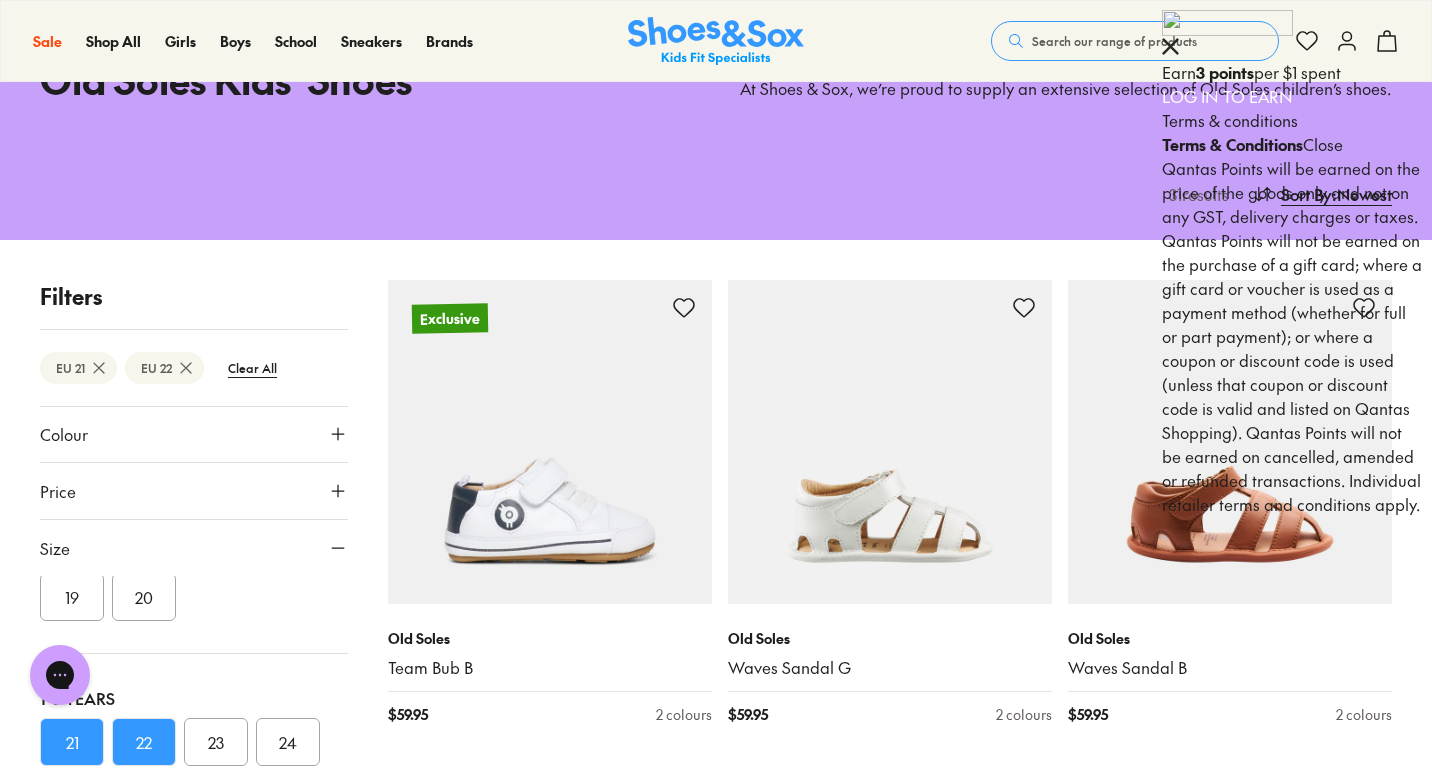 scroll, scrollTop: 140, scrollLeft: 0, axis: vertical 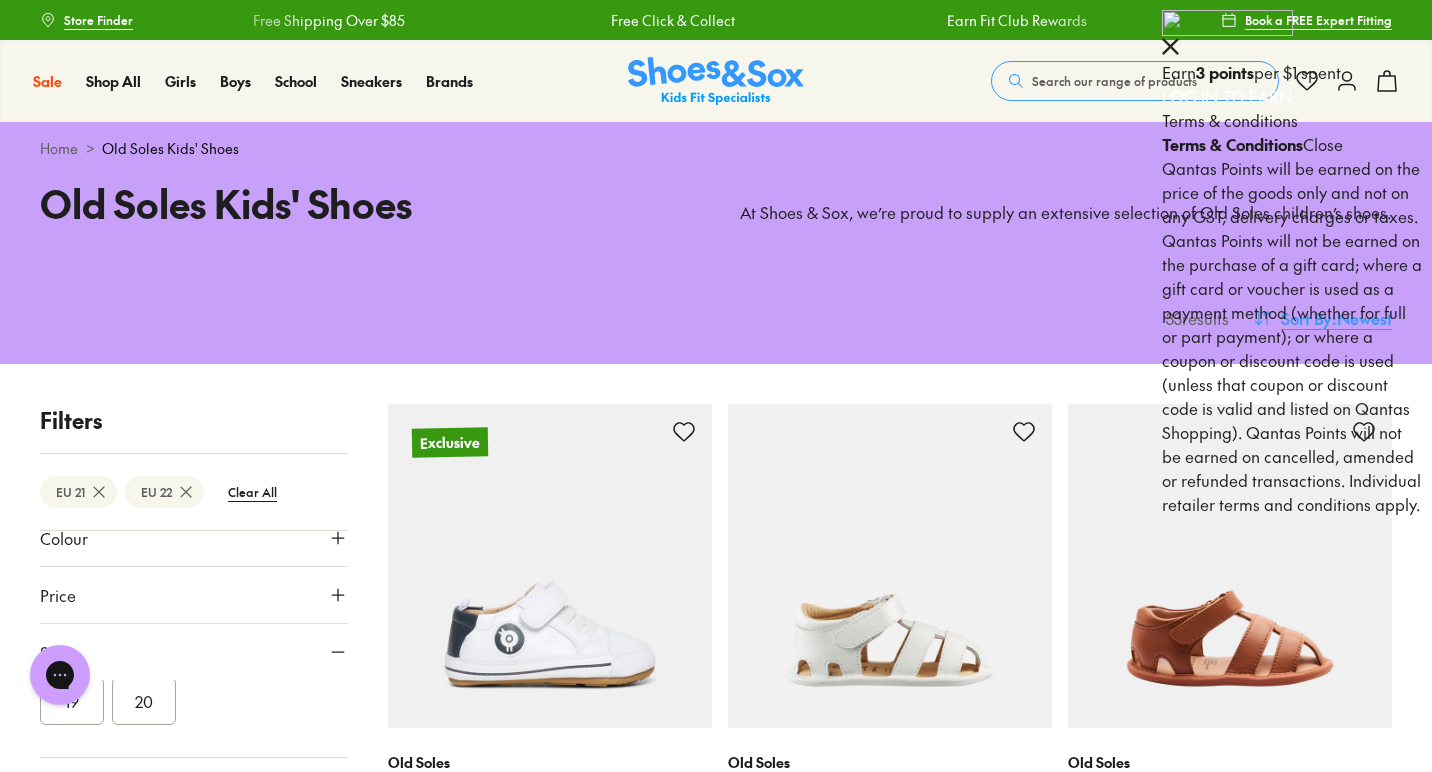 click on ":  Newest" at bounding box center (1362, 318) 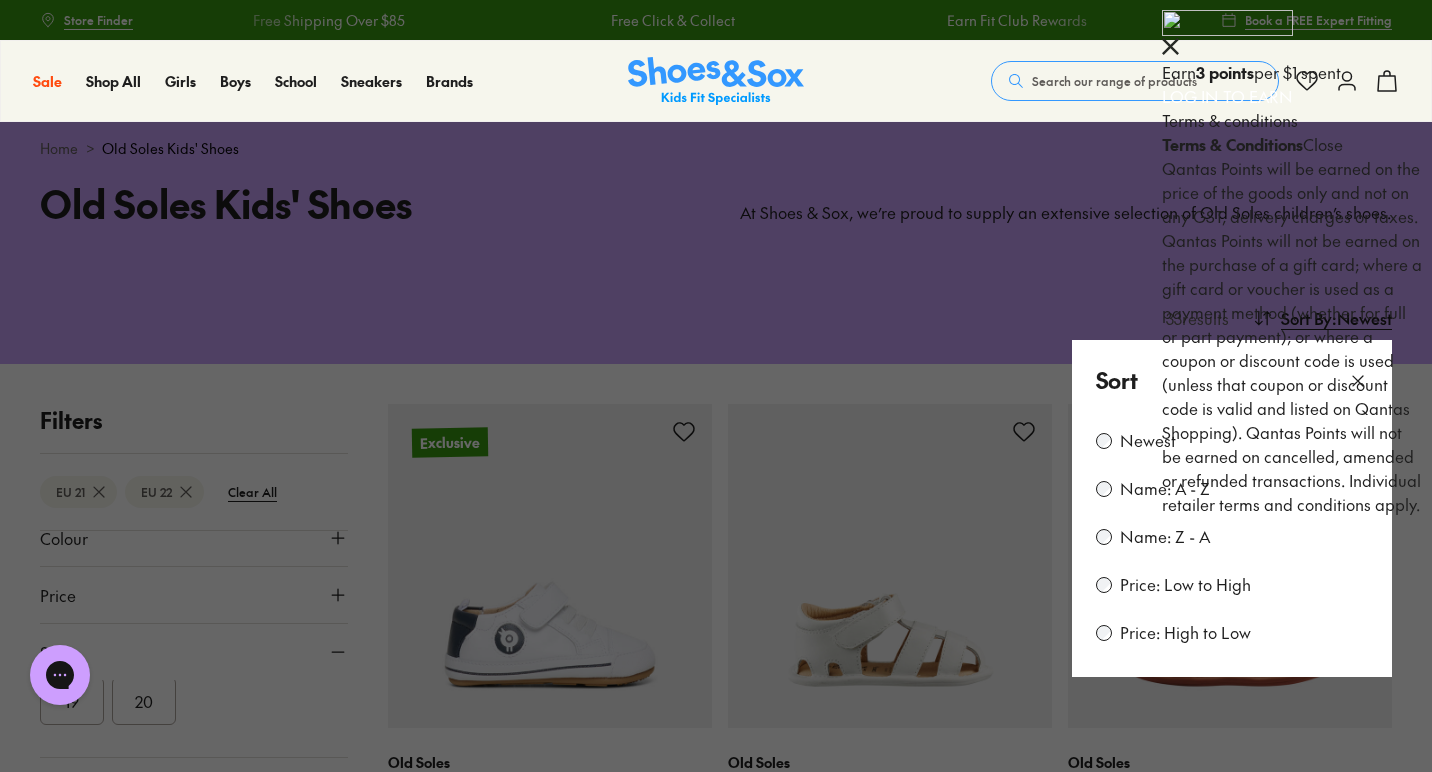 click on "Price: Low to High" at bounding box center [1185, 585] 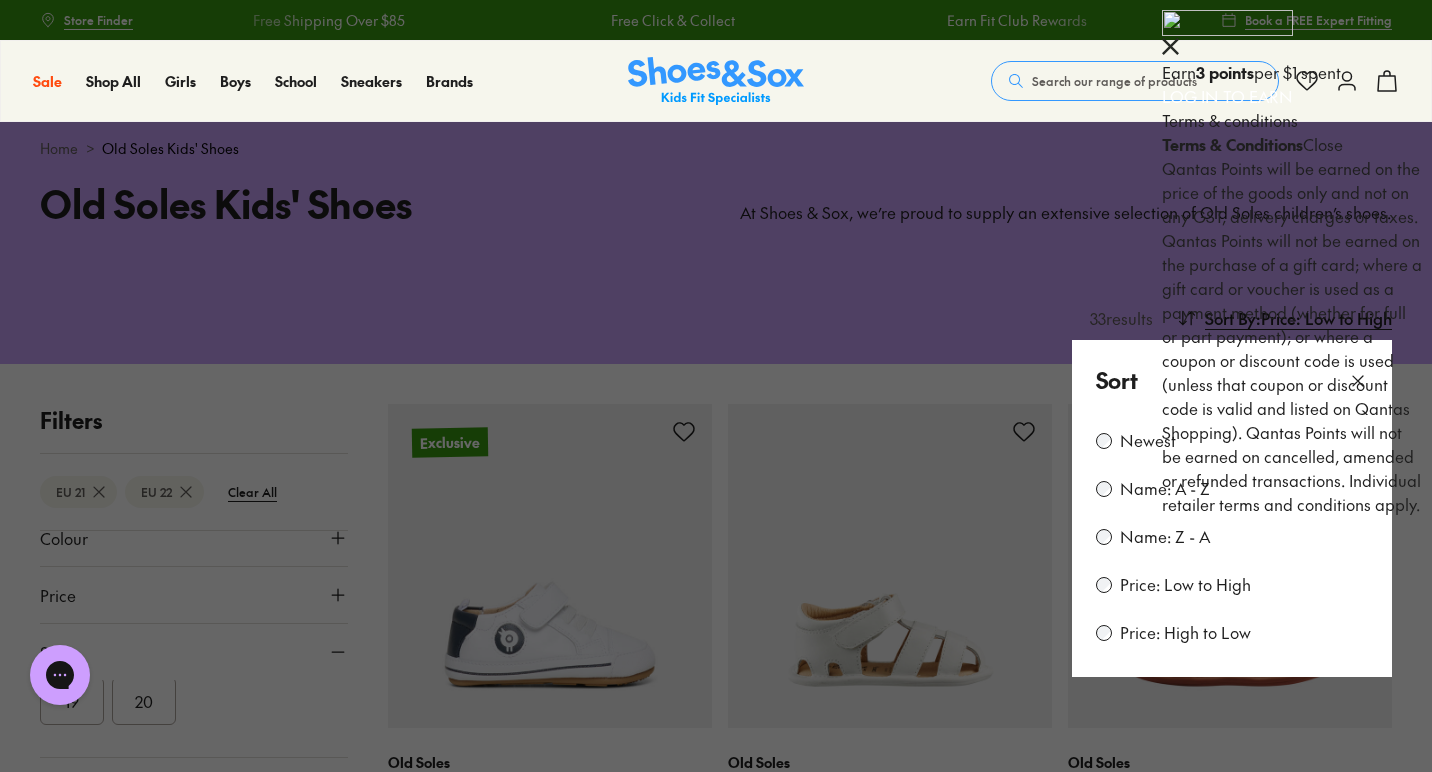 scroll, scrollTop: 131, scrollLeft: 0, axis: vertical 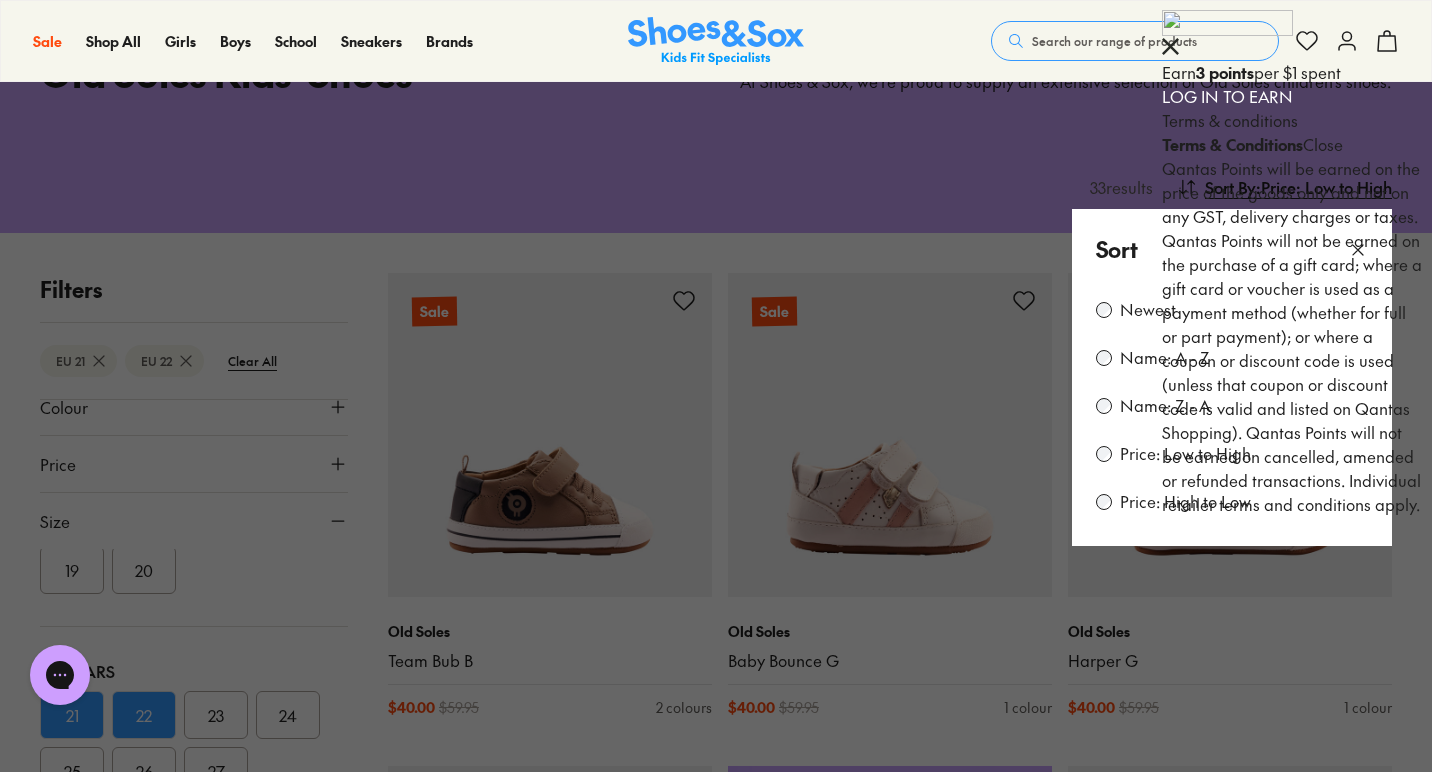 click 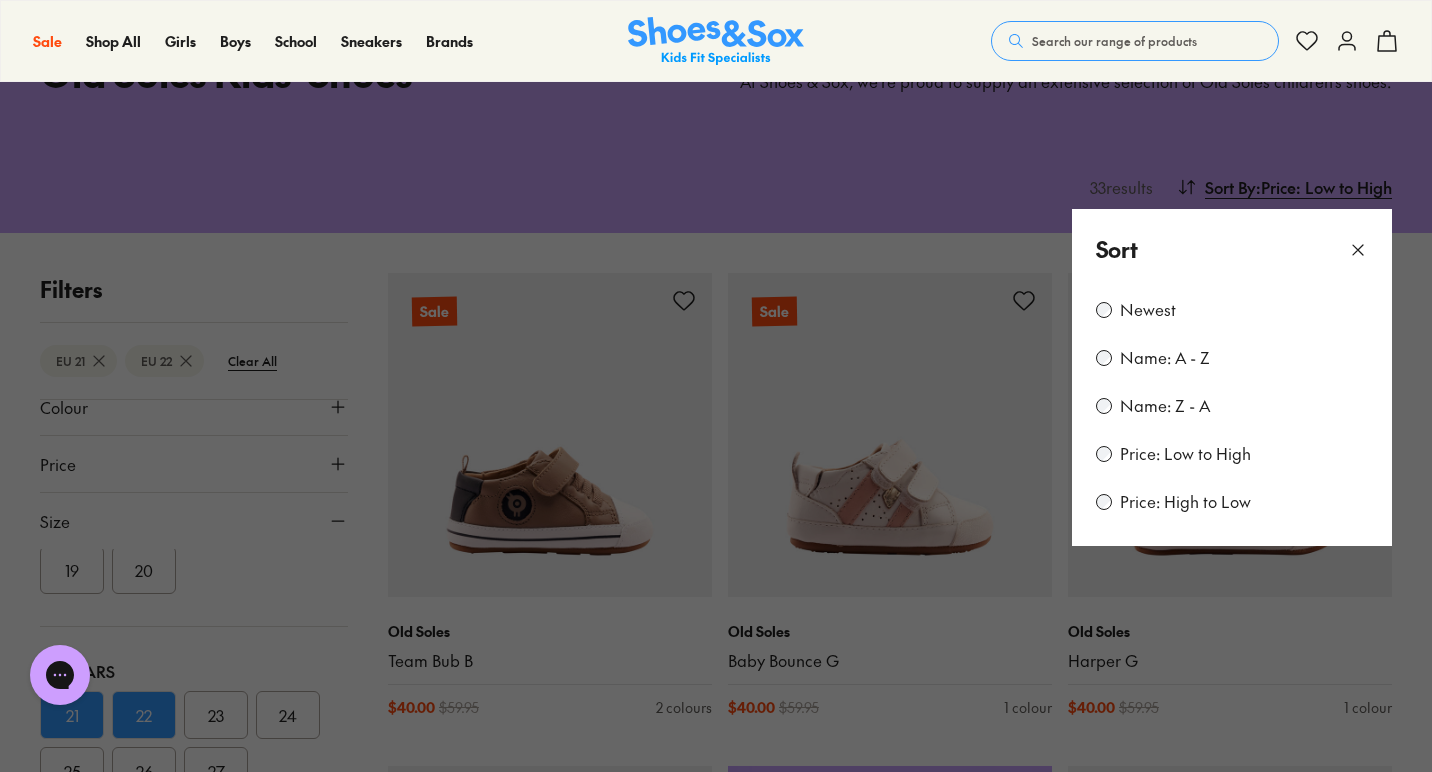 click 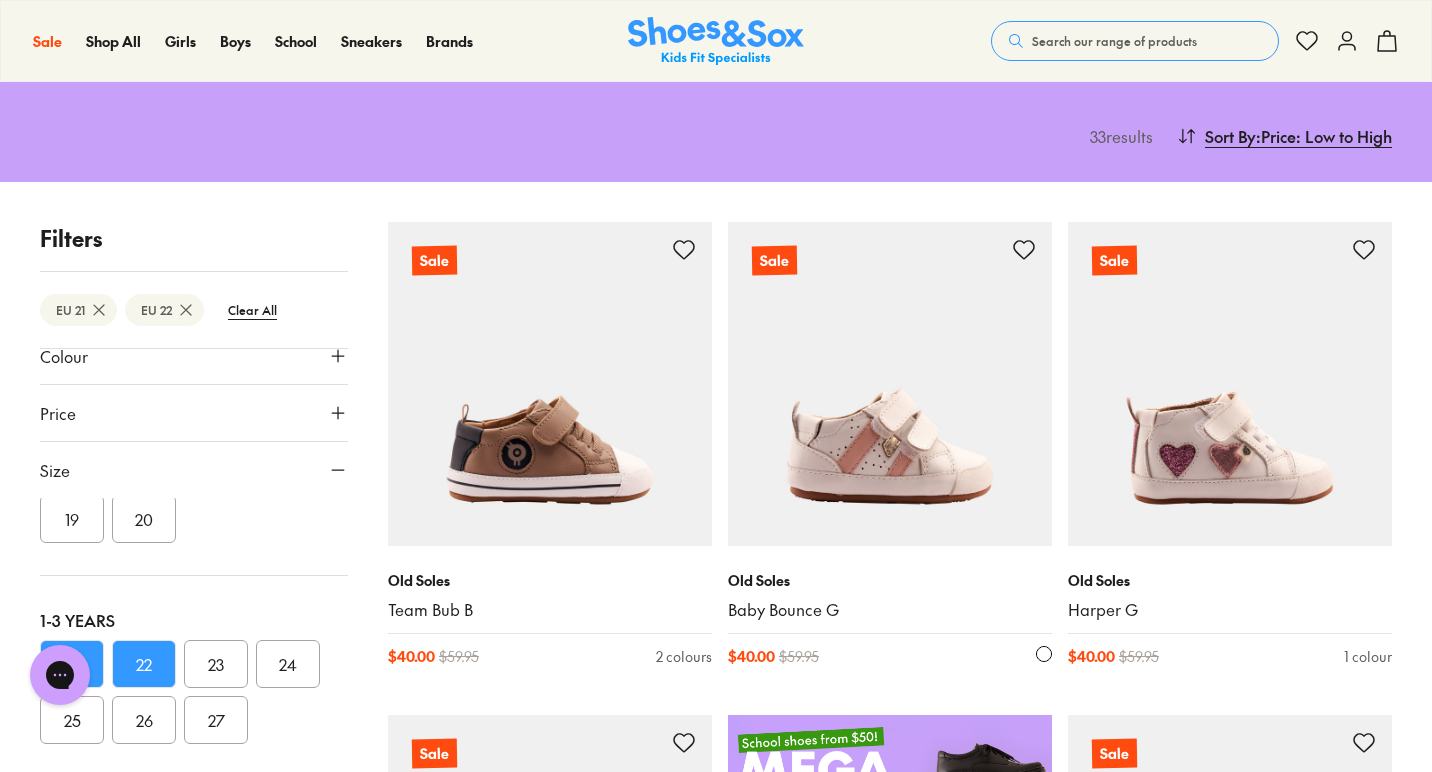 scroll, scrollTop: 228, scrollLeft: 0, axis: vertical 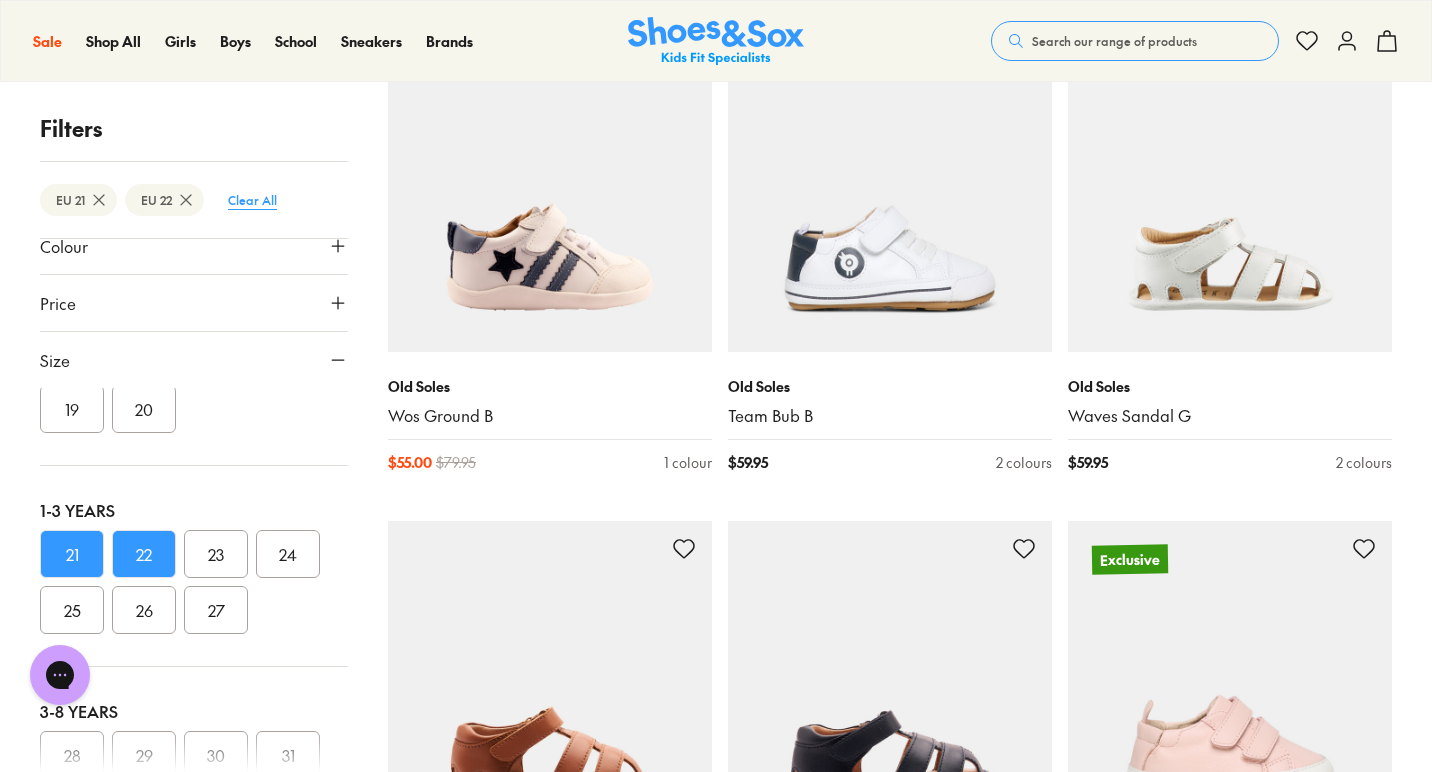 click on "Clear All" at bounding box center [252, 200] 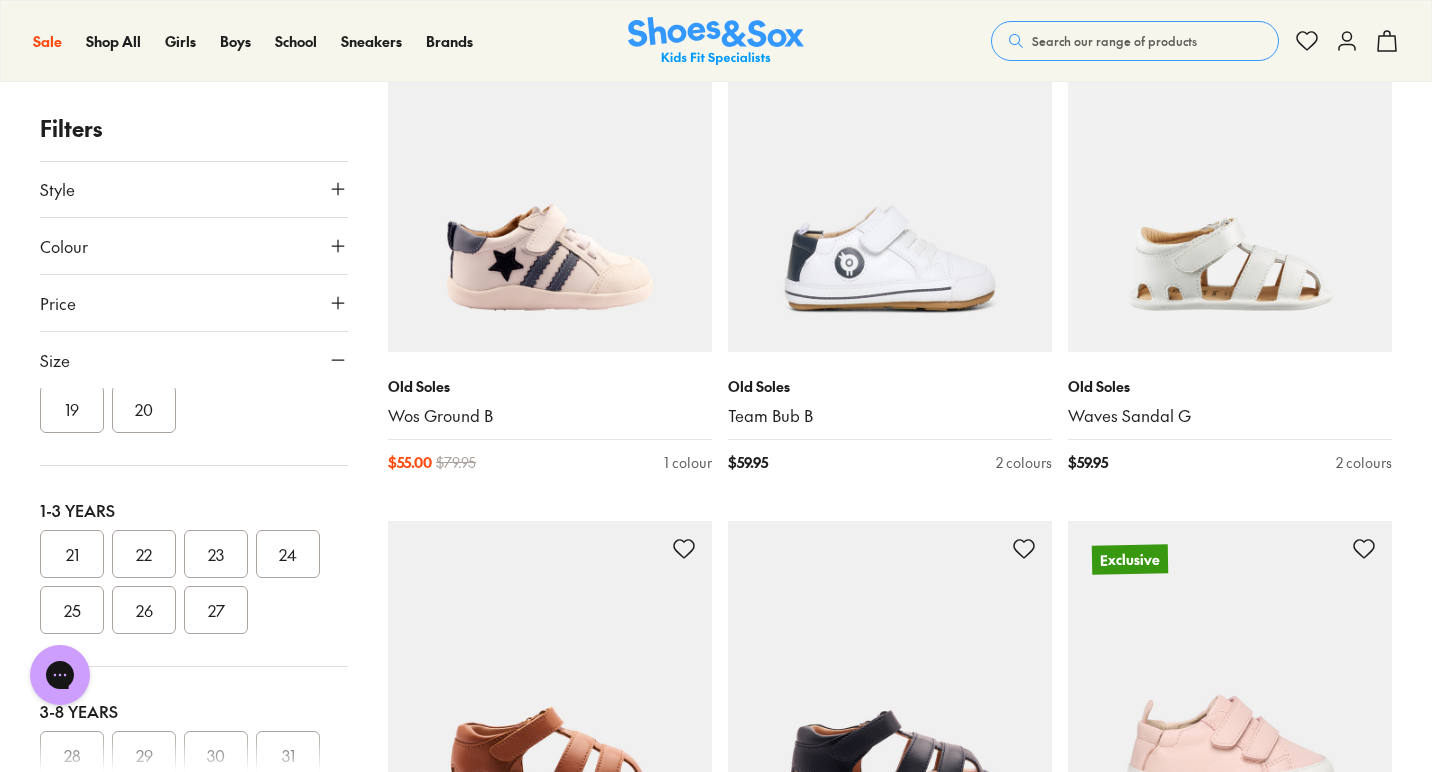 scroll, scrollTop: 0, scrollLeft: 0, axis: both 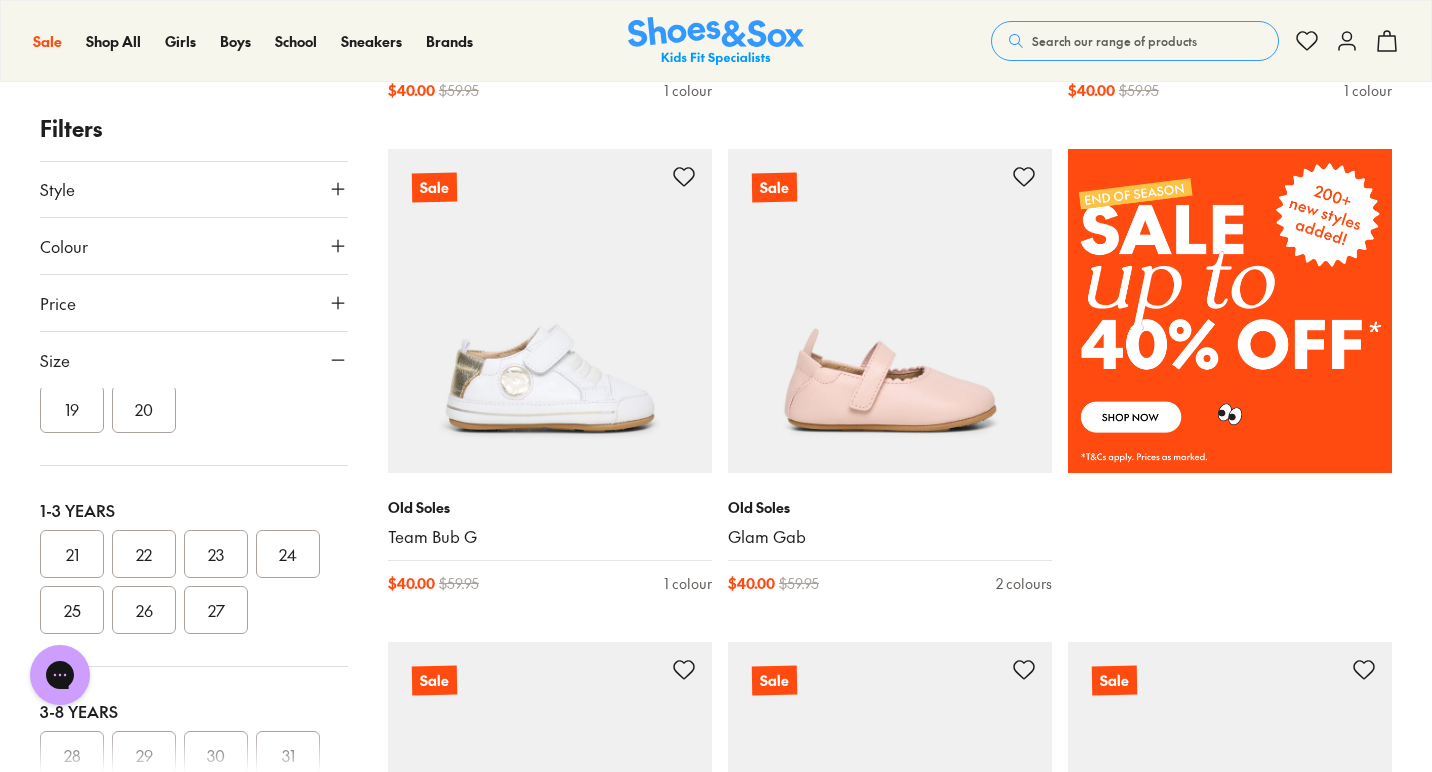 click on "Filters Brand Old Soles ( 35 ) Age Pre Walker ( 20 ) Infant/Toddler ( 11 ) Youth ( 4 ) Gender All Girls Boys Unisex Style Prewalker ( 20 ) Boots ( 8 ) Sneakers ( 6 ) Sandals ( 1 ) Colour White ( 8 ) Navy ( 7 ) Pink ( 6 ) Brown ( 4 ) Gold ( 3 ) Beige ( 2 ) Grey ( 2 ) Neutrals ( 2 ) Purple ( 1 ) Price Min $ 40 Max $ 60 Size EU UK US 0-12 Months 19 20 1-3 Years 21 22 23 24 25 26 27 3-8 Years 28 29 30 31 32 33 34 8+ Years 35 36" at bounding box center [194, 442] 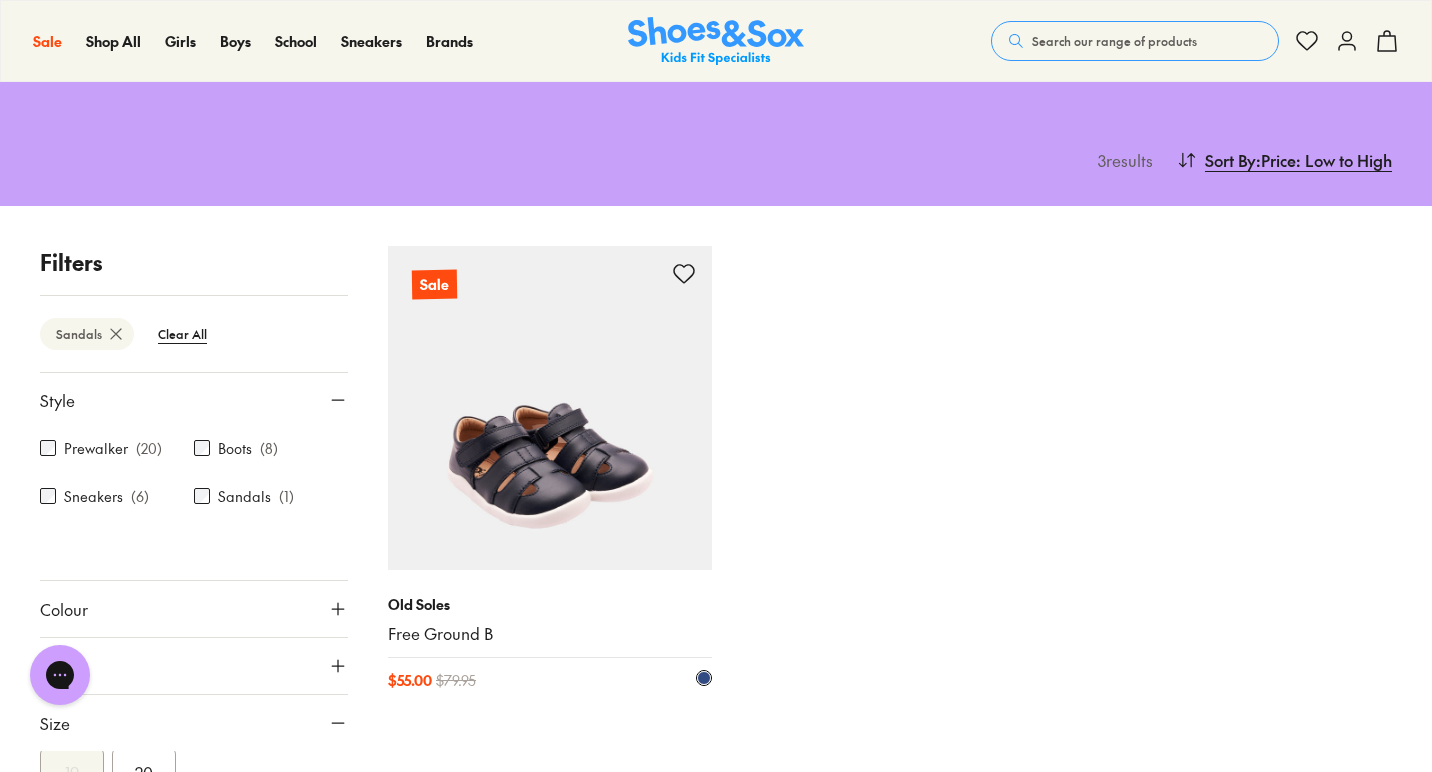 scroll, scrollTop: 187, scrollLeft: 0, axis: vertical 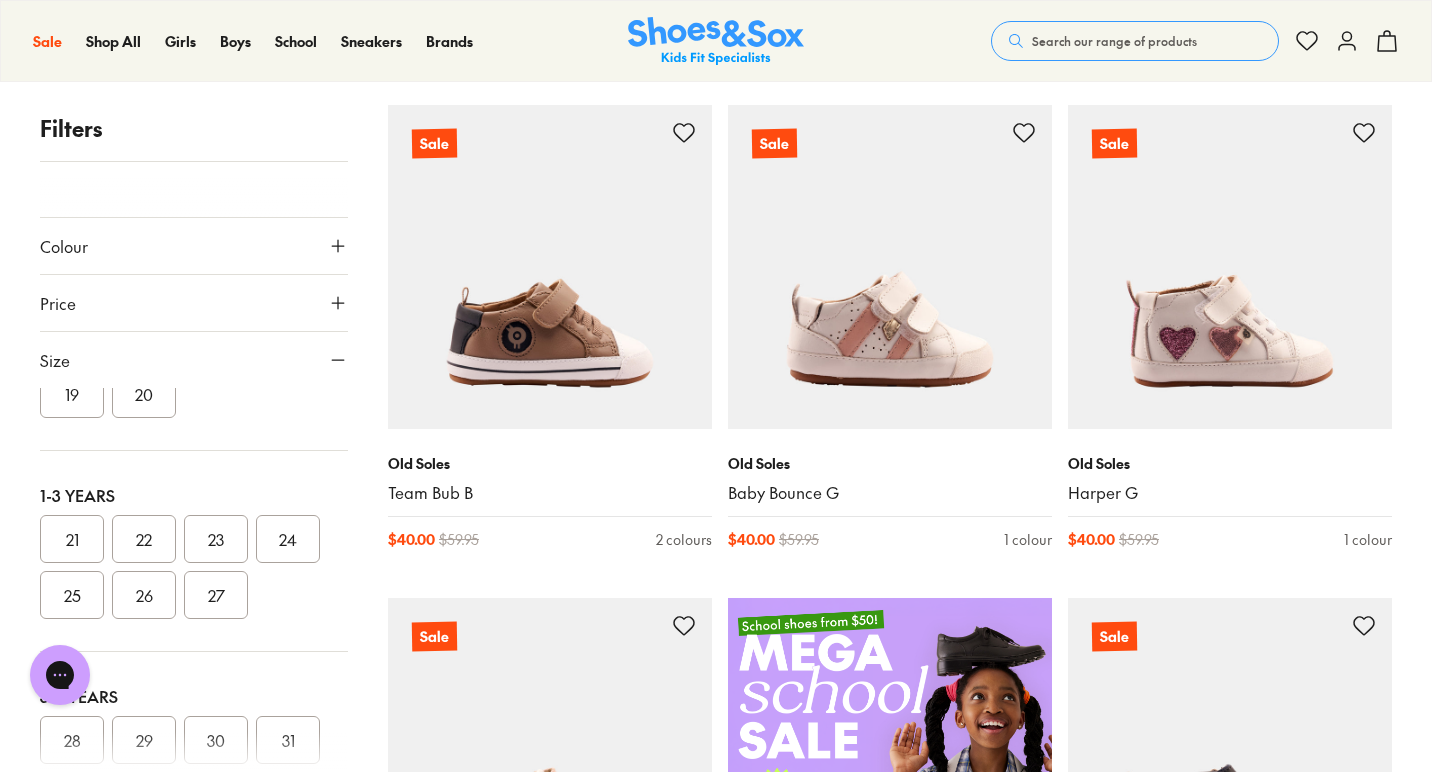 click on "23" at bounding box center (216, 539) 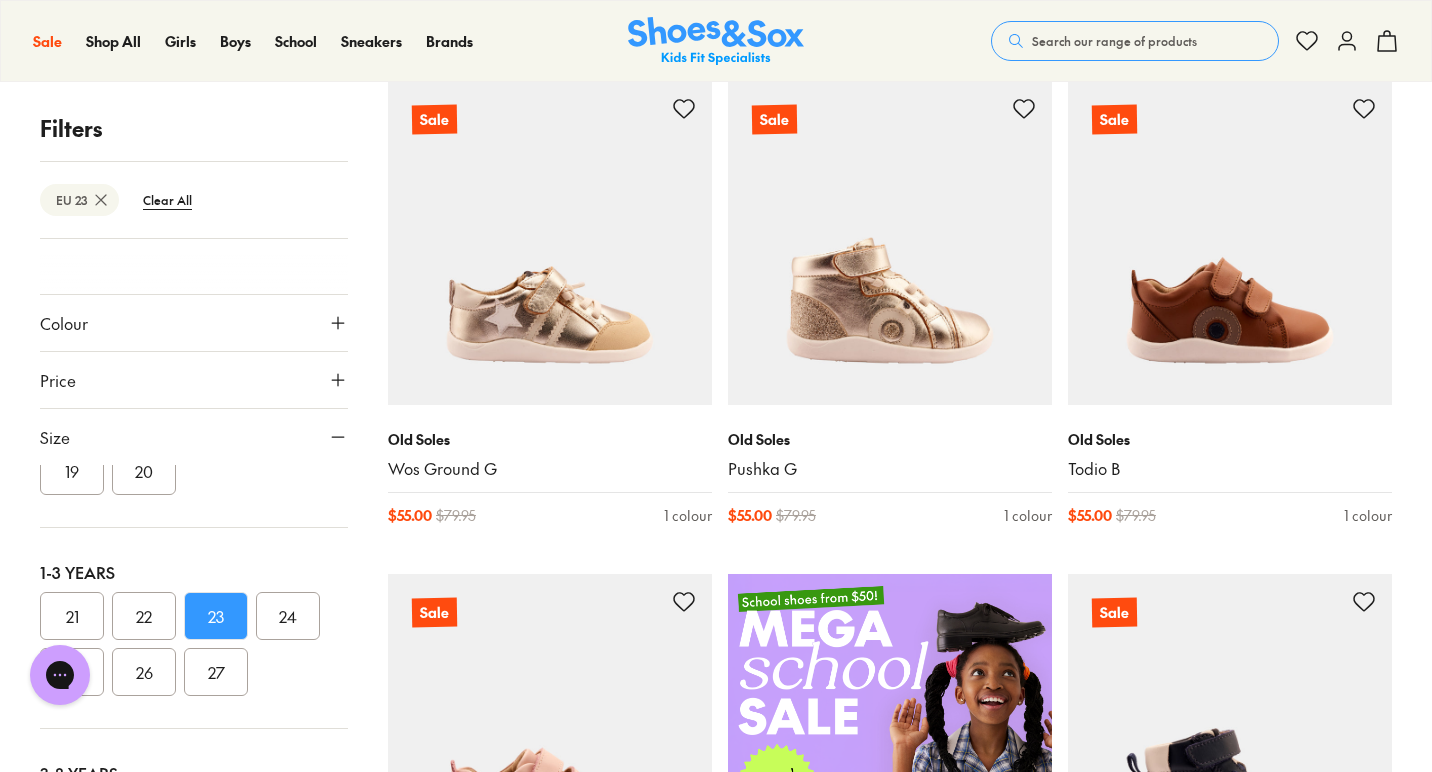 scroll, scrollTop: 368, scrollLeft: 0, axis: vertical 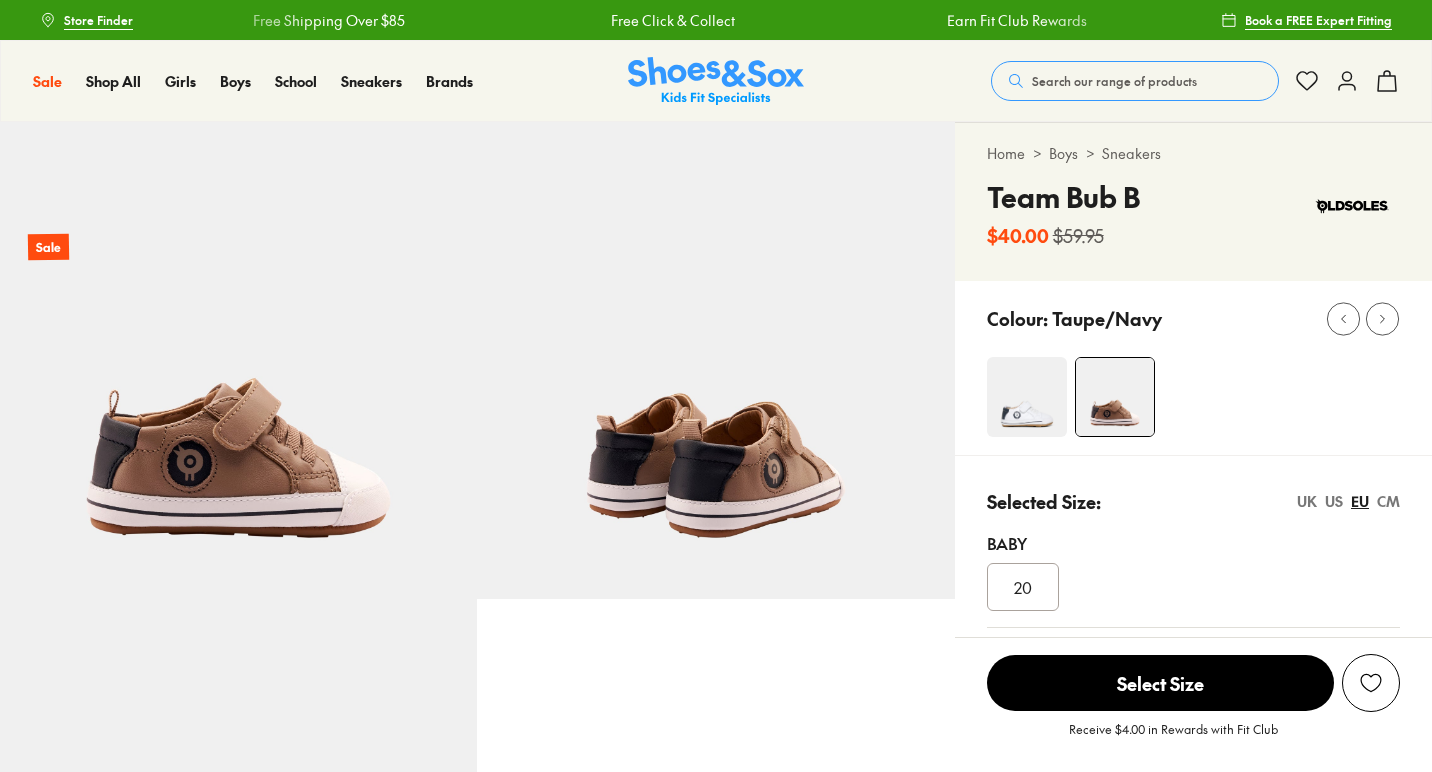 select on "*" 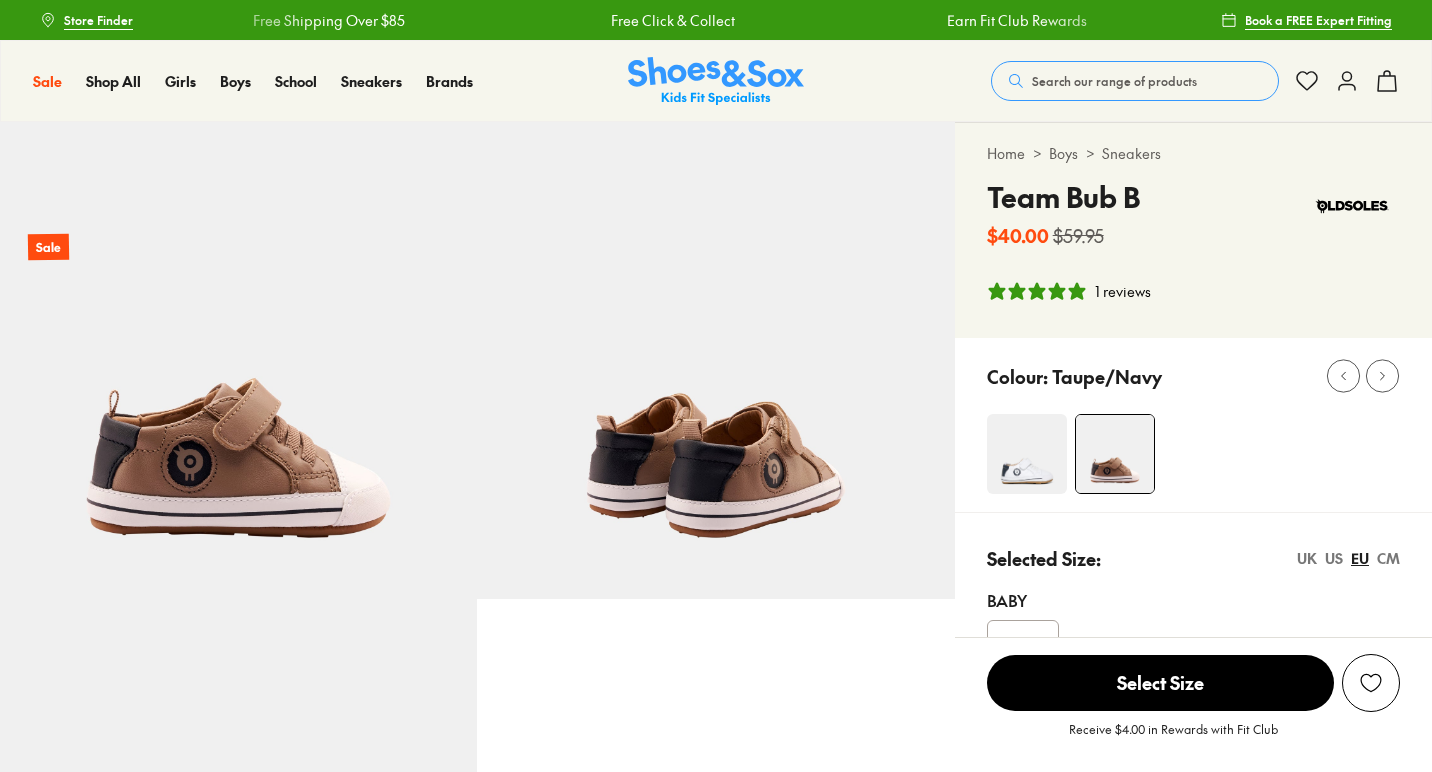 scroll, scrollTop: 0, scrollLeft: 0, axis: both 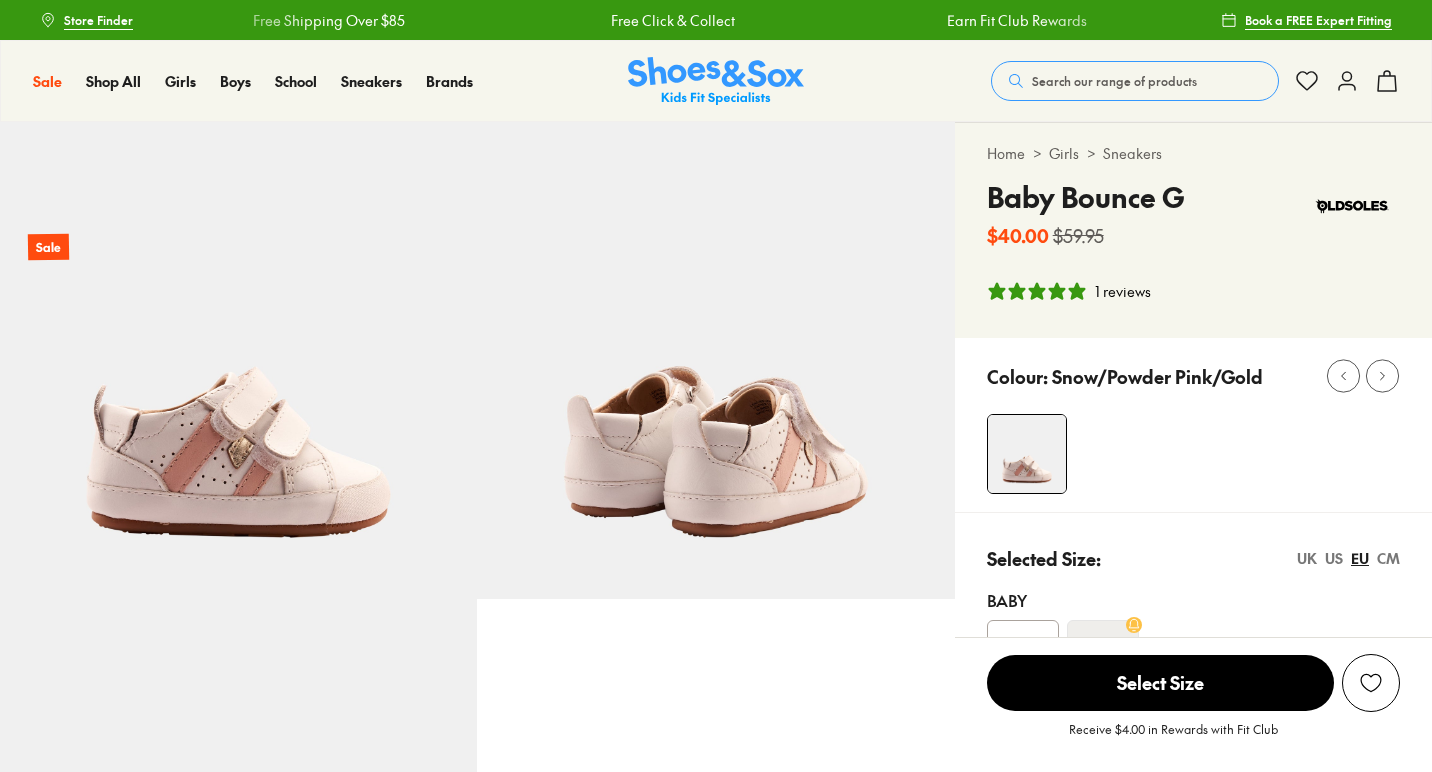 select on "*" 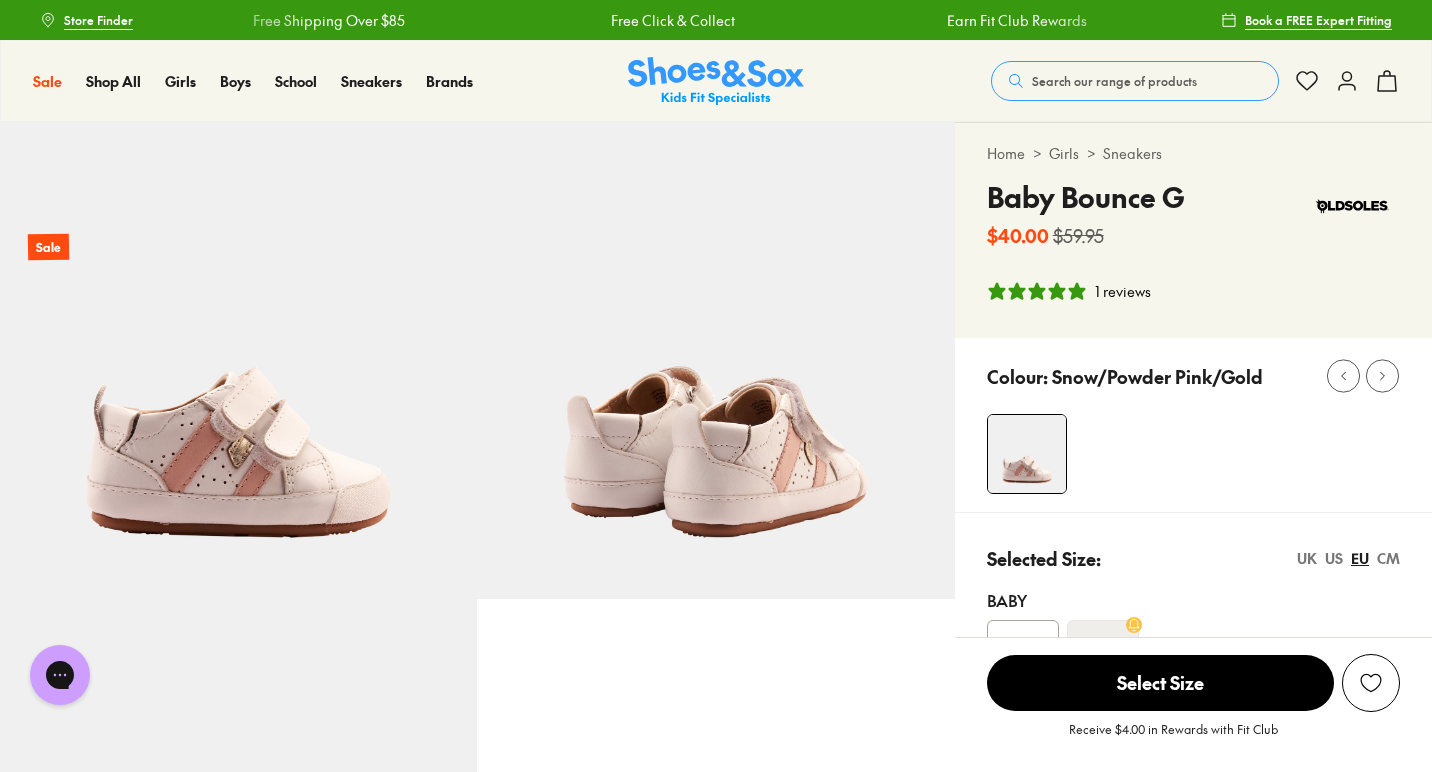 scroll, scrollTop: 0, scrollLeft: 0, axis: both 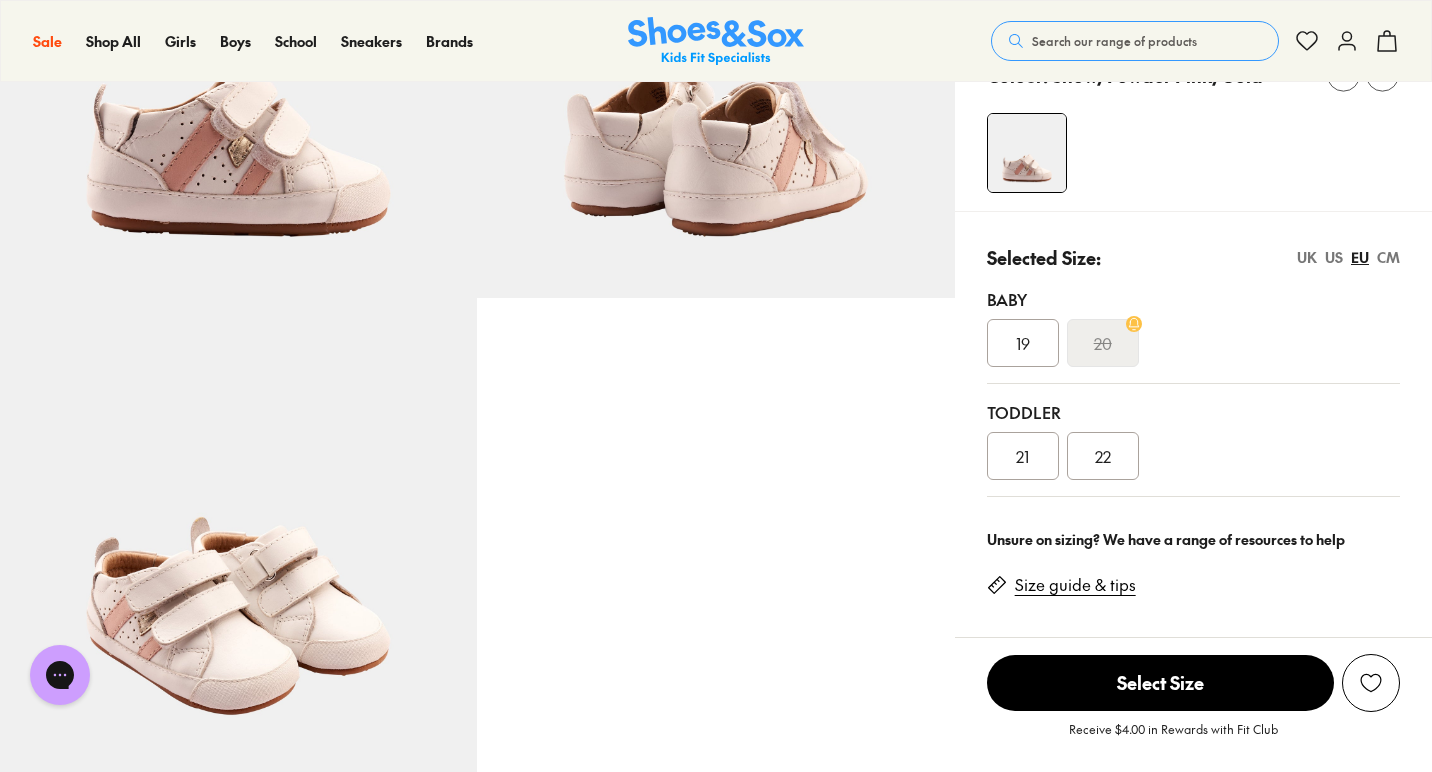 click on "21" at bounding box center [1023, 456] 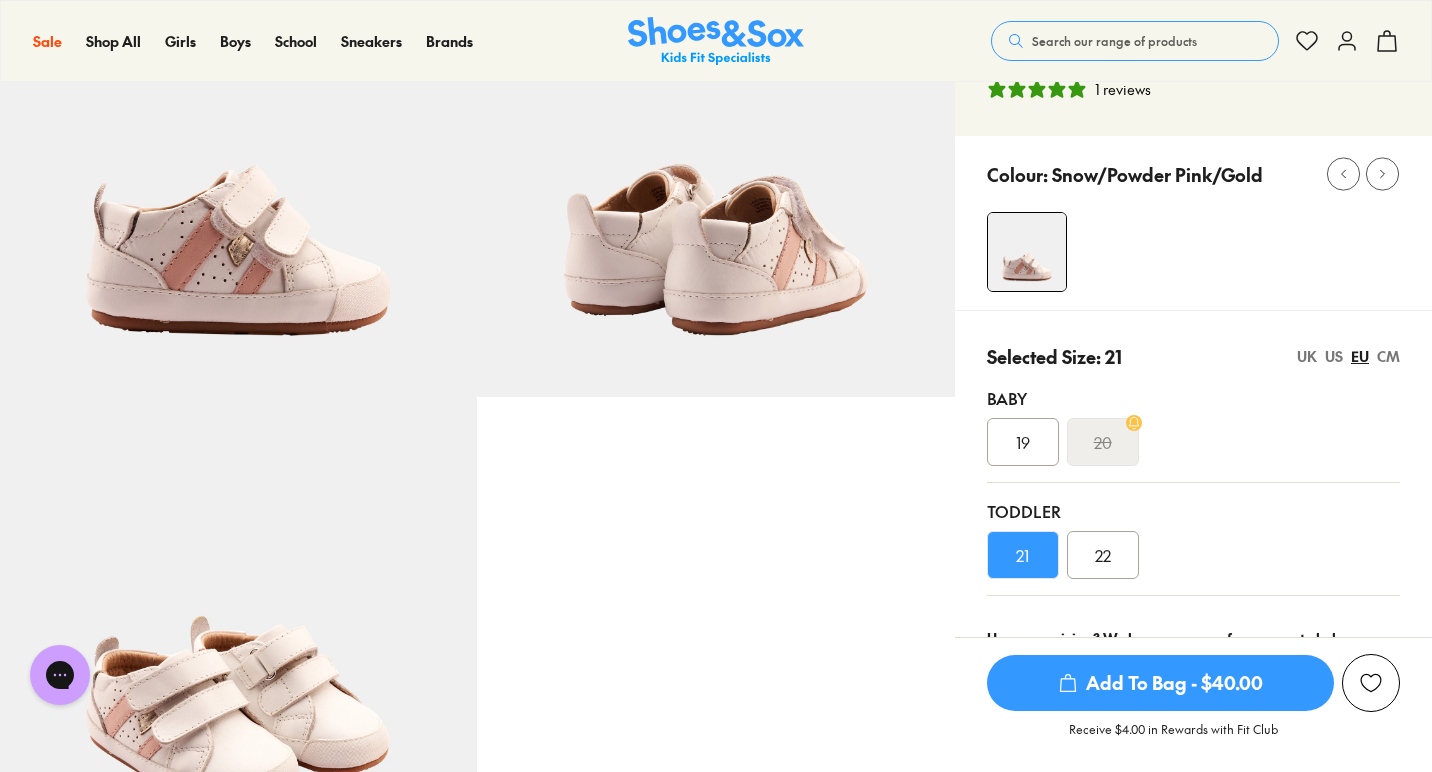 scroll, scrollTop: 199, scrollLeft: 0, axis: vertical 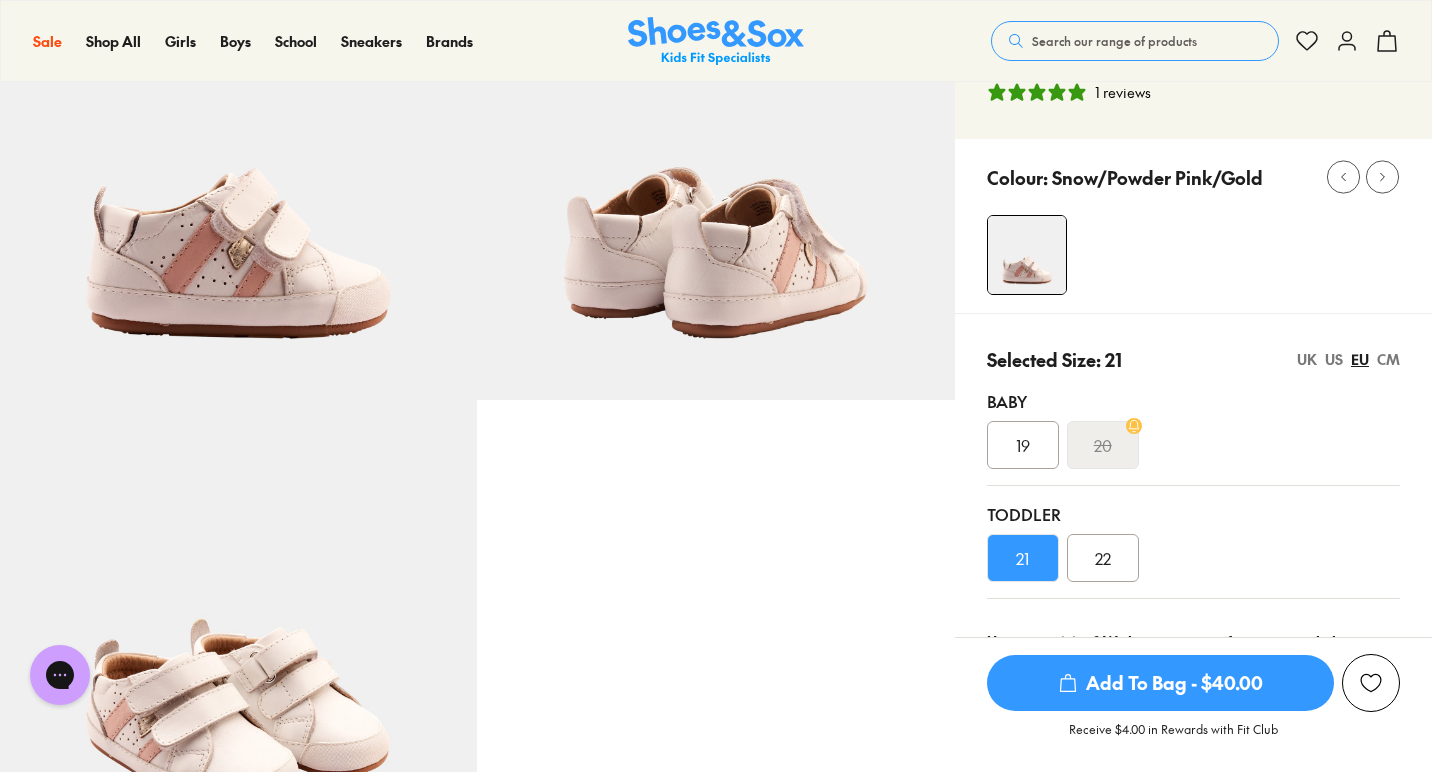 click 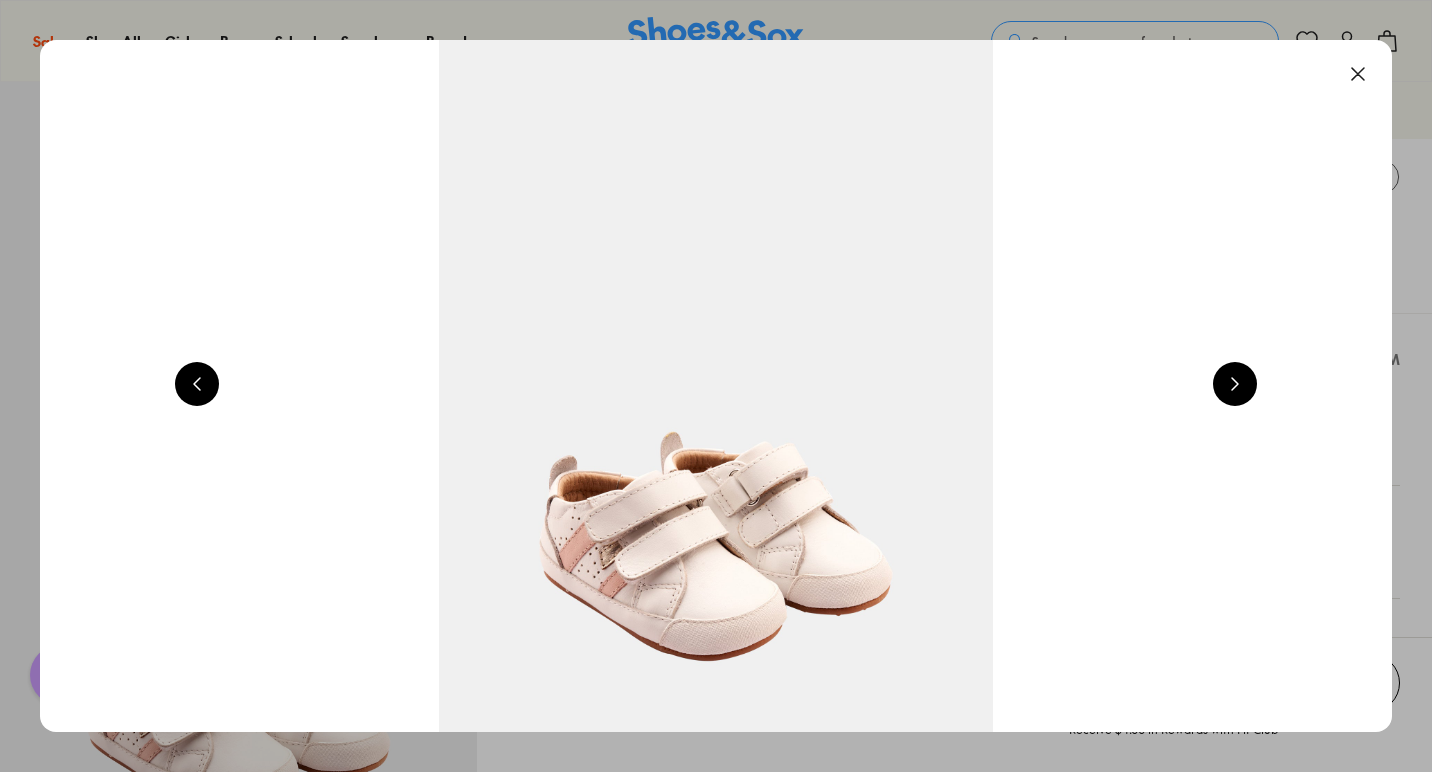scroll, scrollTop: 0, scrollLeft: 2720, axis: horizontal 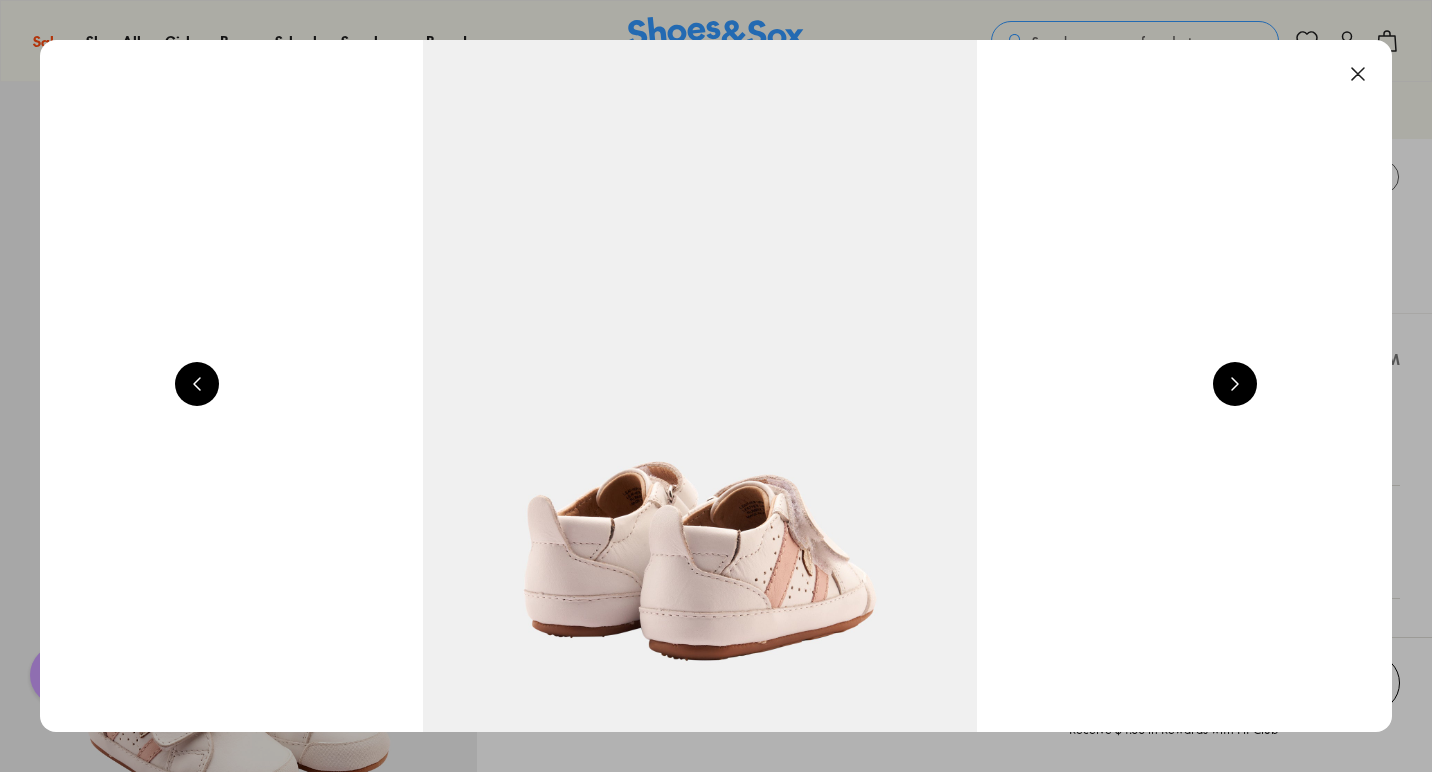 click at bounding box center (1235, 384) 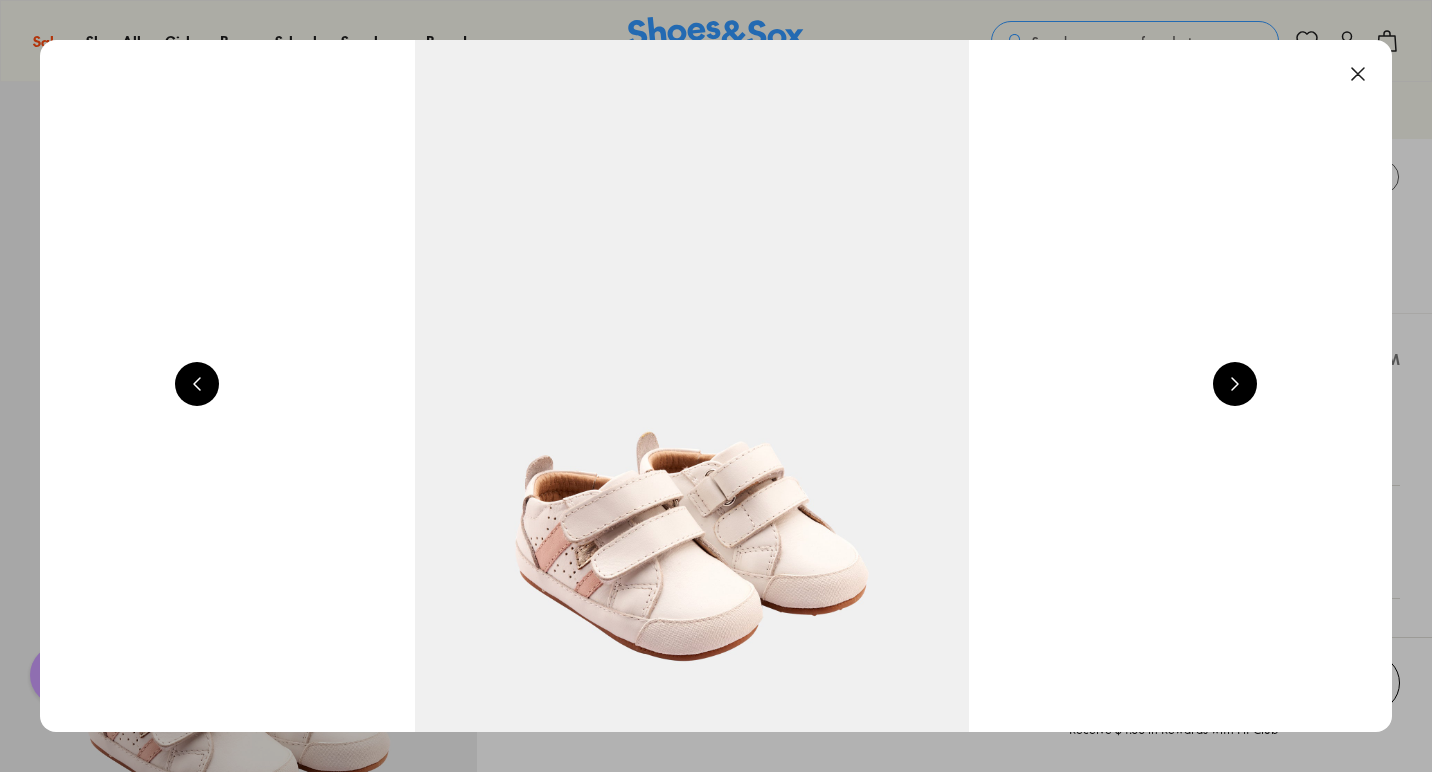 click at bounding box center [1235, 384] 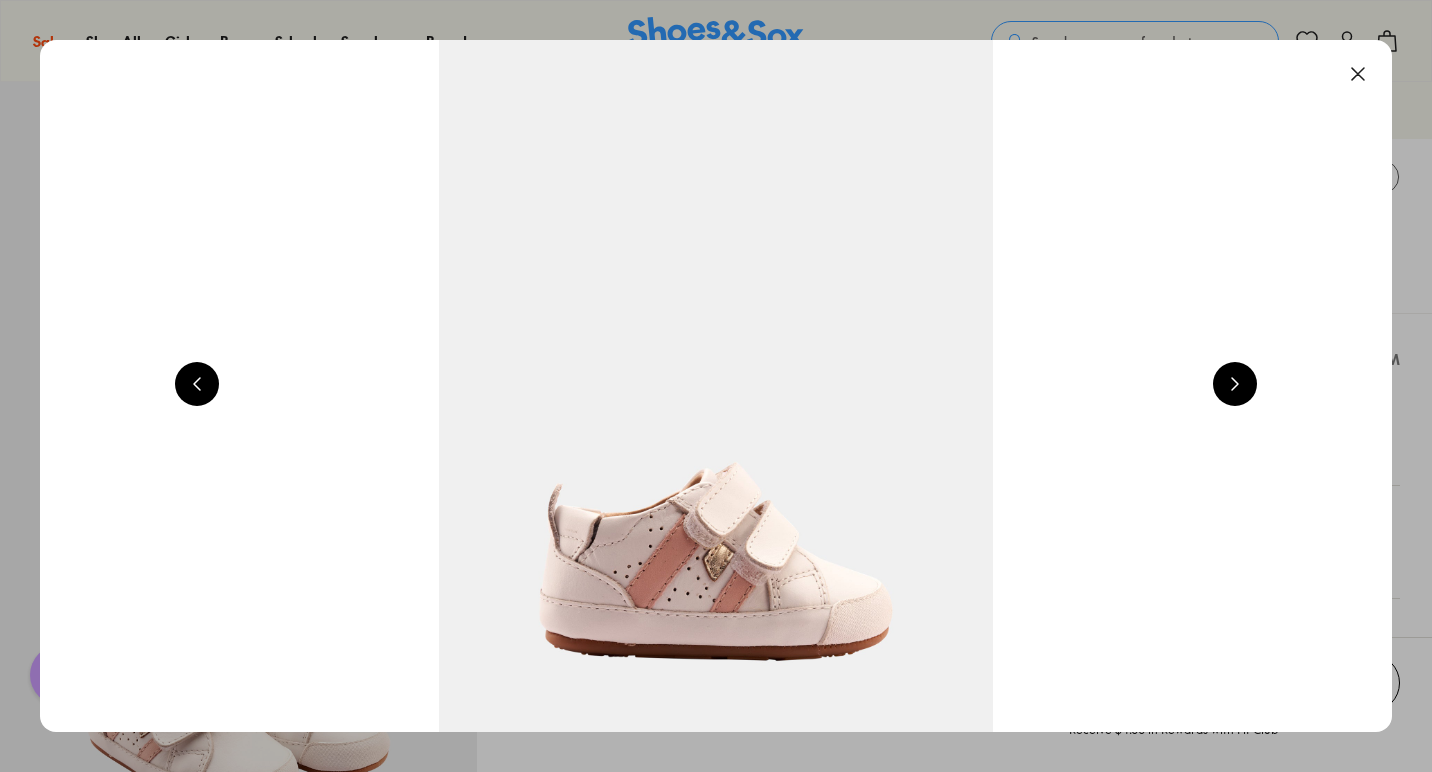 click at bounding box center (1235, 384) 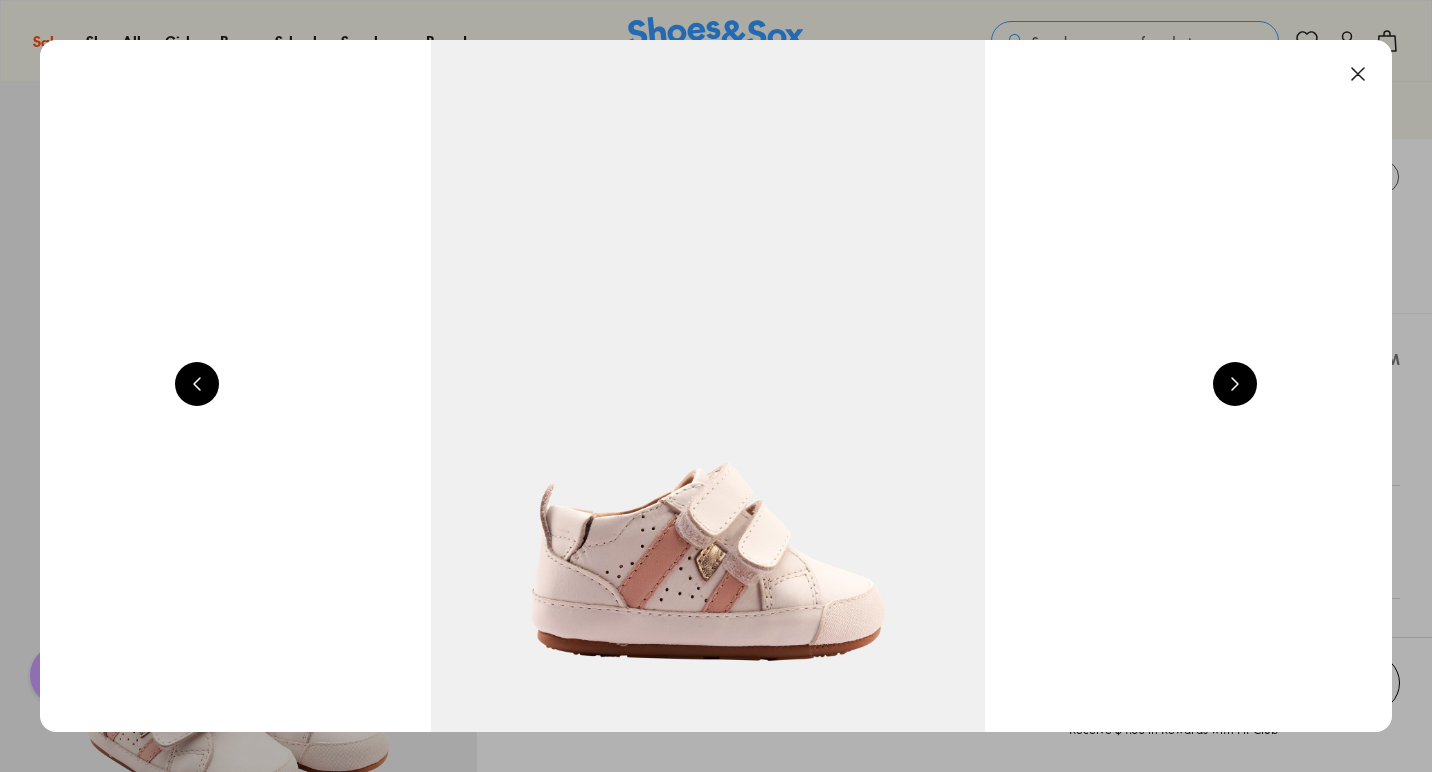 click at bounding box center [1358, 74] 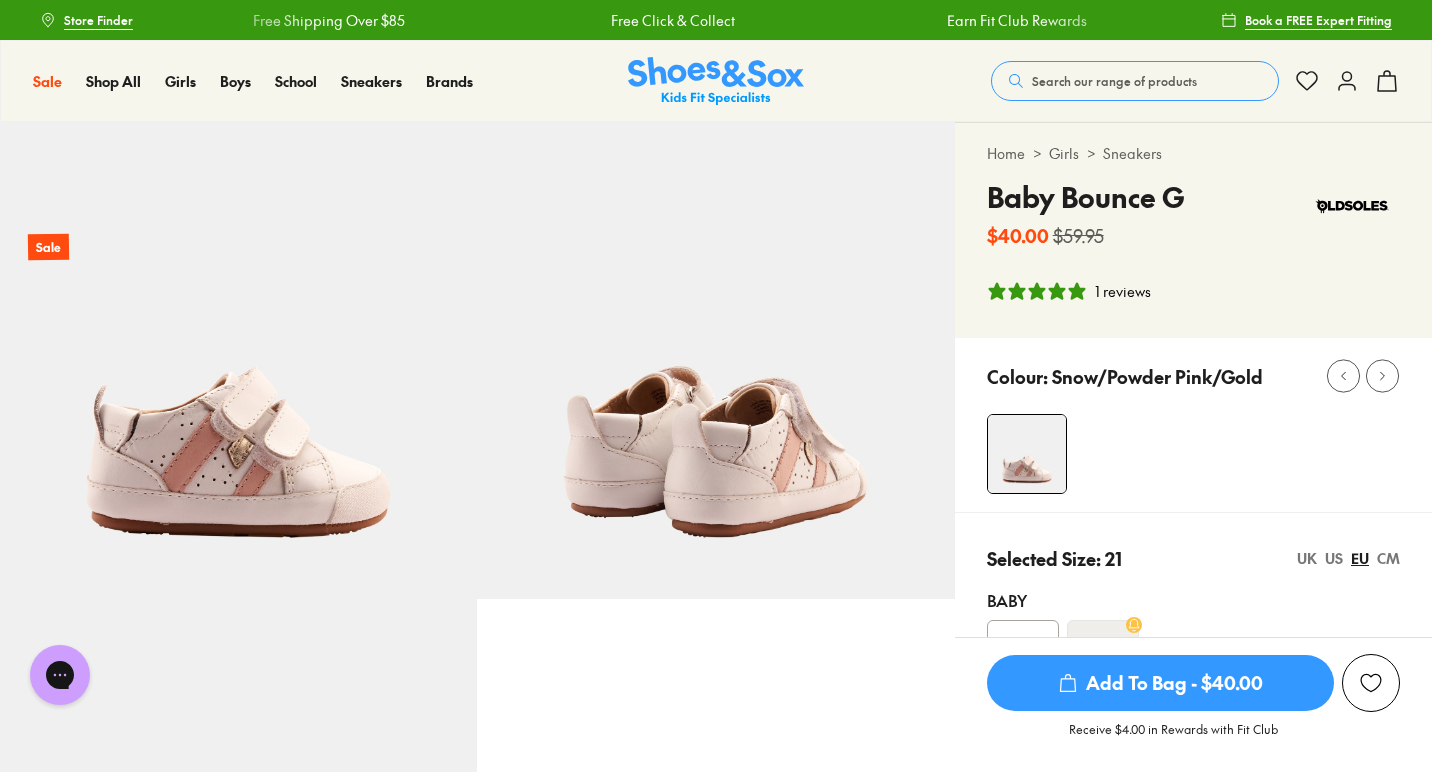 scroll, scrollTop: 0, scrollLeft: 0, axis: both 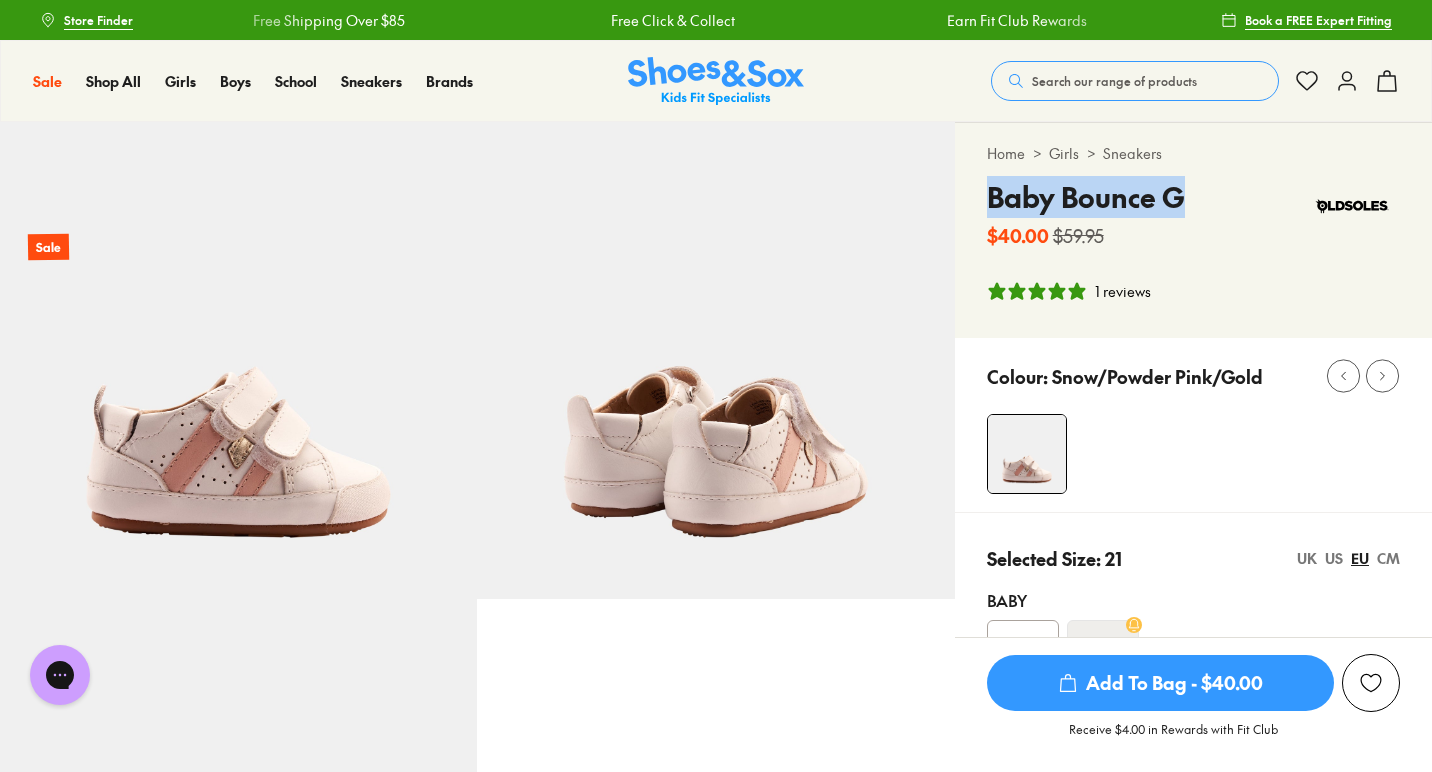 drag, startPoint x: 1200, startPoint y: 203, endPoint x: 965, endPoint y: 197, distance: 235.07658 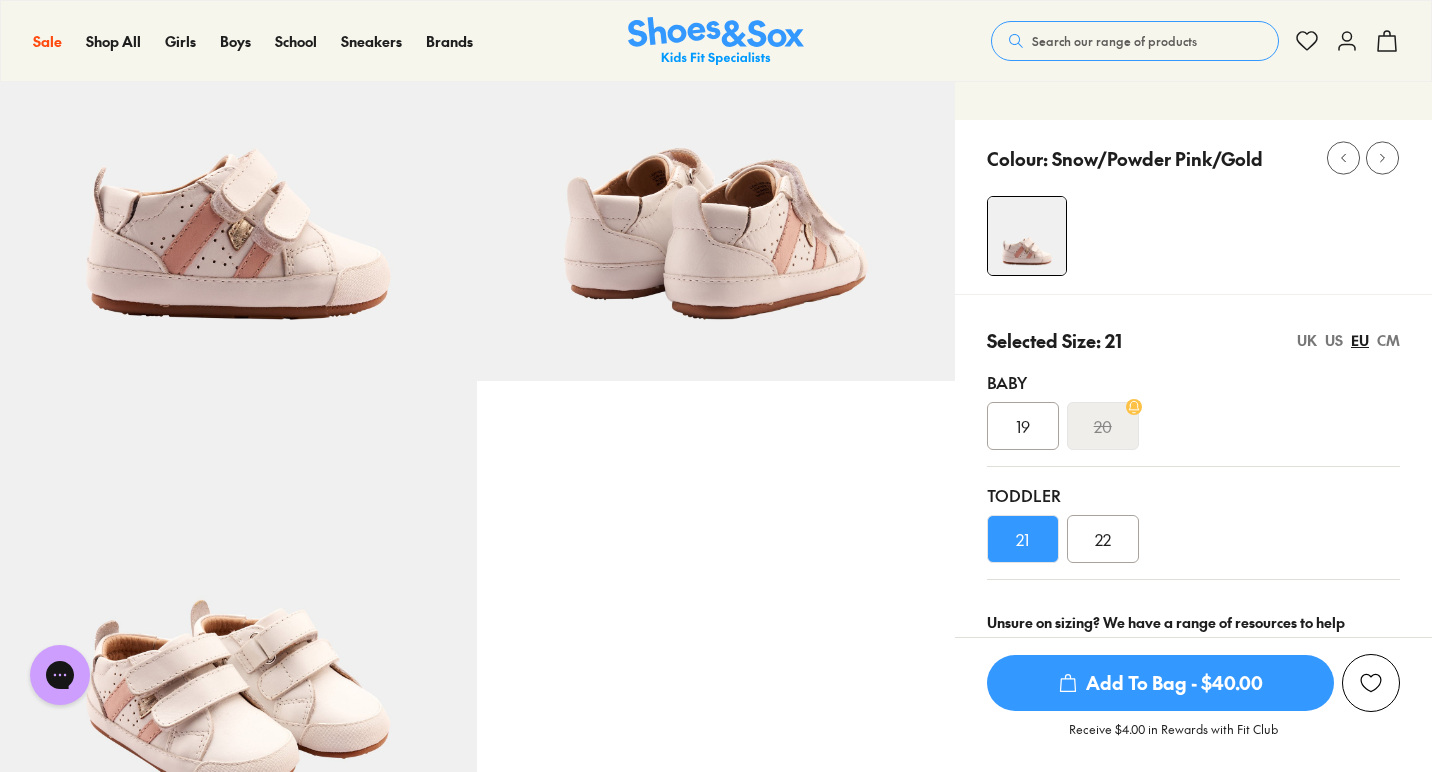 scroll, scrollTop: 229, scrollLeft: 0, axis: vertical 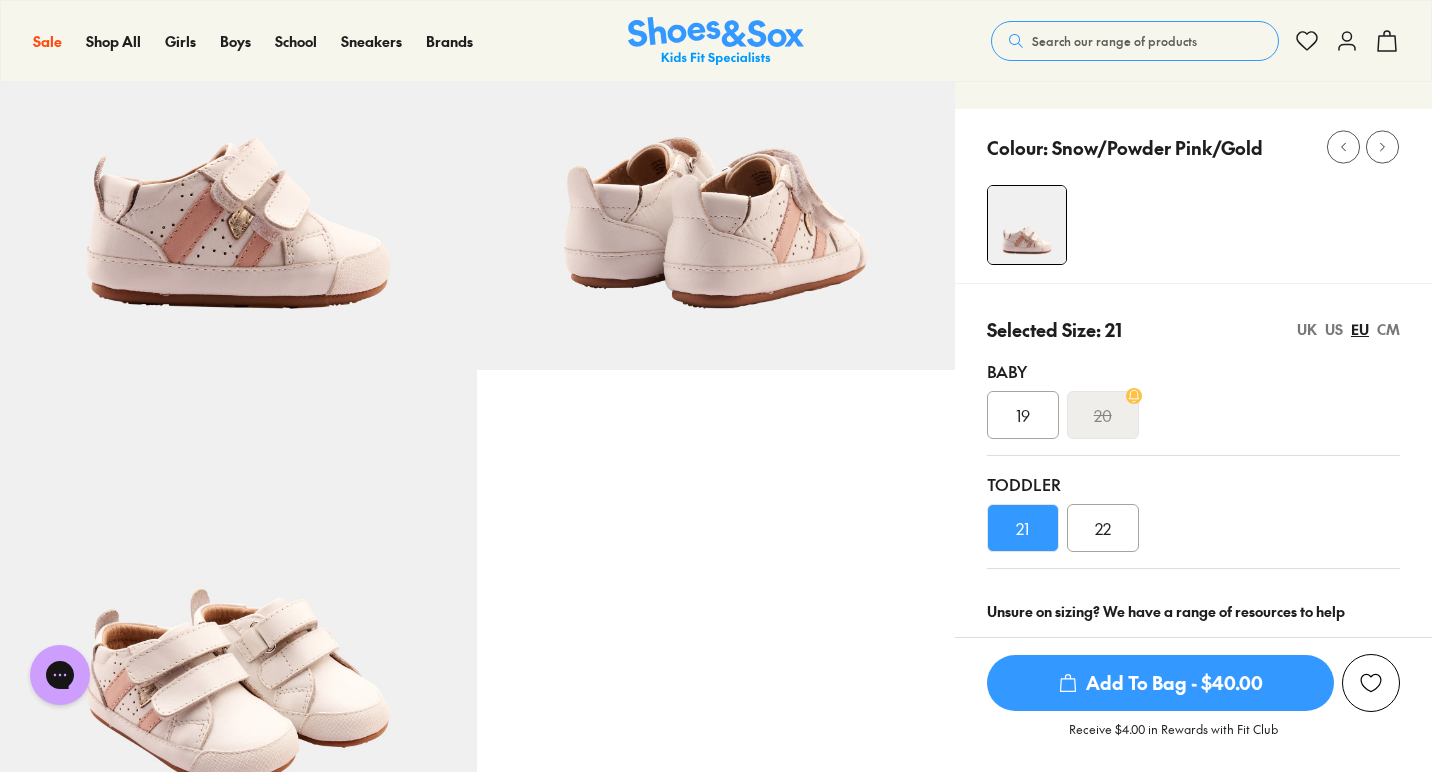 click on "22" at bounding box center (1103, 528) 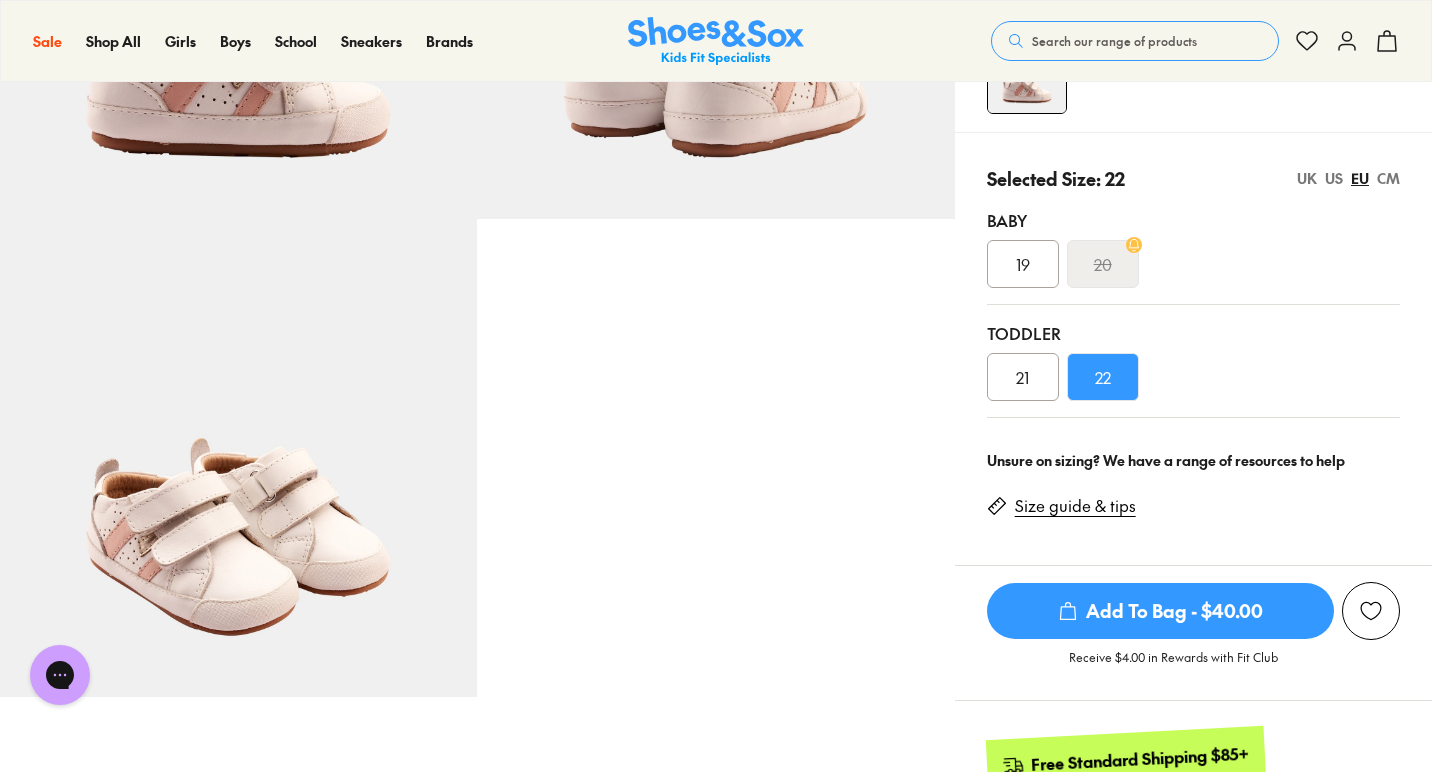 click on "Size guide & tips" at bounding box center [1075, 506] 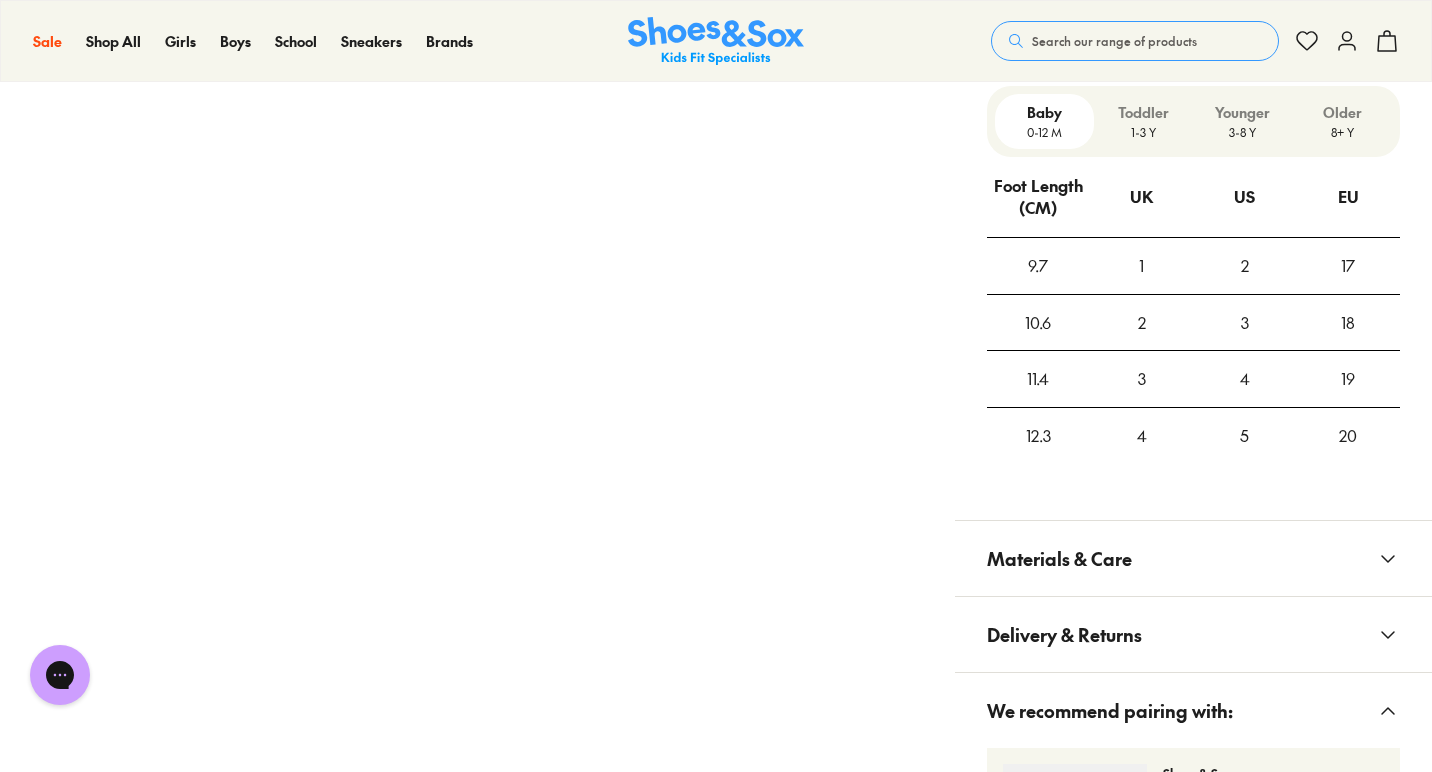 scroll, scrollTop: 1748, scrollLeft: 0, axis: vertical 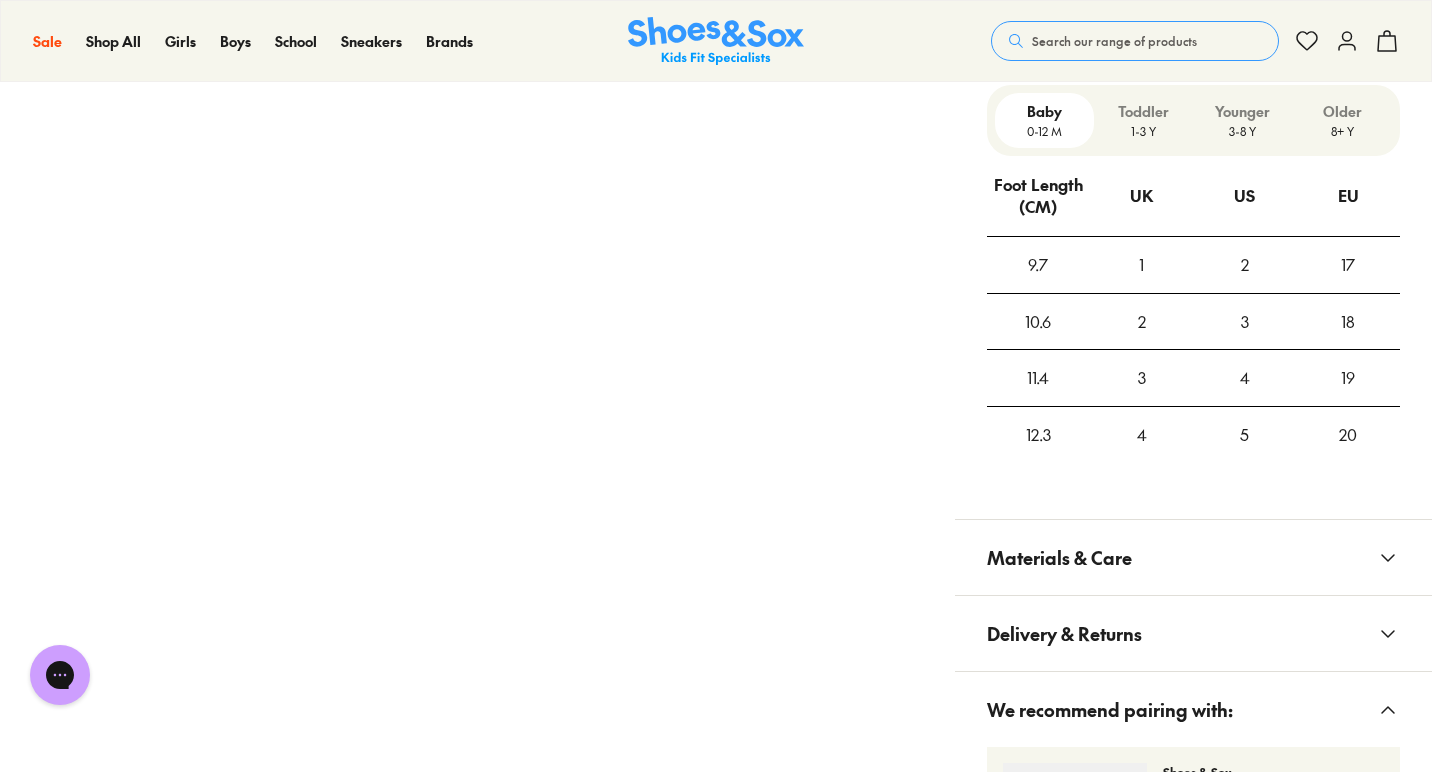 click on "1-3 Y" at bounding box center [1143, 131] 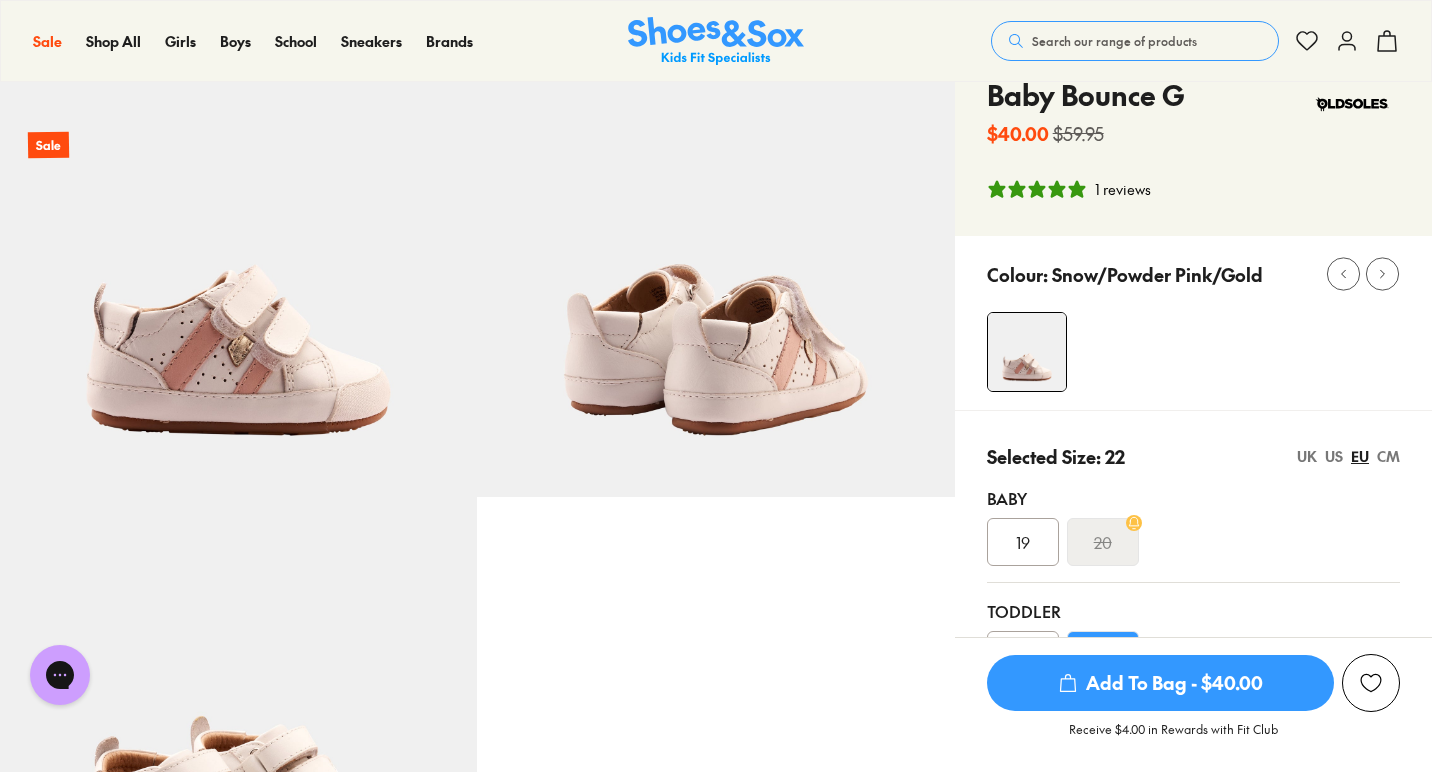 click on "Colour:
Snow/Powder Pink/Gold" at bounding box center (1193, 323) 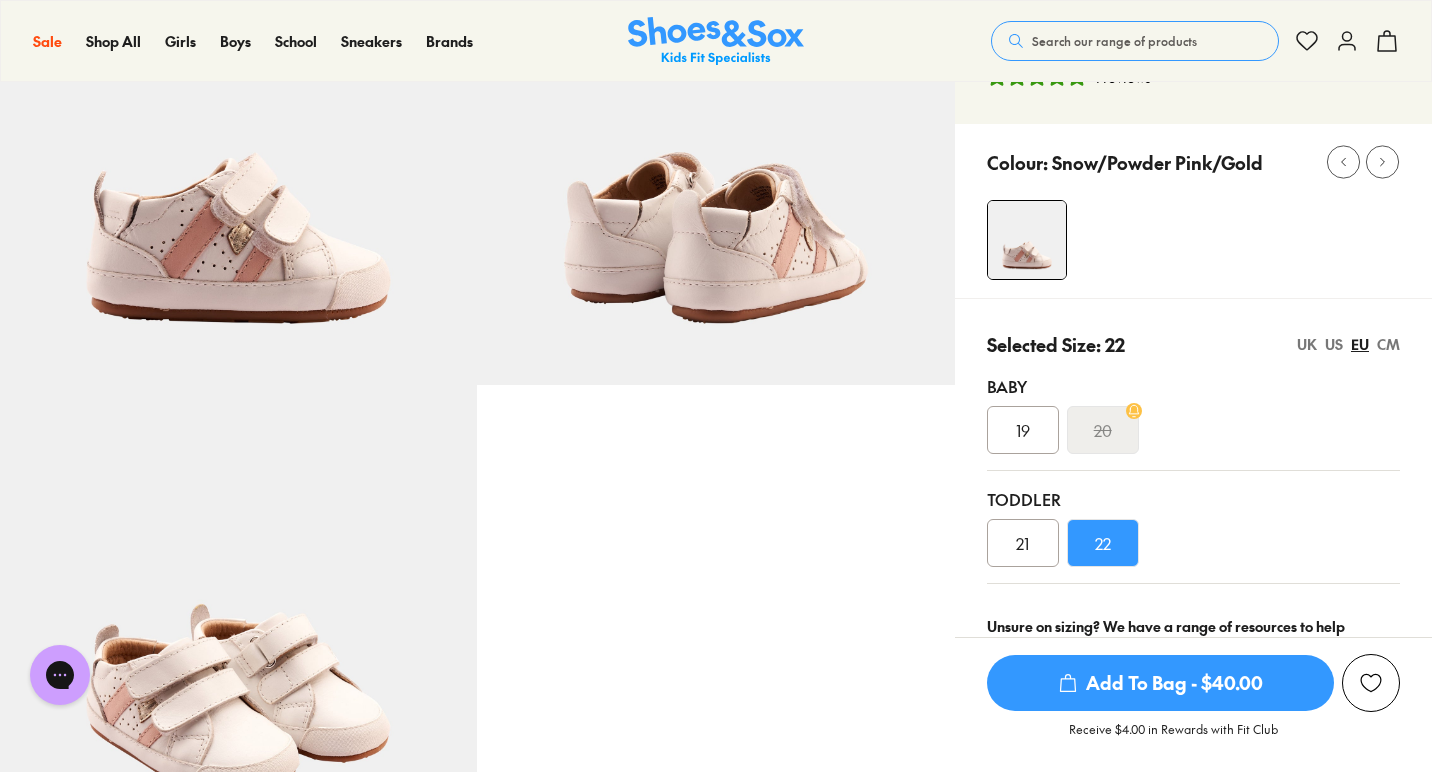 scroll, scrollTop: 221, scrollLeft: 0, axis: vertical 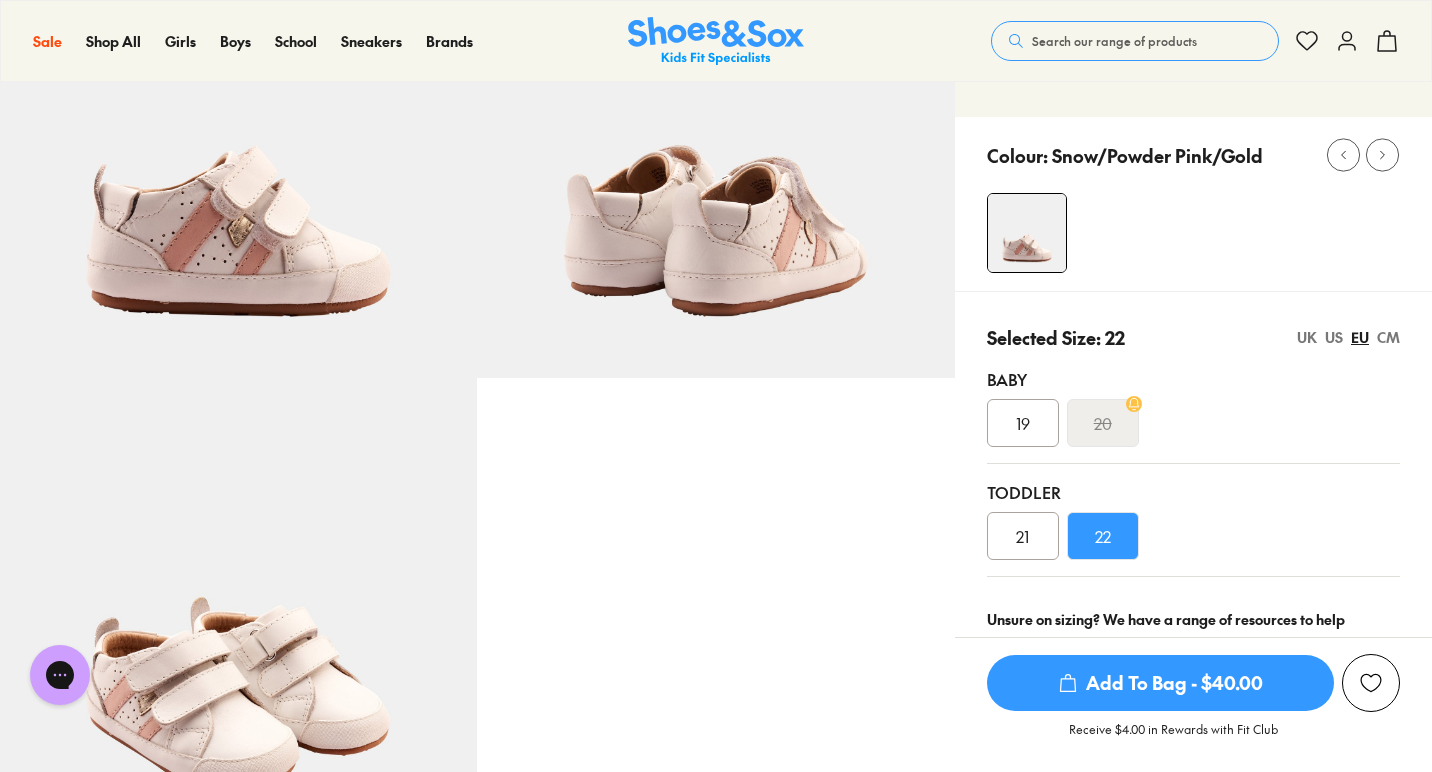 click on "21" at bounding box center (1022, 536) 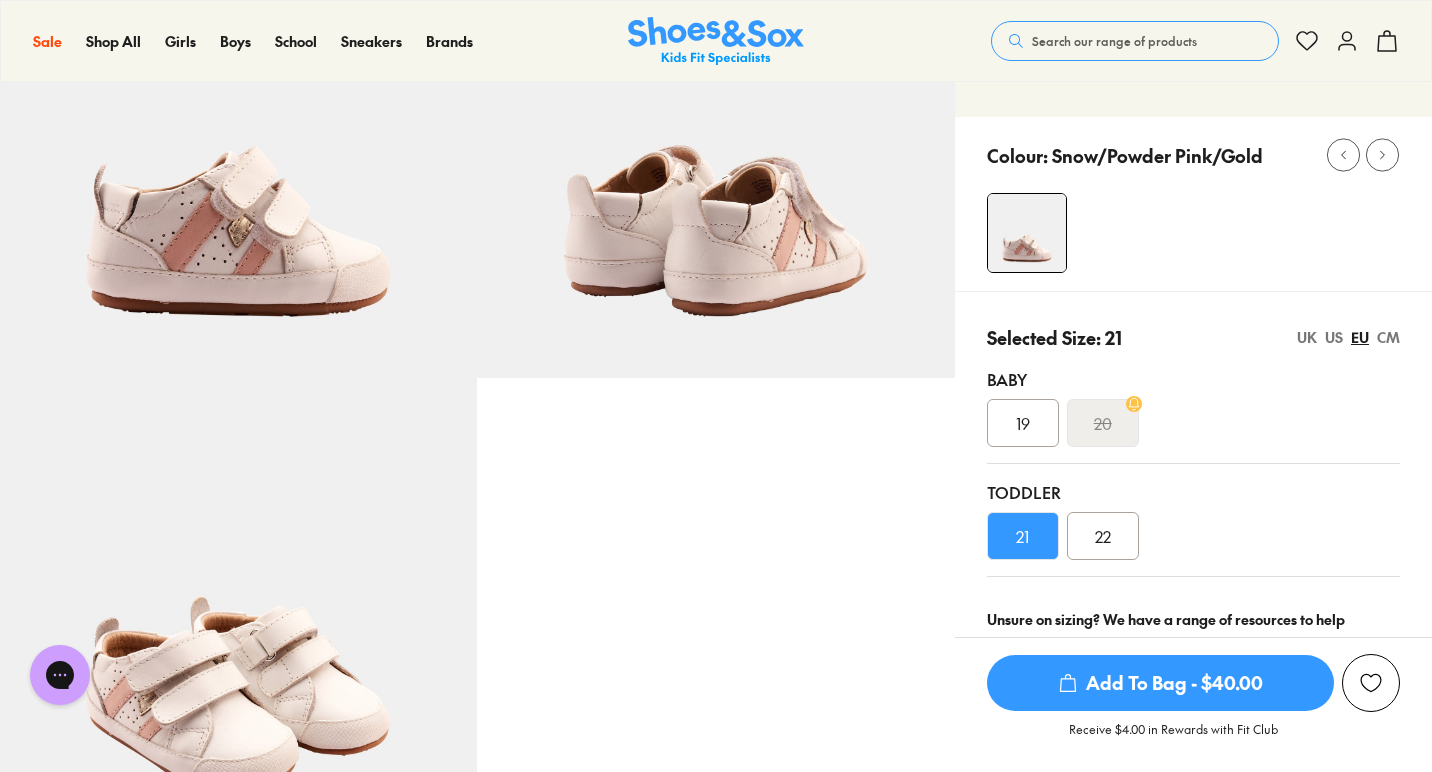click on "Add To Bag - $40.00" at bounding box center (1160, 683) 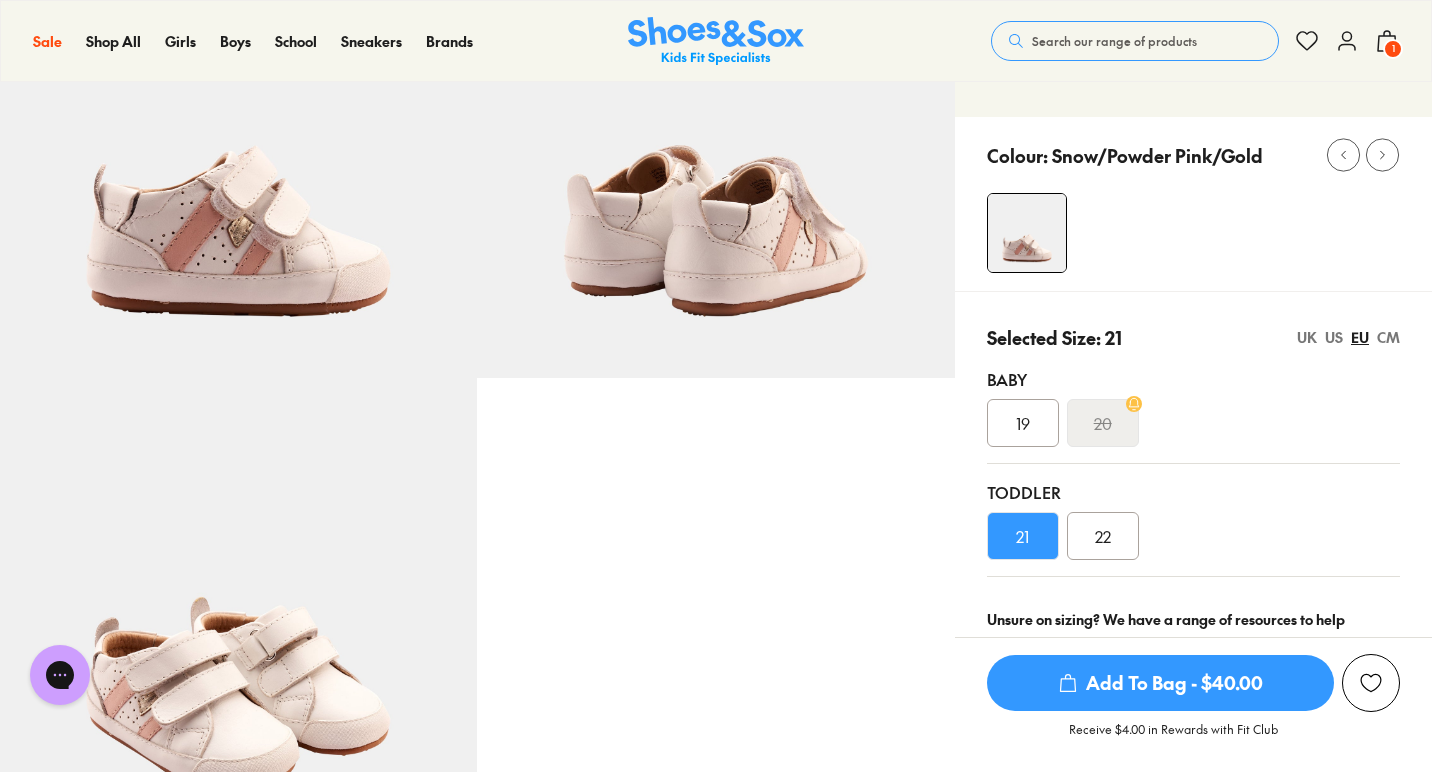 click on "22" at bounding box center [1103, 536] 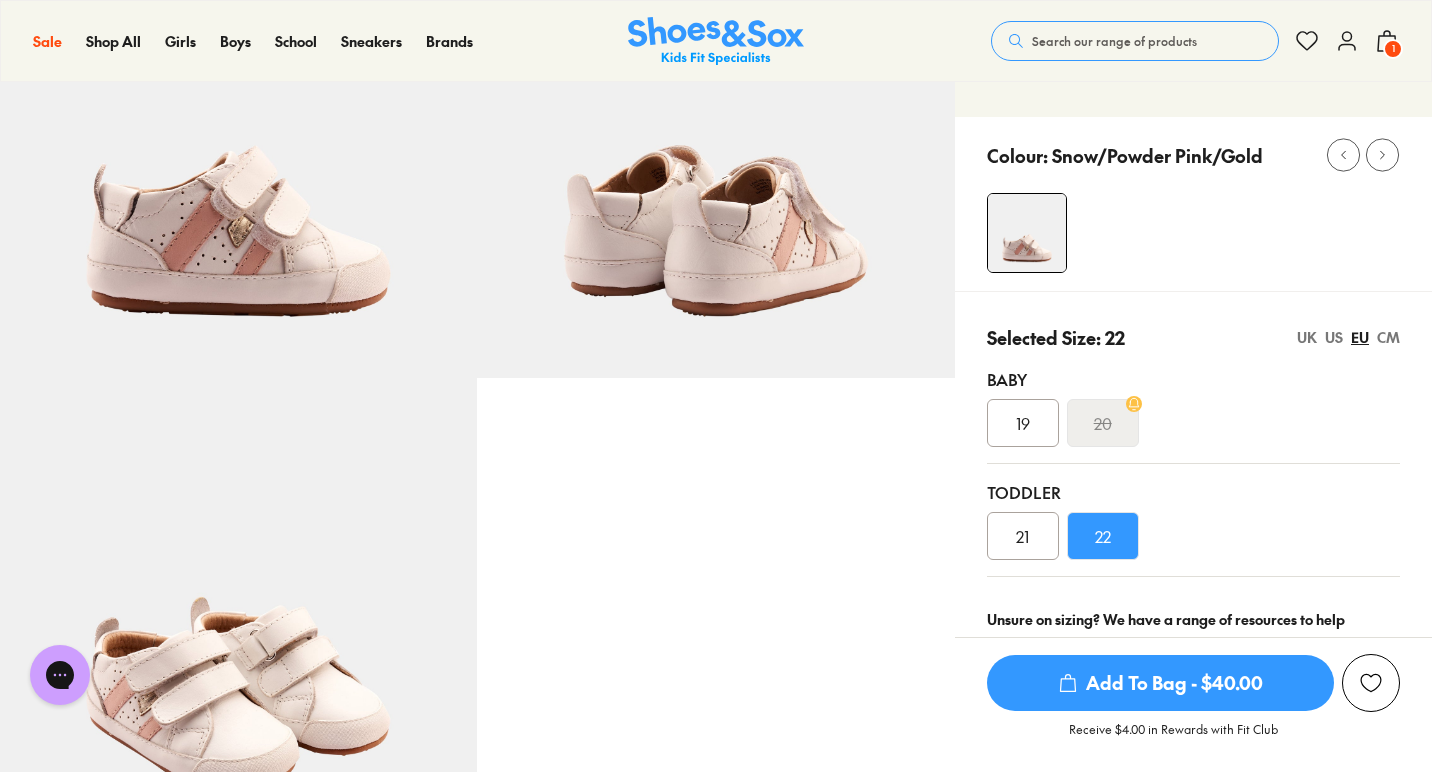 click on "Add To Bag - $40.00" at bounding box center [1160, 683] 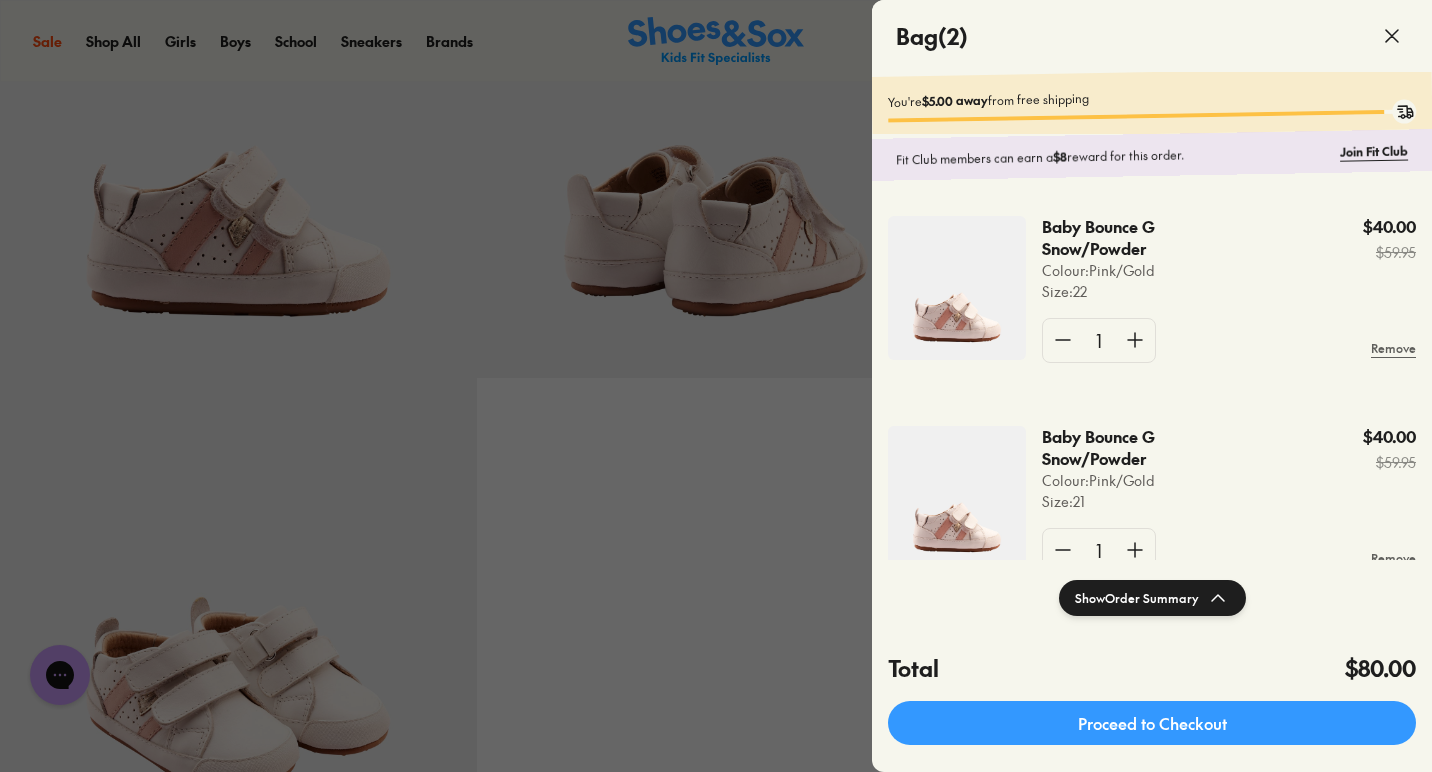 click 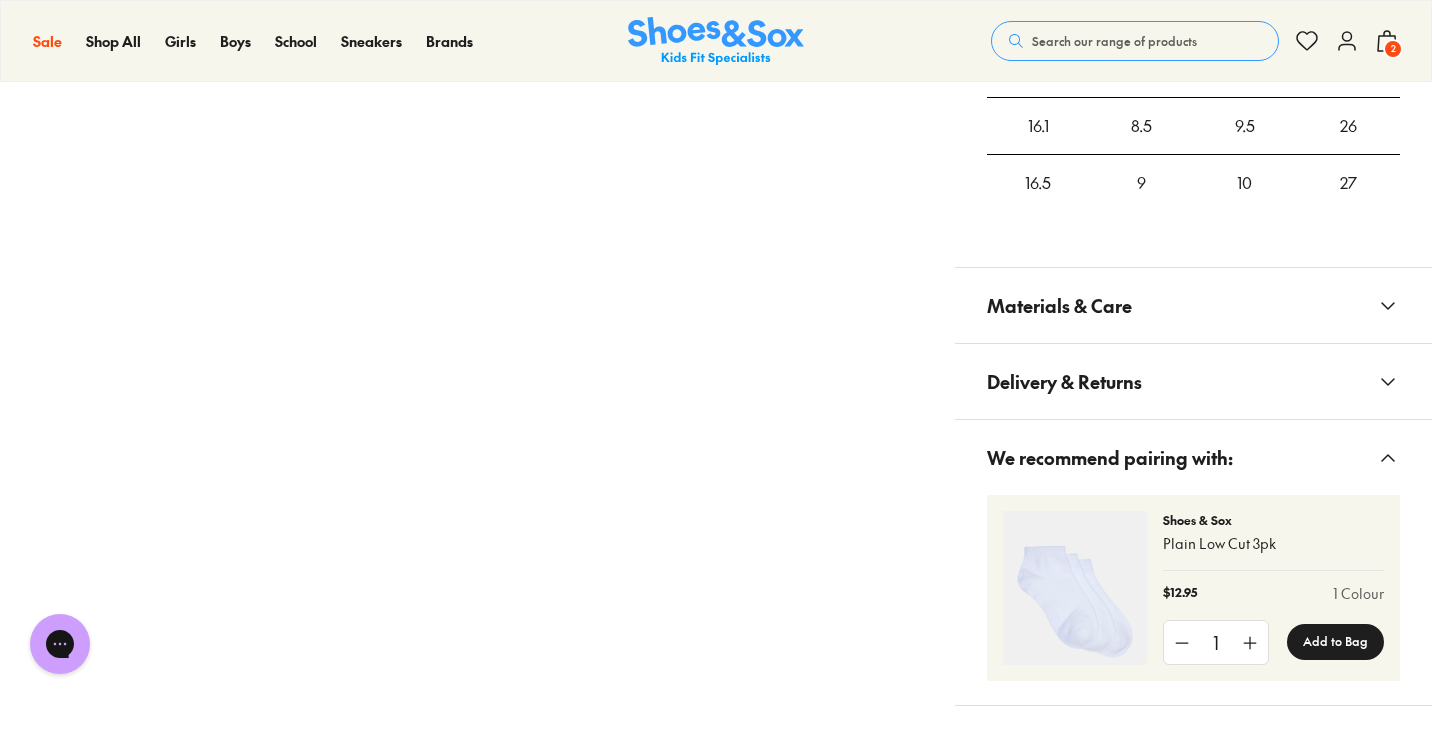 scroll, scrollTop: 4507, scrollLeft: 0, axis: vertical 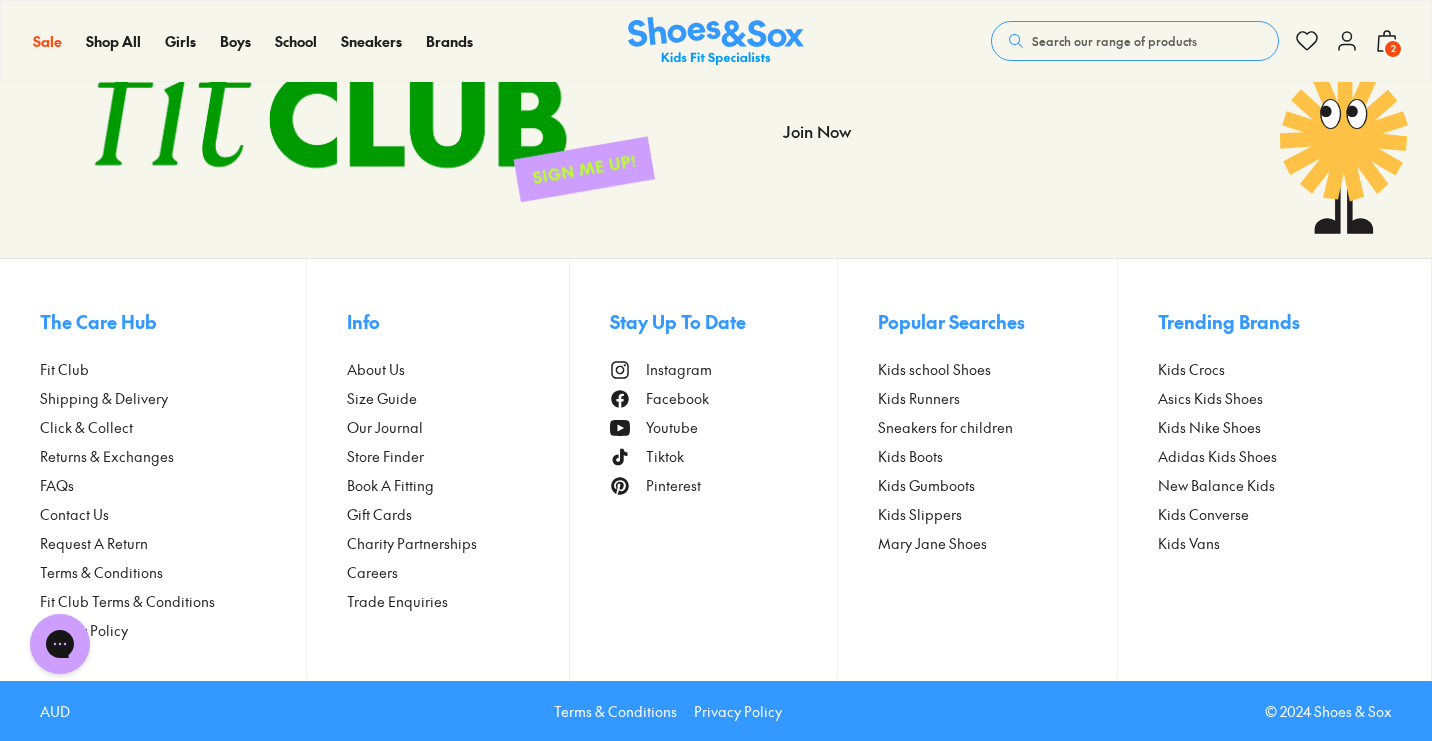 click on "Fit Club
Shipping & Delivery
Click & Collect
Returns & Exchanges
FAQs
Contact Us
Request A Return
Terms & Conditions" at bounding box center (173, 500) 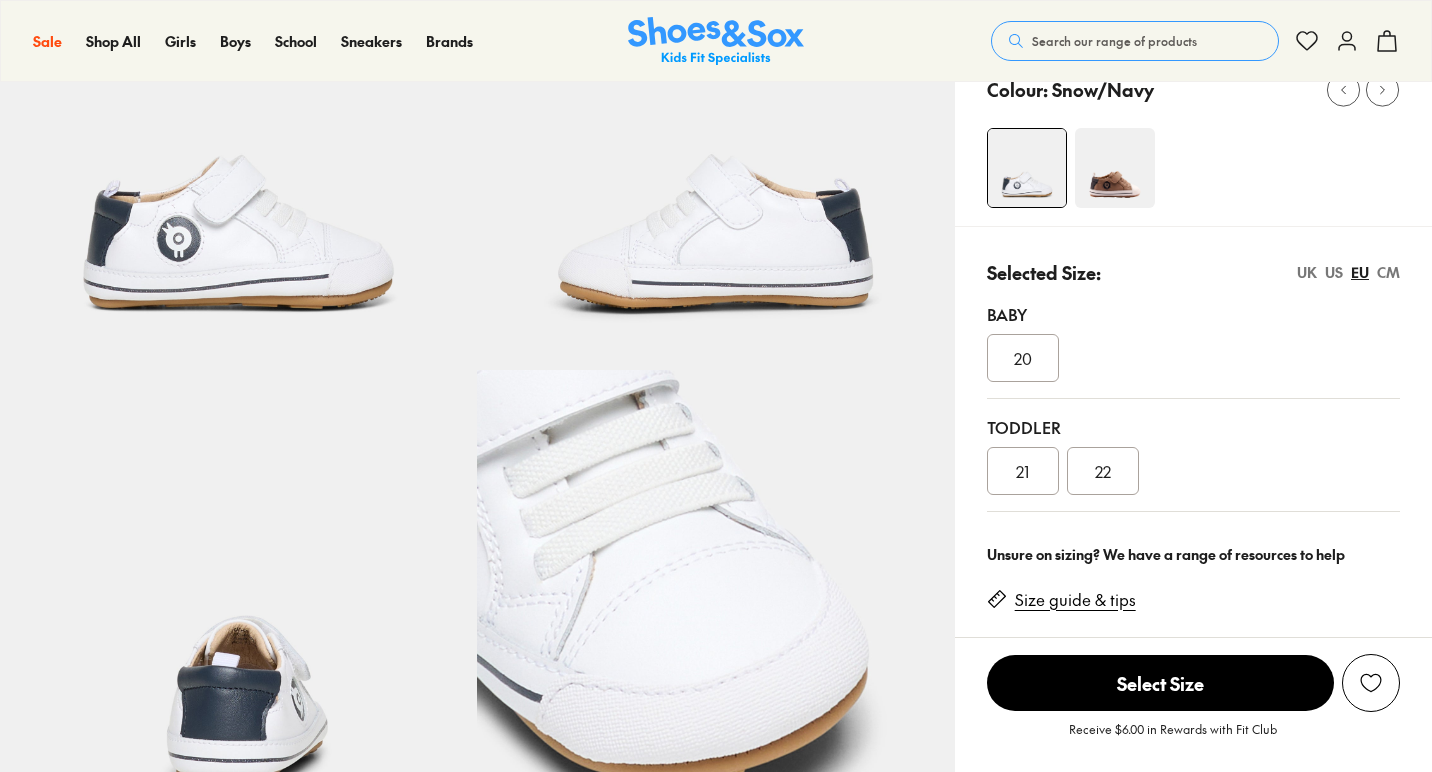 scroll, scrollTop: 229, scrollLeft: 0, axis: vertical 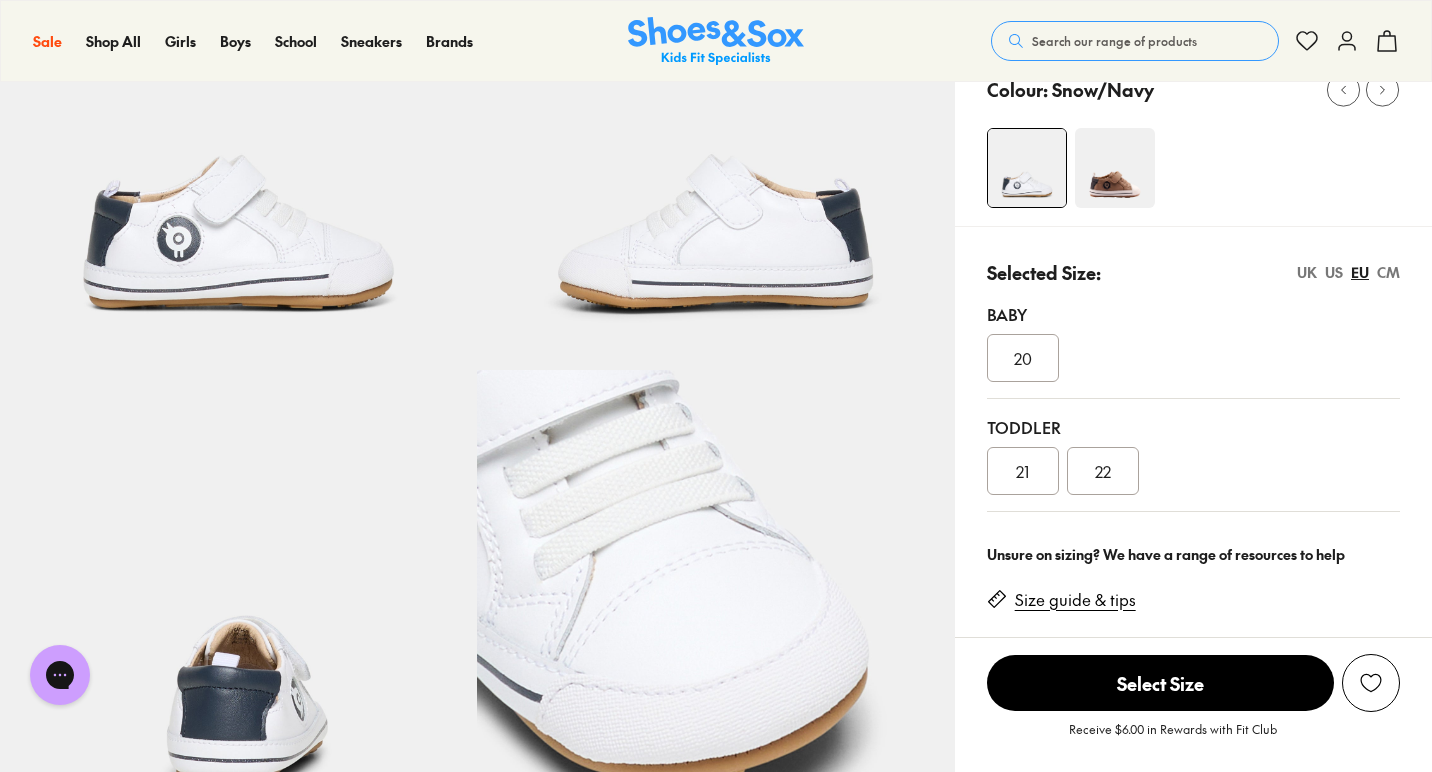 click at bounding box center [1115, 168] 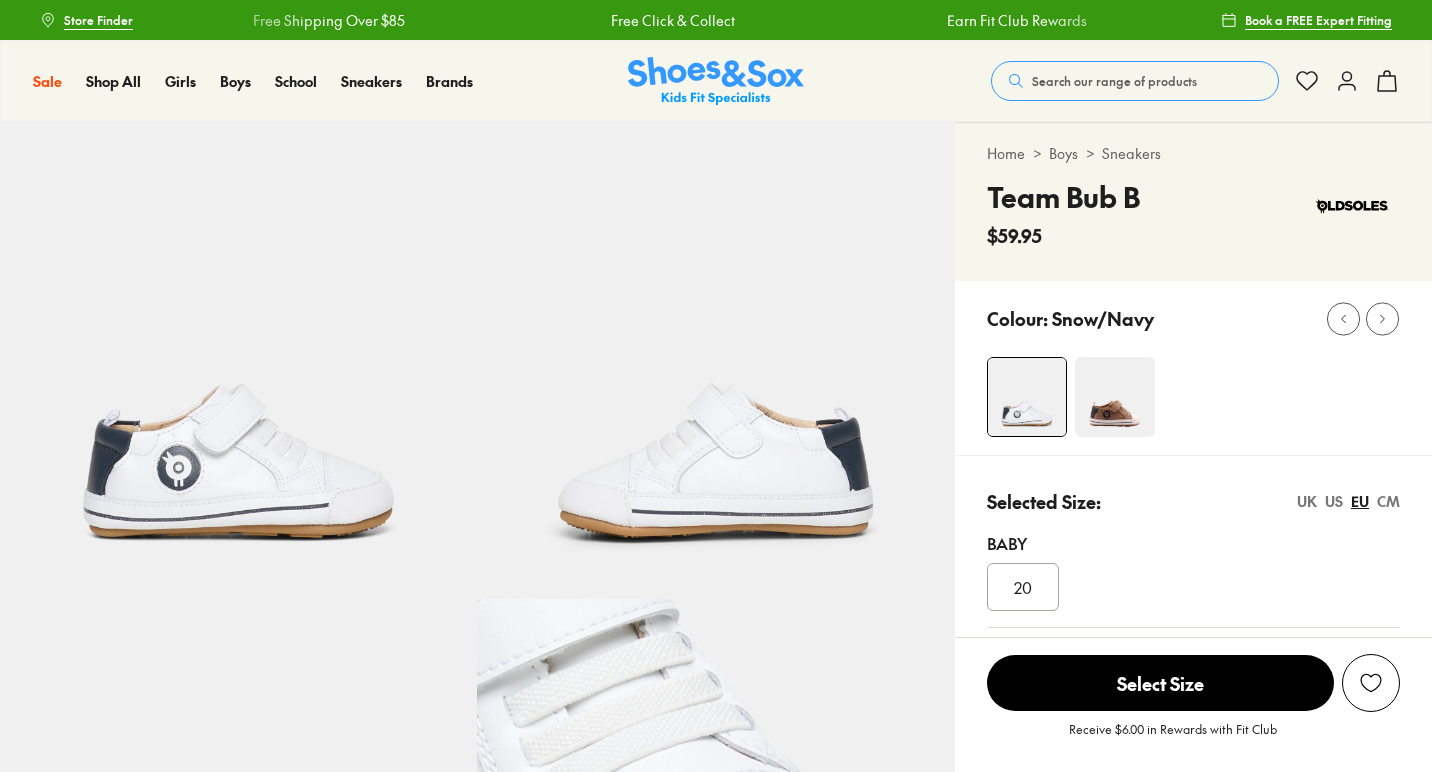 click on "21" at bounding box center [1023, 700] 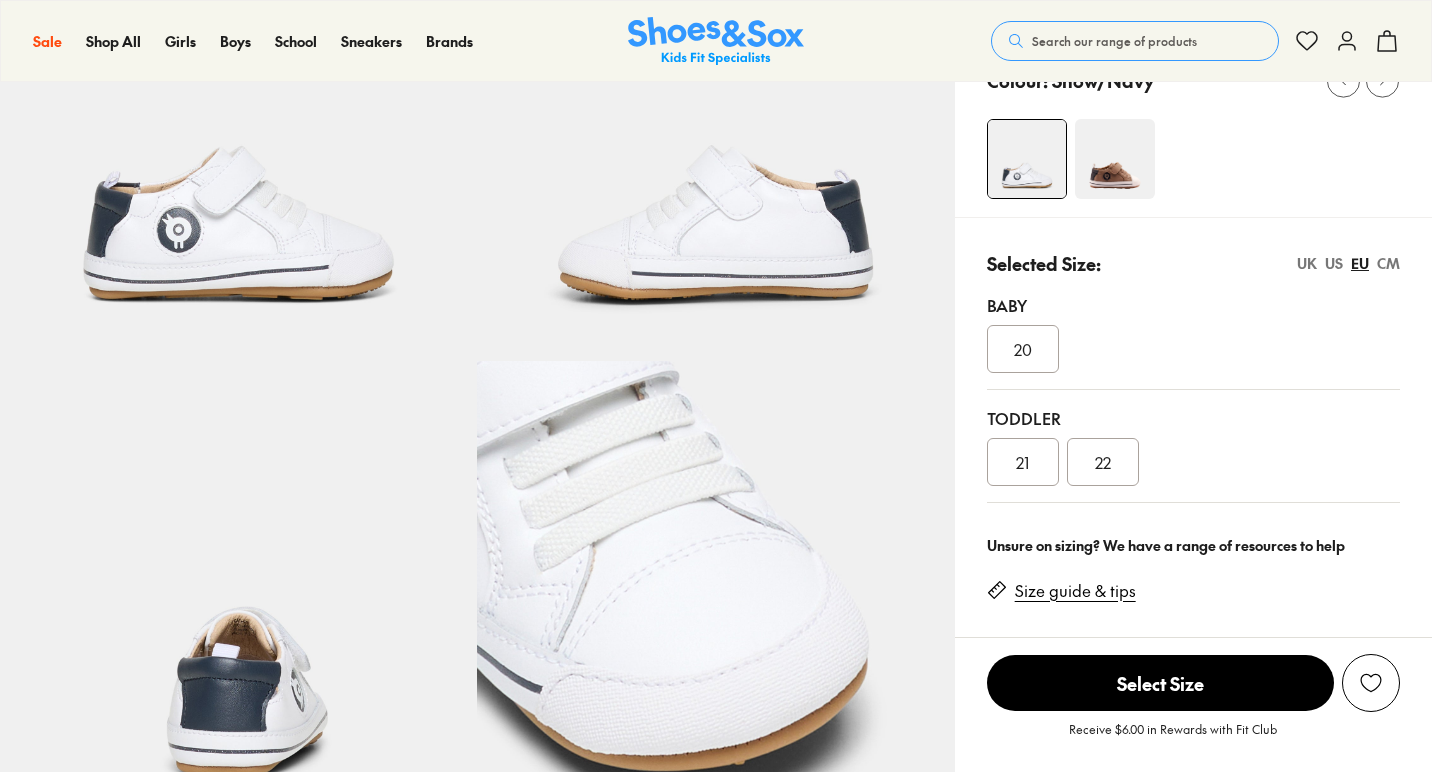 select on "*" 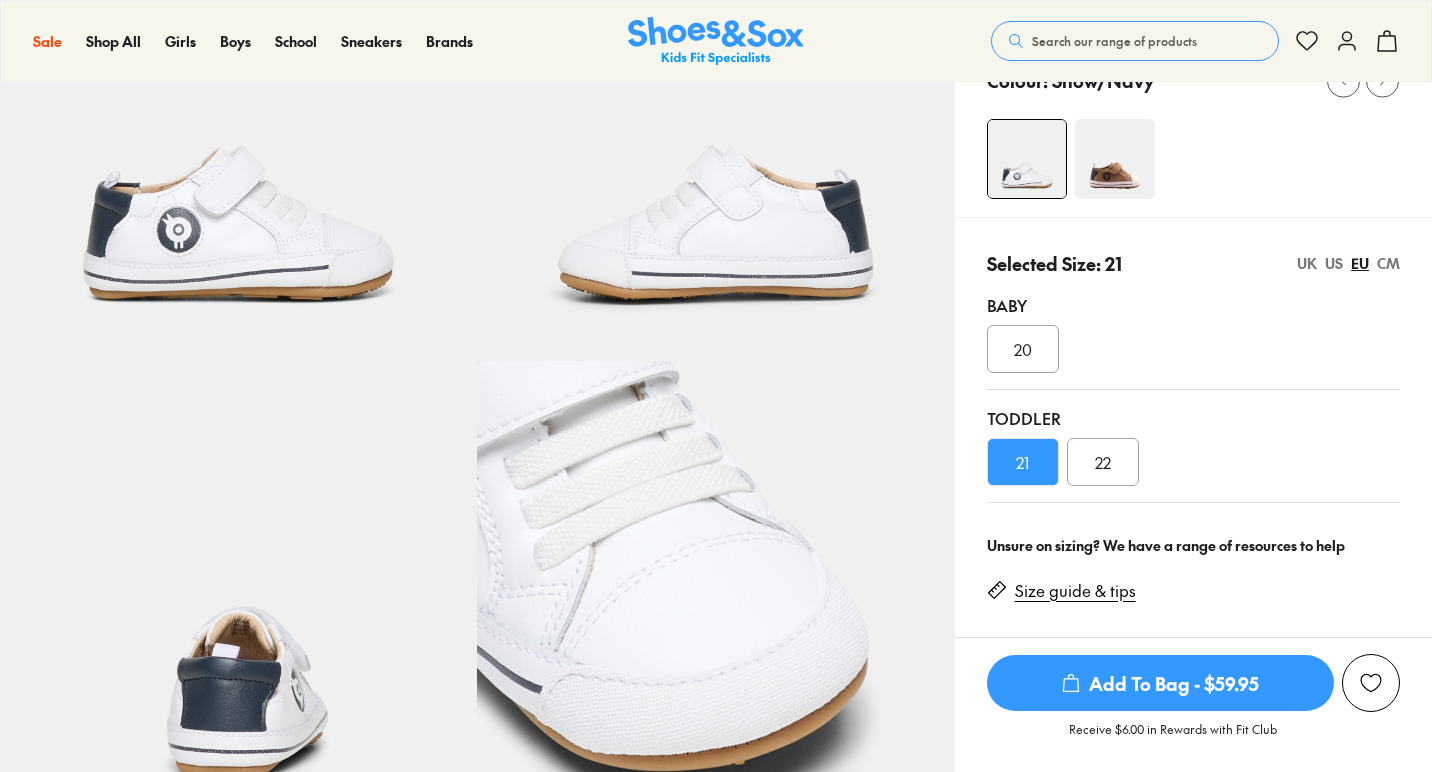 scroll, scrollTop: 238, scrollLeft: 0, axis: vertical 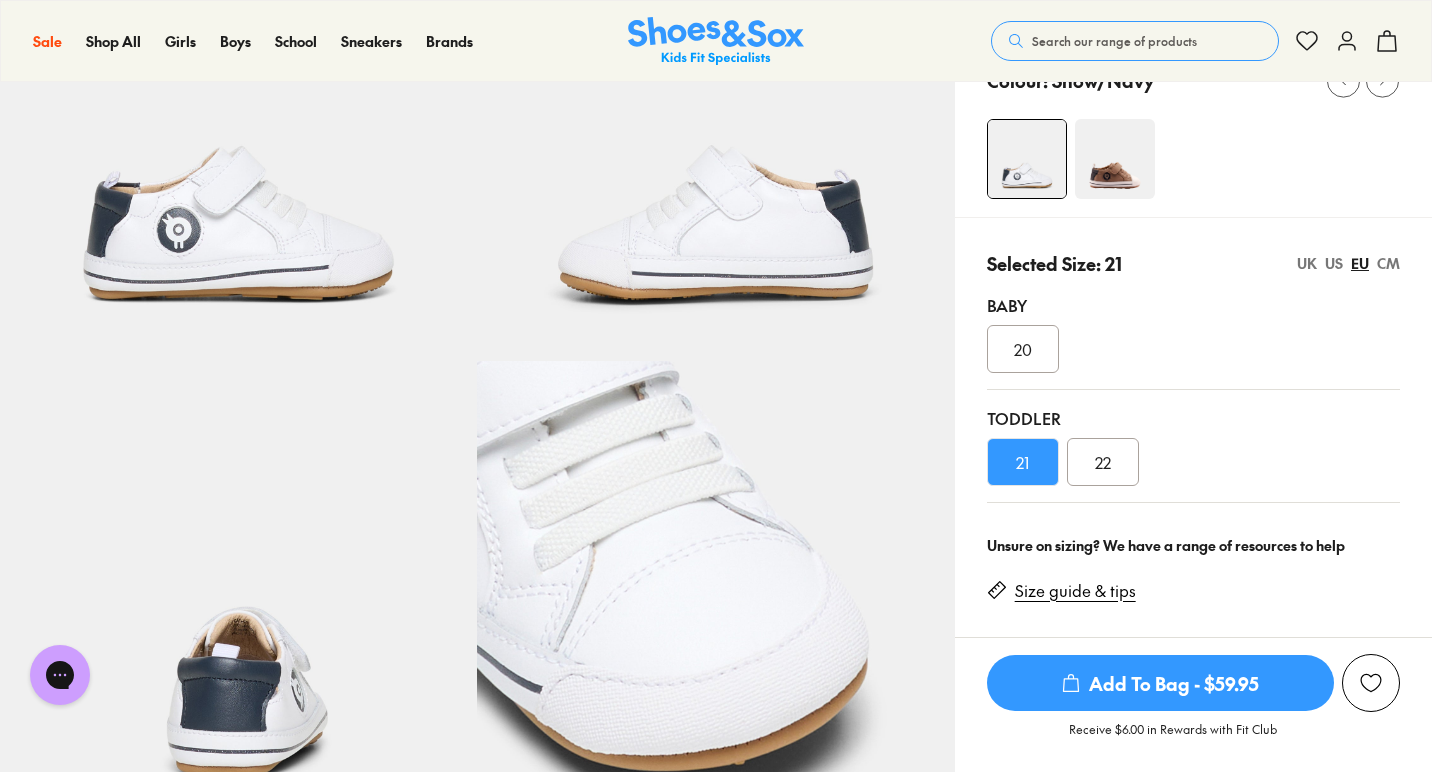click on "20" at bounding box center [1193, 349] 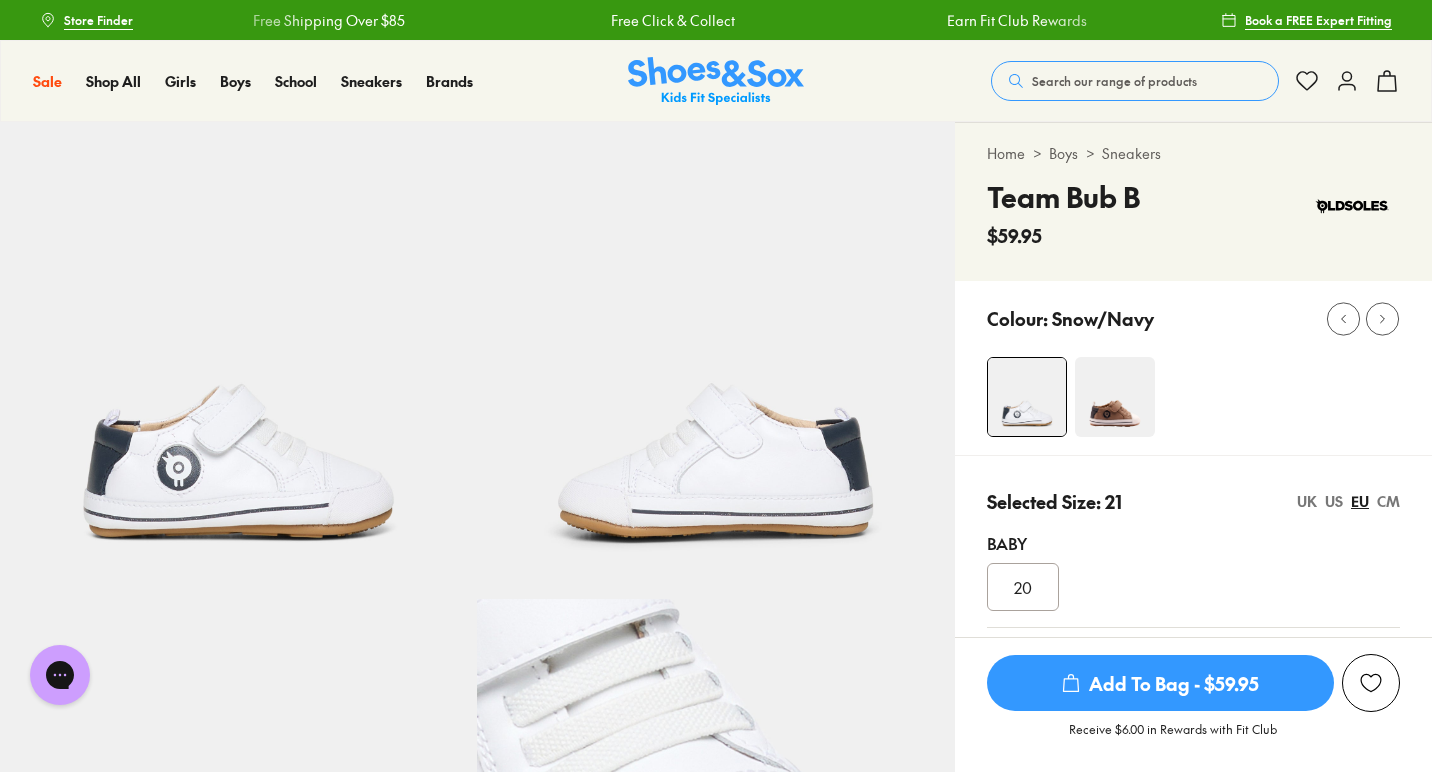 scroll, scrollTop: 0, scrollLeft: 0, axis: both 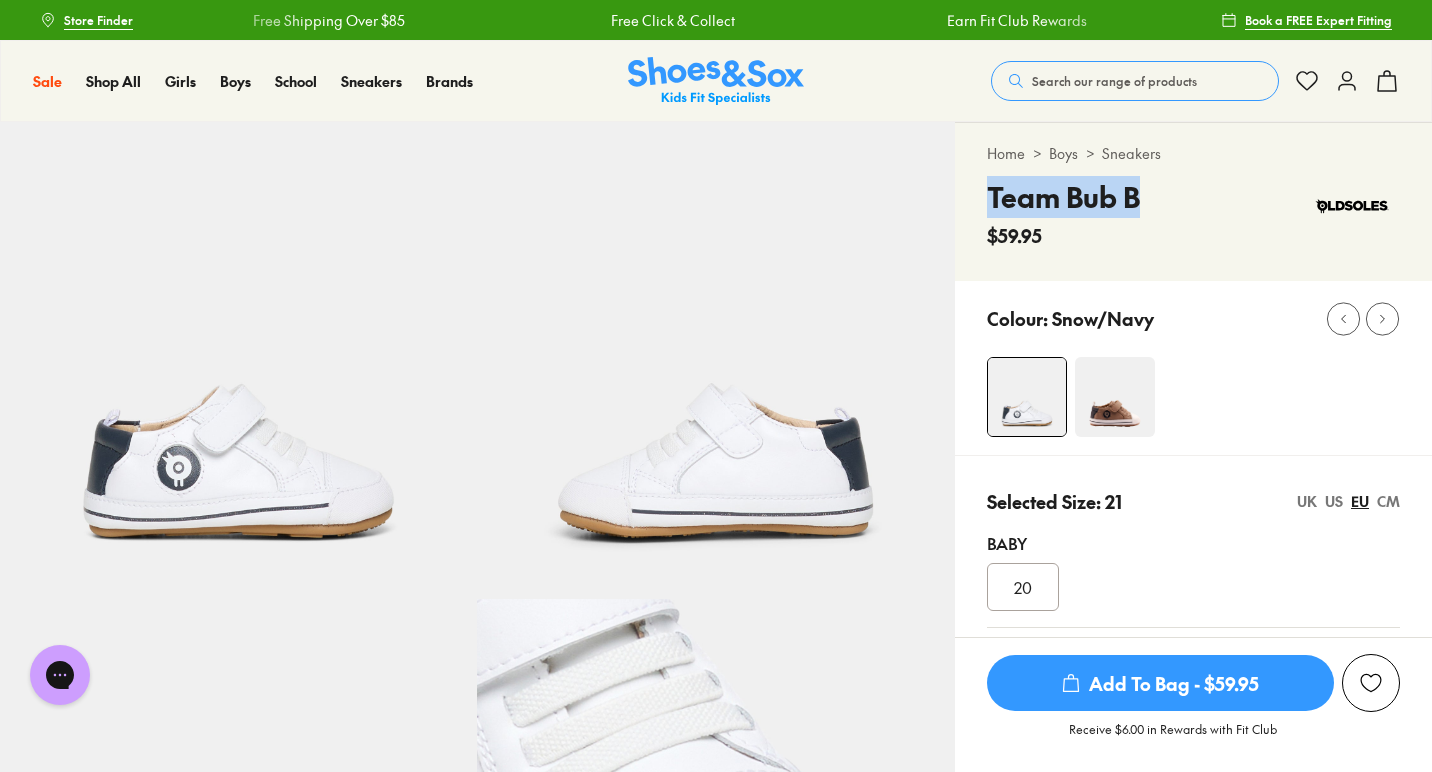 drag, startPoint x: 1143, startPoint y: 201, endPoint x: 965, endPoint y: 199, distance: 178.01123 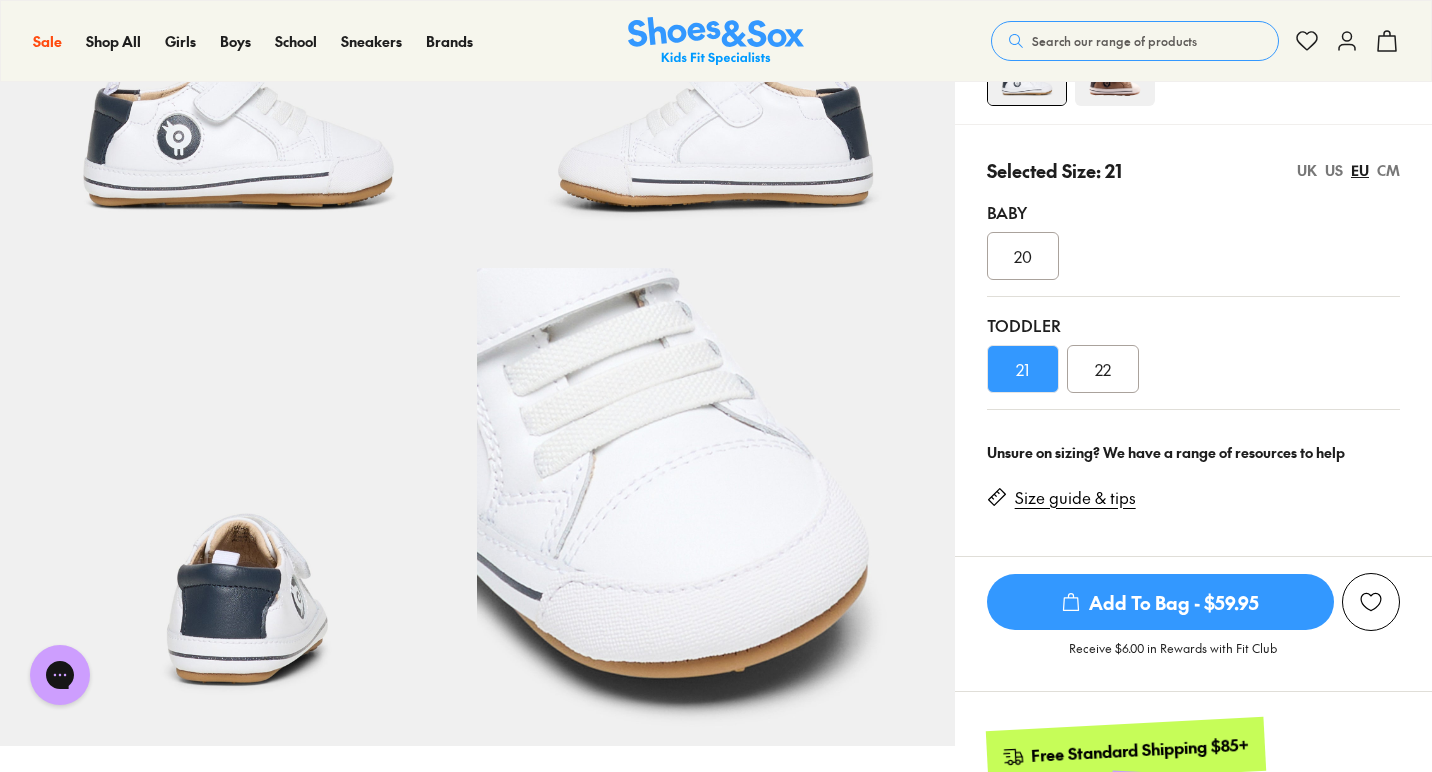 click on "Size guide & tips" at bounding box center [1075, 498] 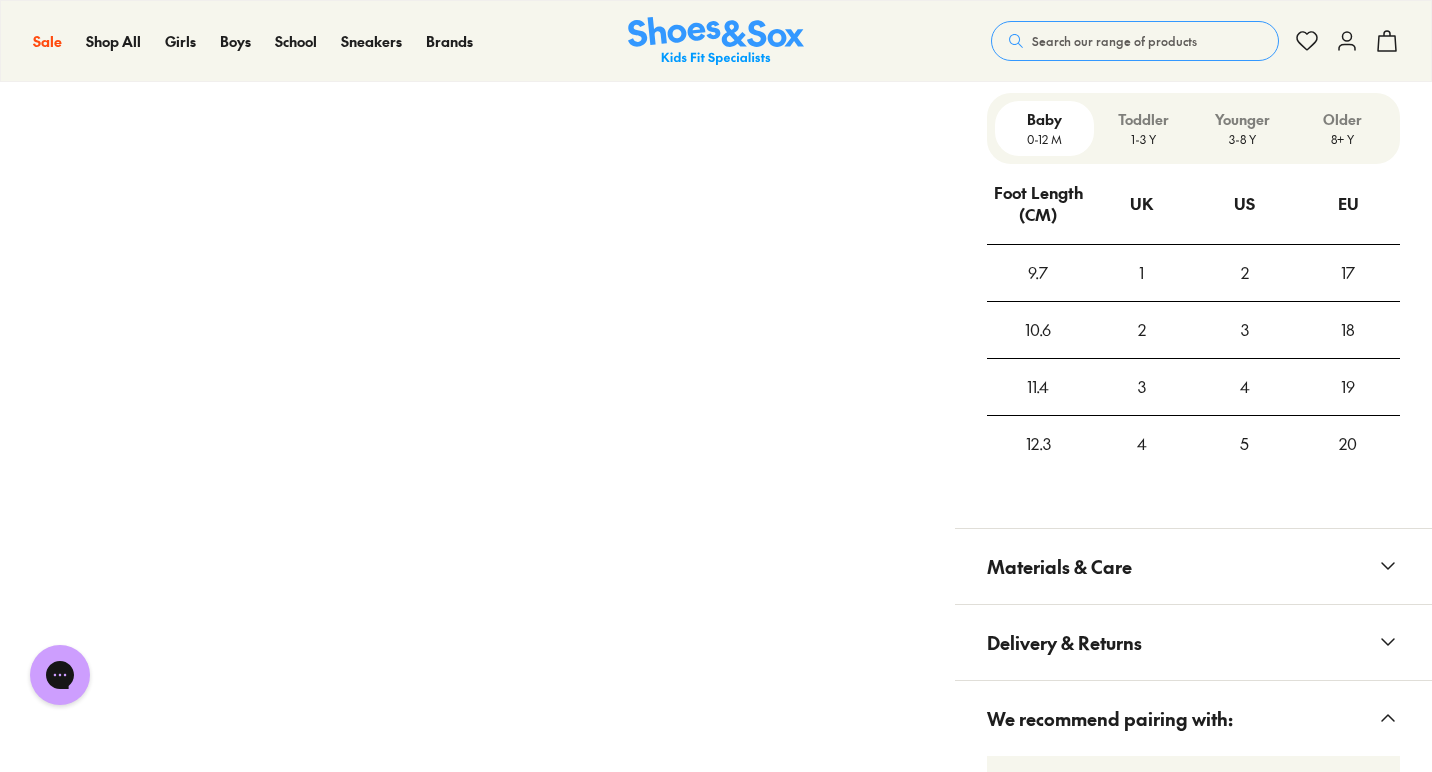 scroll, scrollTop: 1678, scrollLeft: 0, axis: vertical 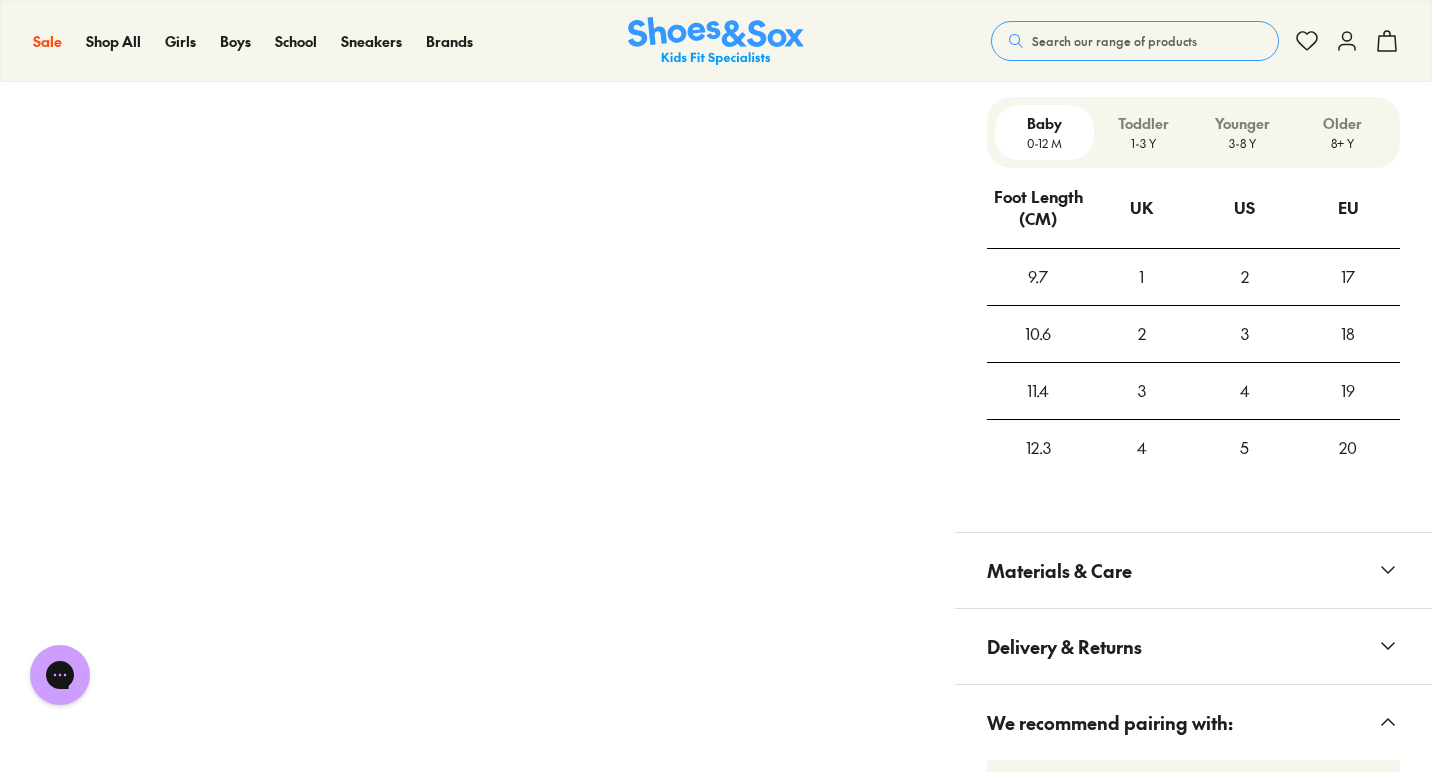 click on "Toddler" at bounding box center (1143, 123) 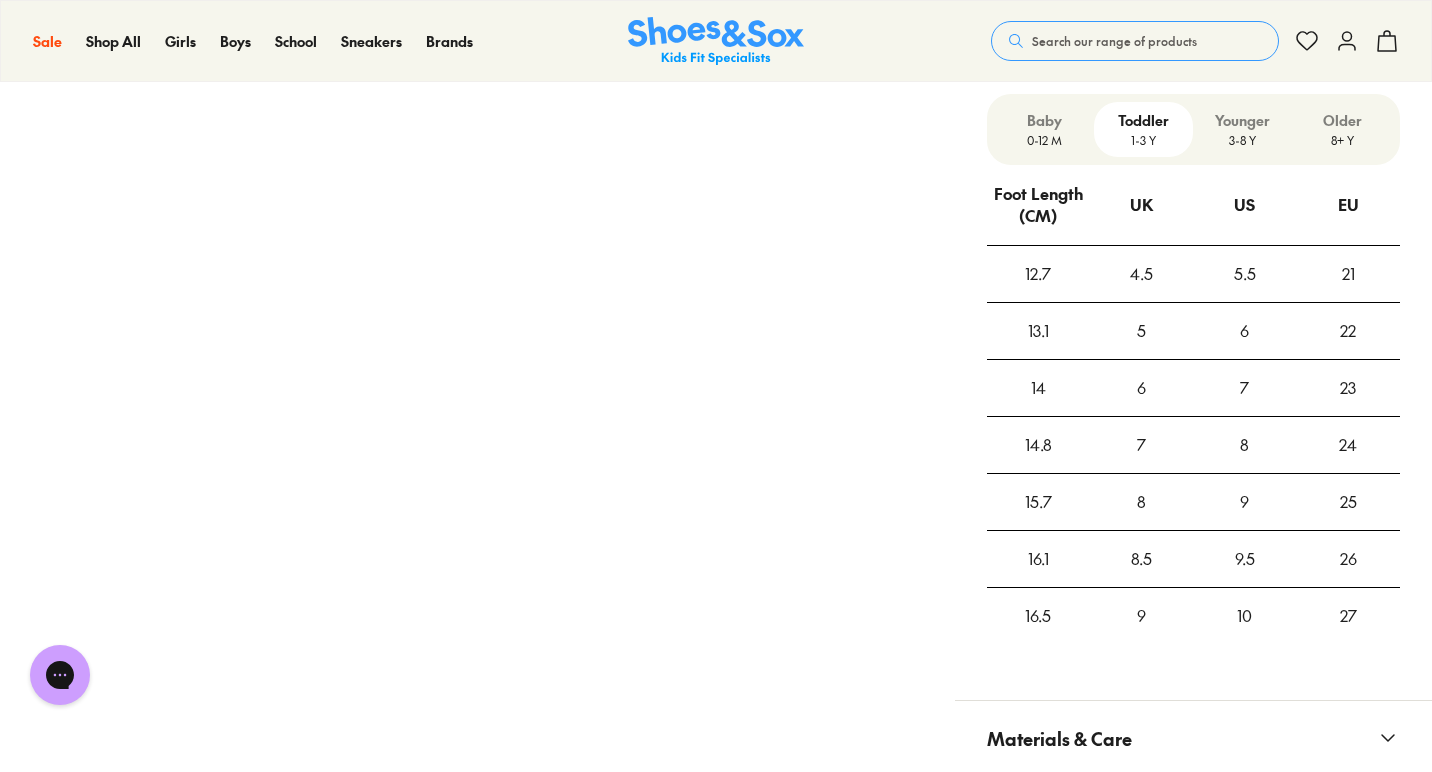 scroll, scrollTop: 1675, scrollLeft: 0, axis: vertical 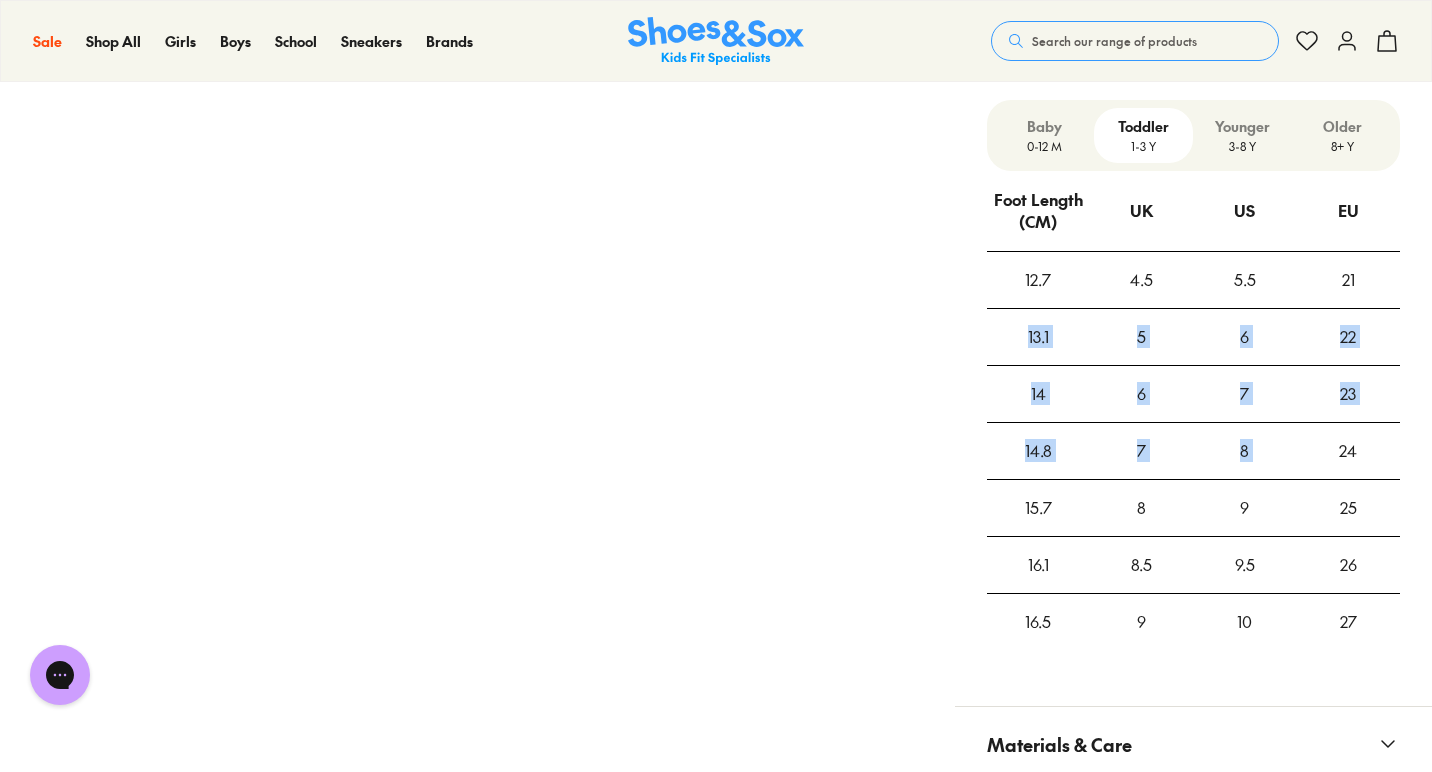 drag, startPoint x: 1020, startPoint y: 333, endPoint x: 1373, endPoint y: 420, distance: 363.56293 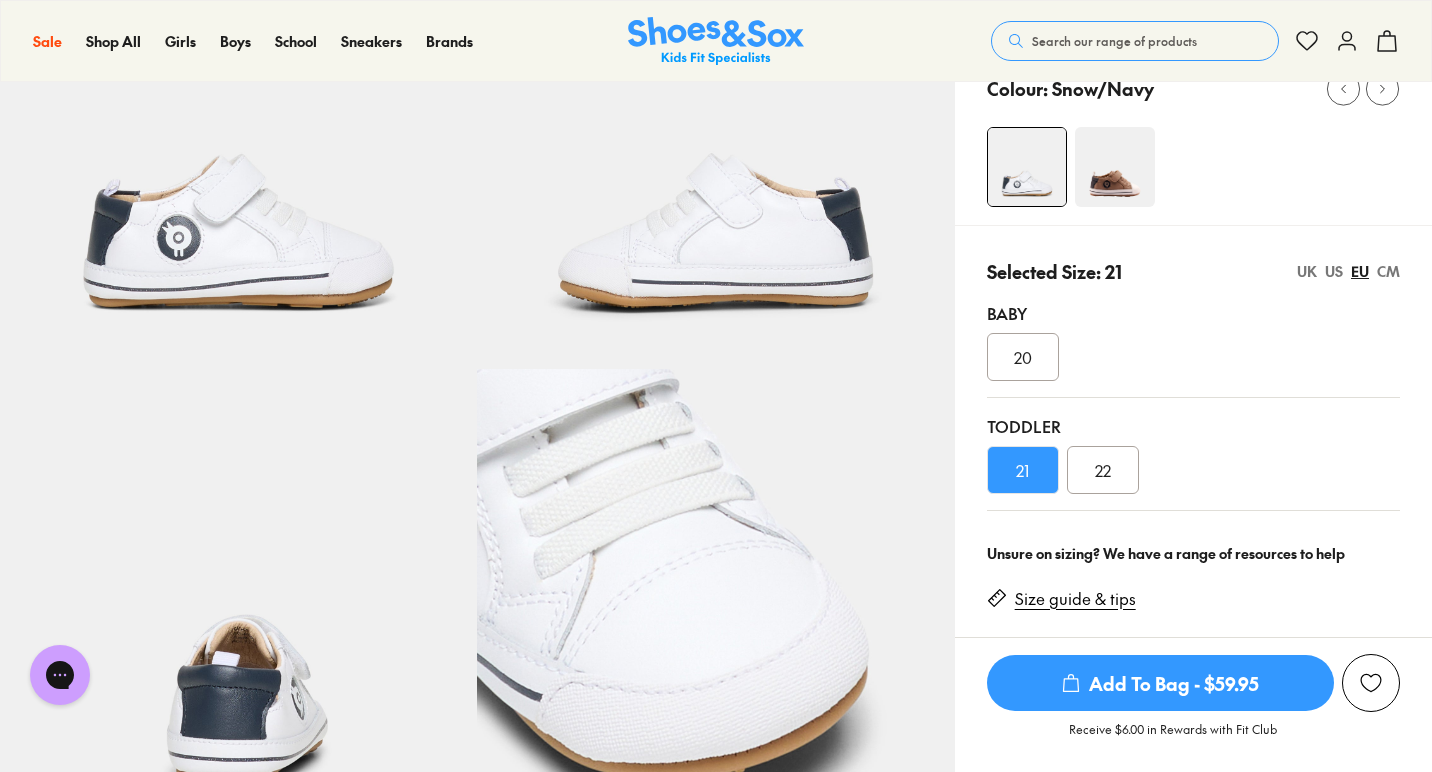 scroll, scrollTop: 223, scrollLeft: 0, axis: vertical 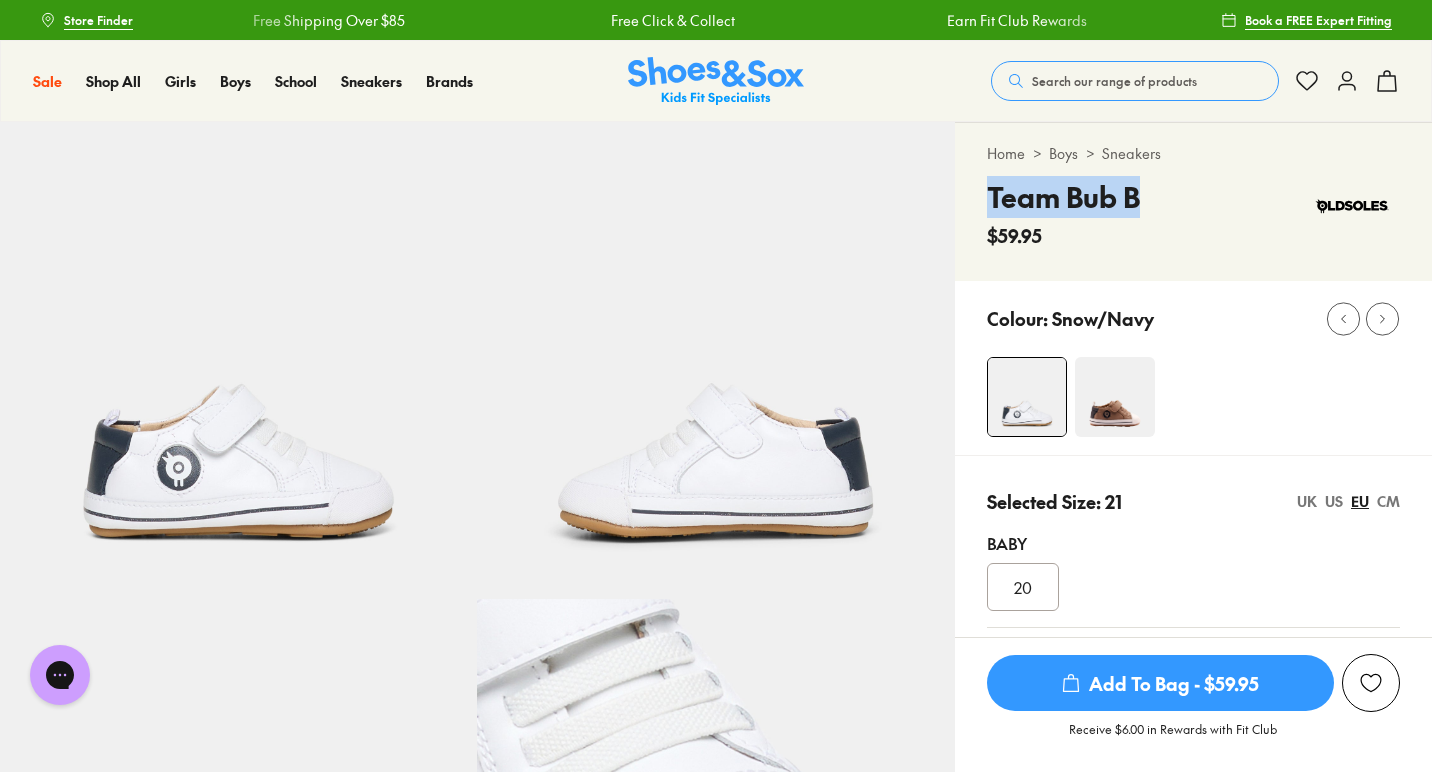 drag, startPoint x: 1143, startPoint y: 207, endPoint x: 985, endPoint y: 207, distance: 158 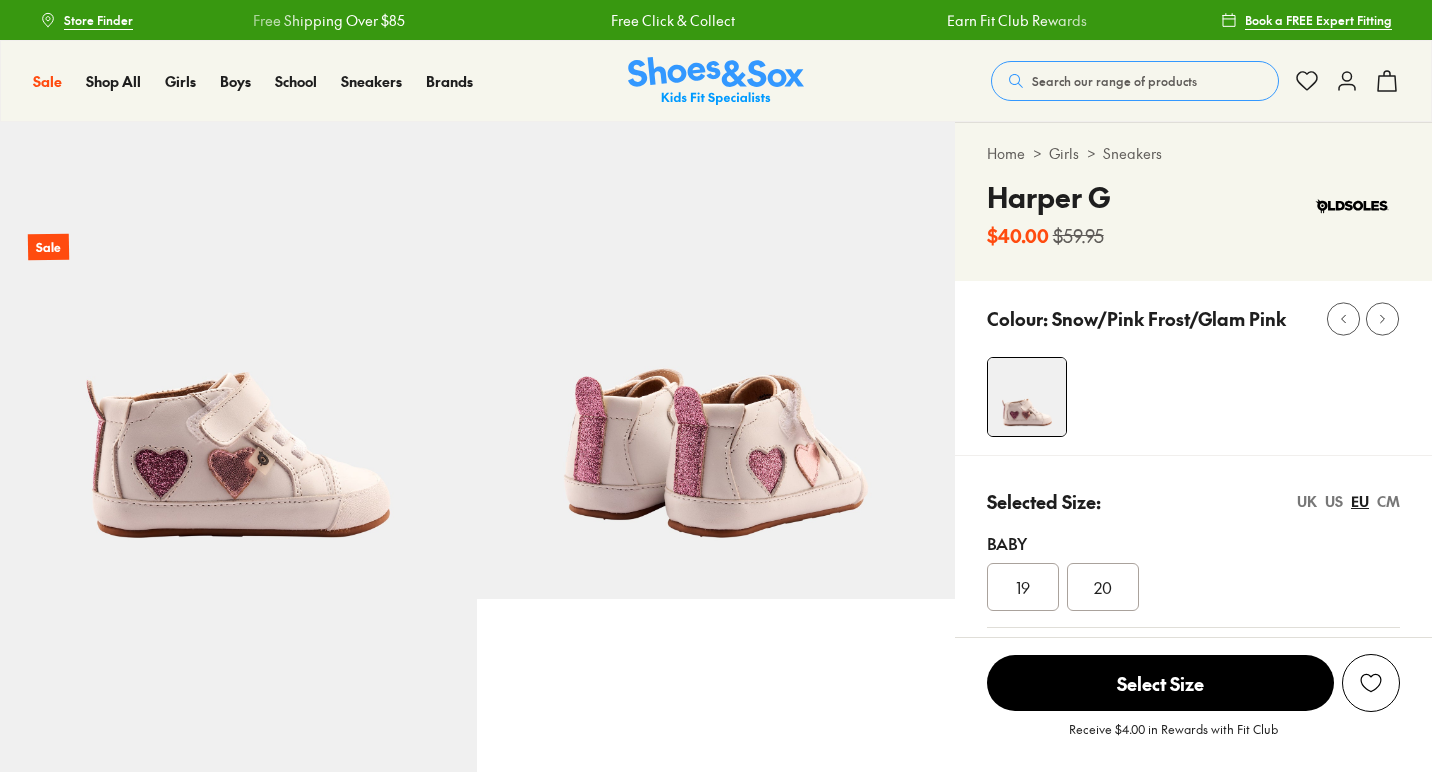 select on "*" 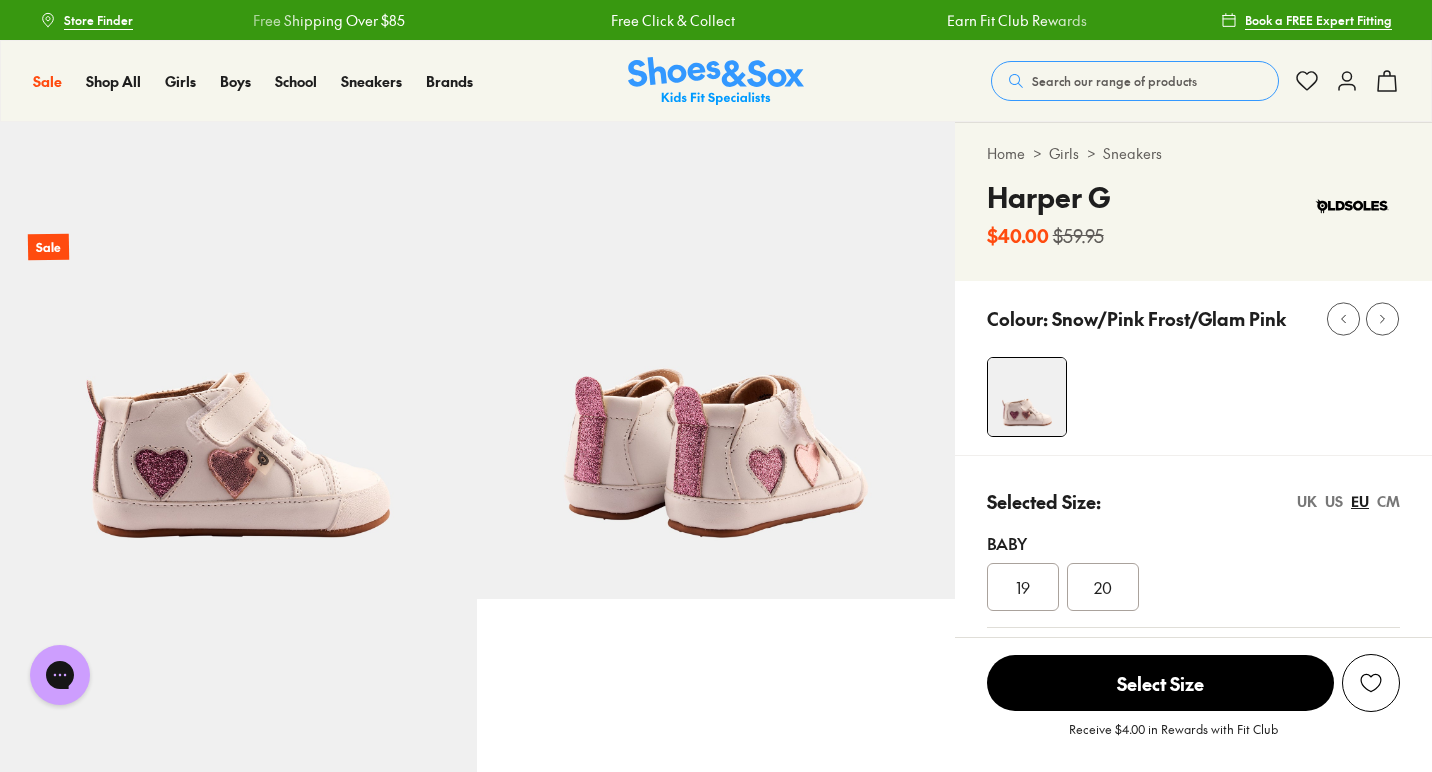 scroll, scrollTop: 0, scrollLeft: 0, axis: both 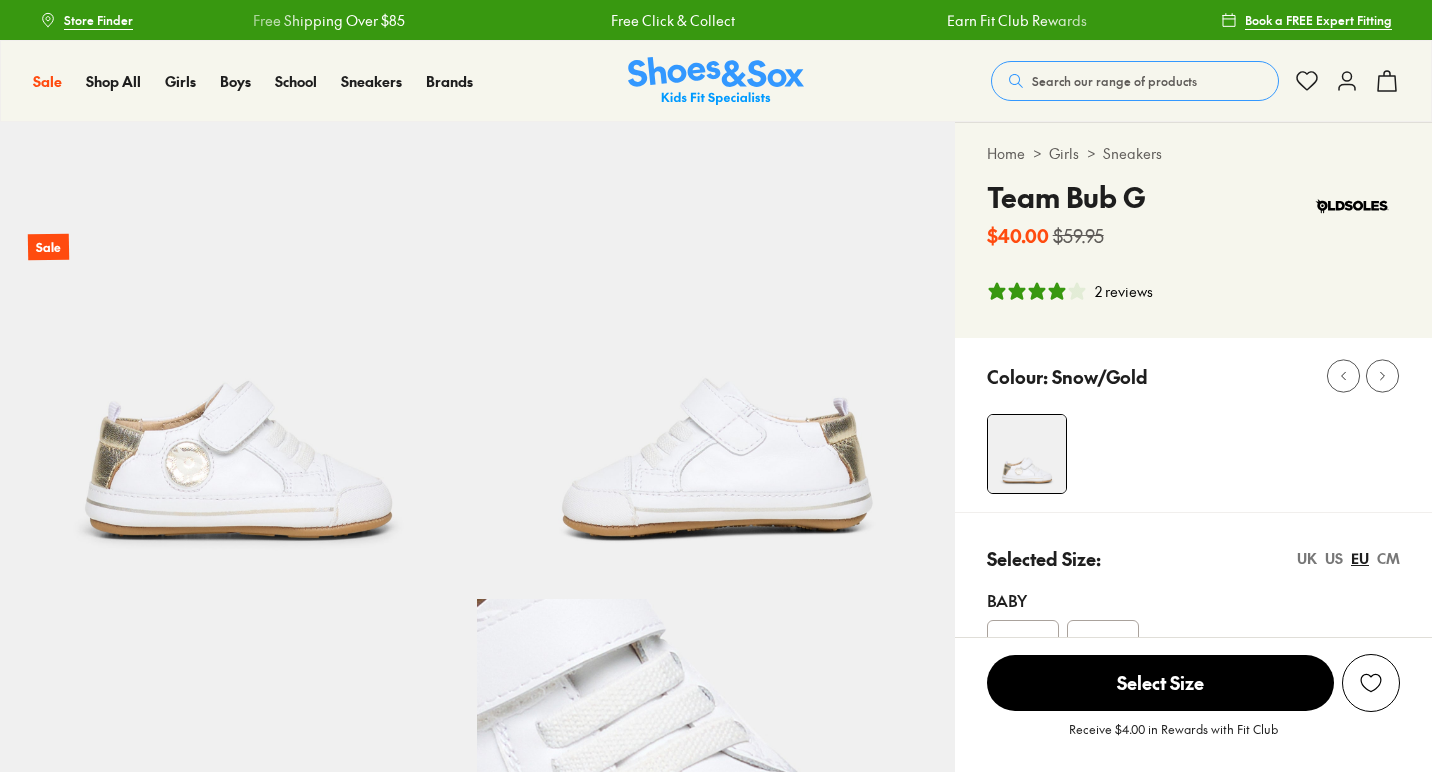 select on "*" 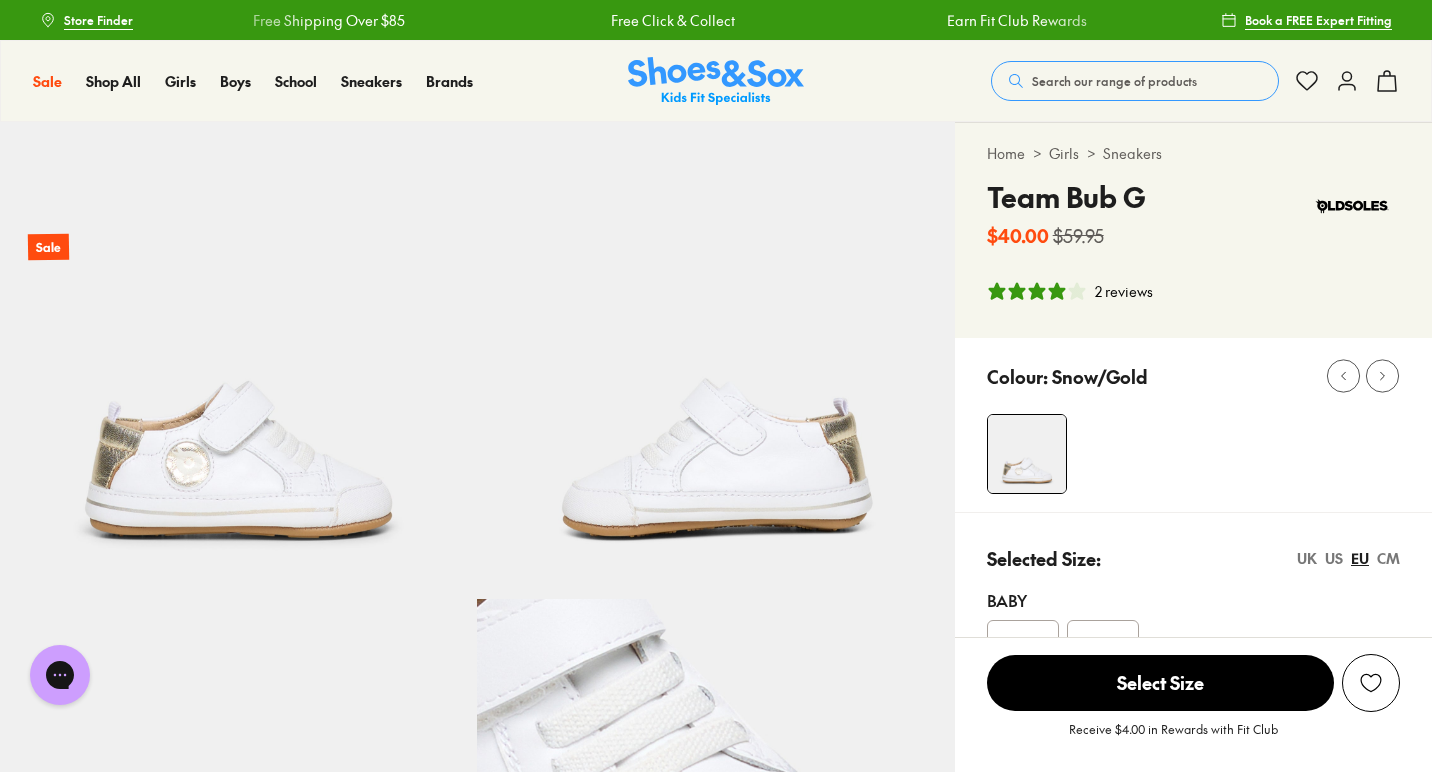 scroll, scrollTop: 0, scrollLeft: 0, axis: both 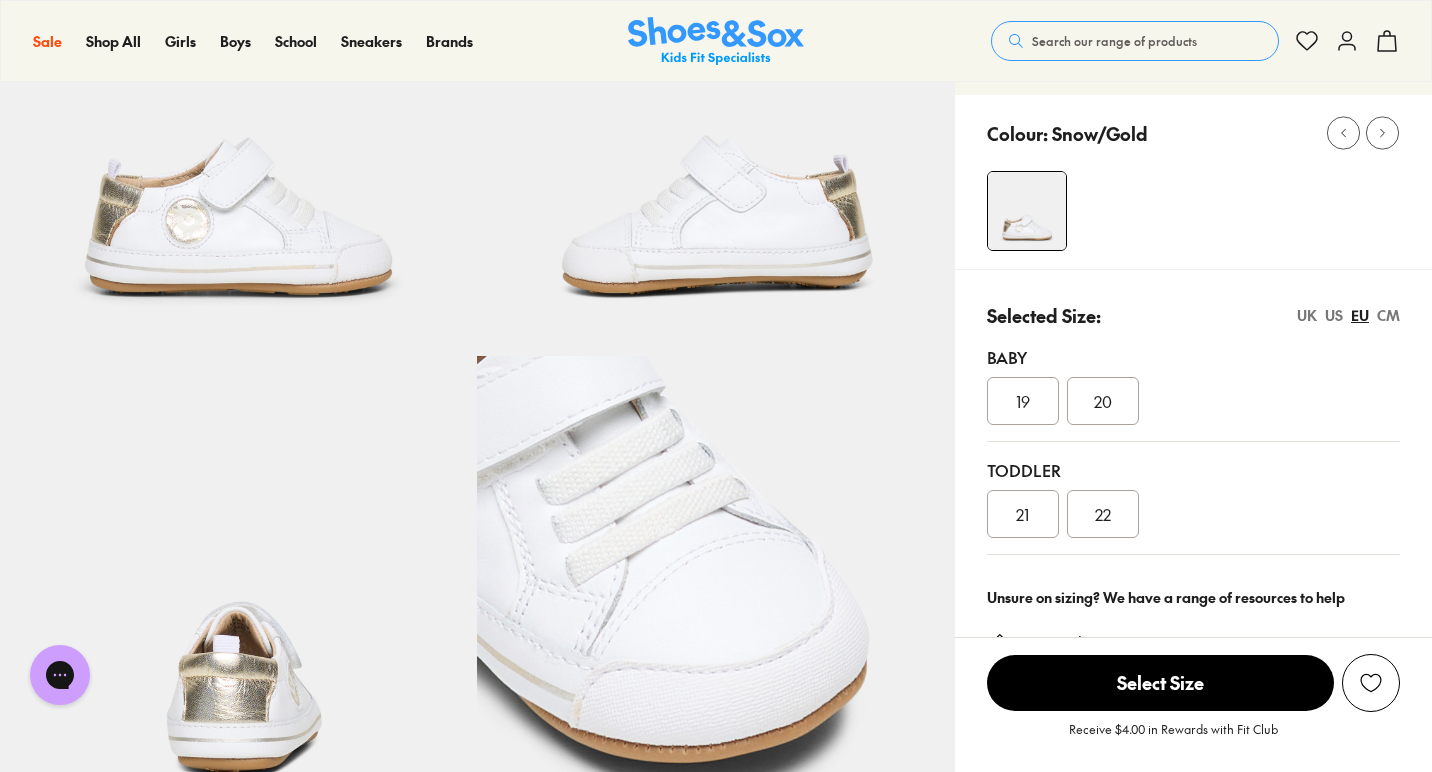 click on "22" at bounding box center [1103, 514] 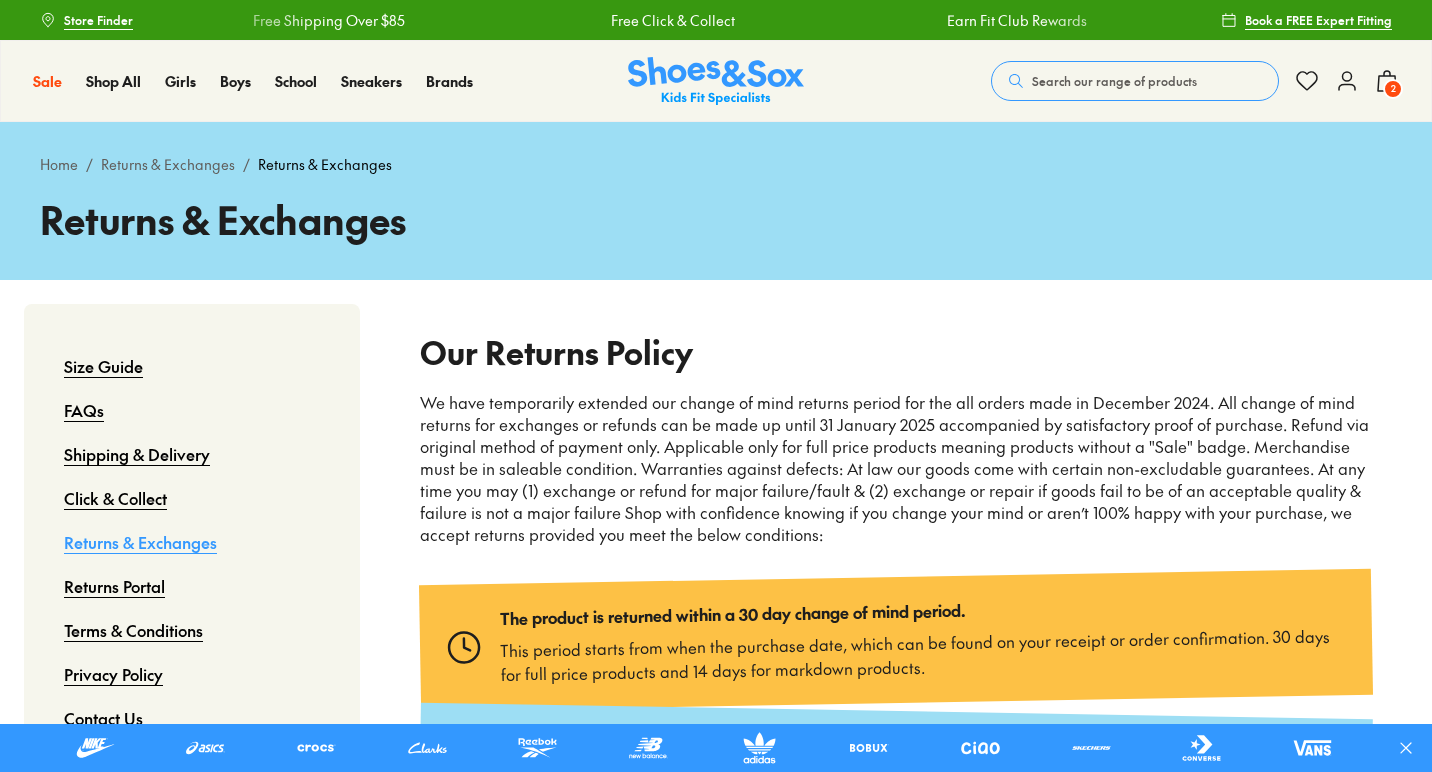 scroll, scrollTop: 0, scrollLeft: 0, axis: both 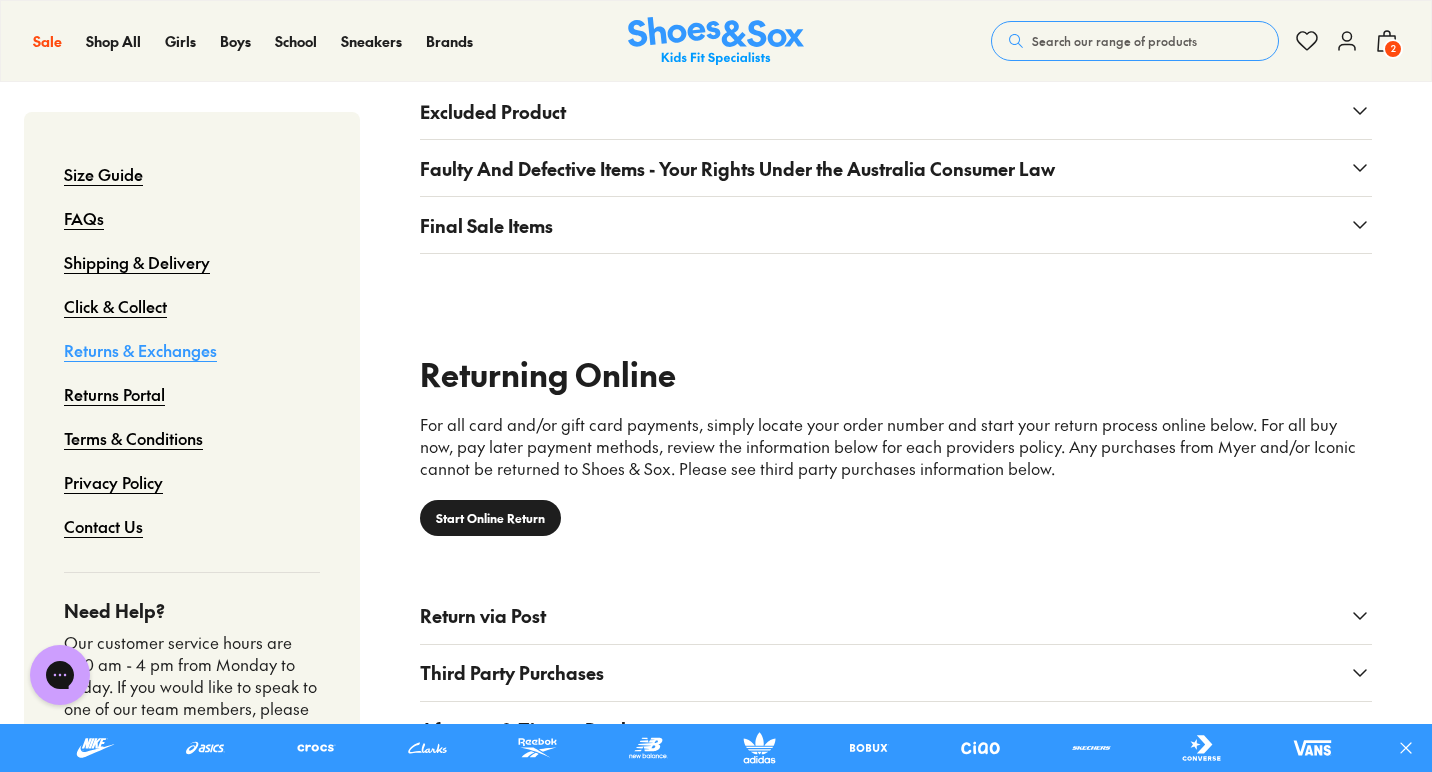 click on "Final Sale Items" at bounding box center [896, 225] 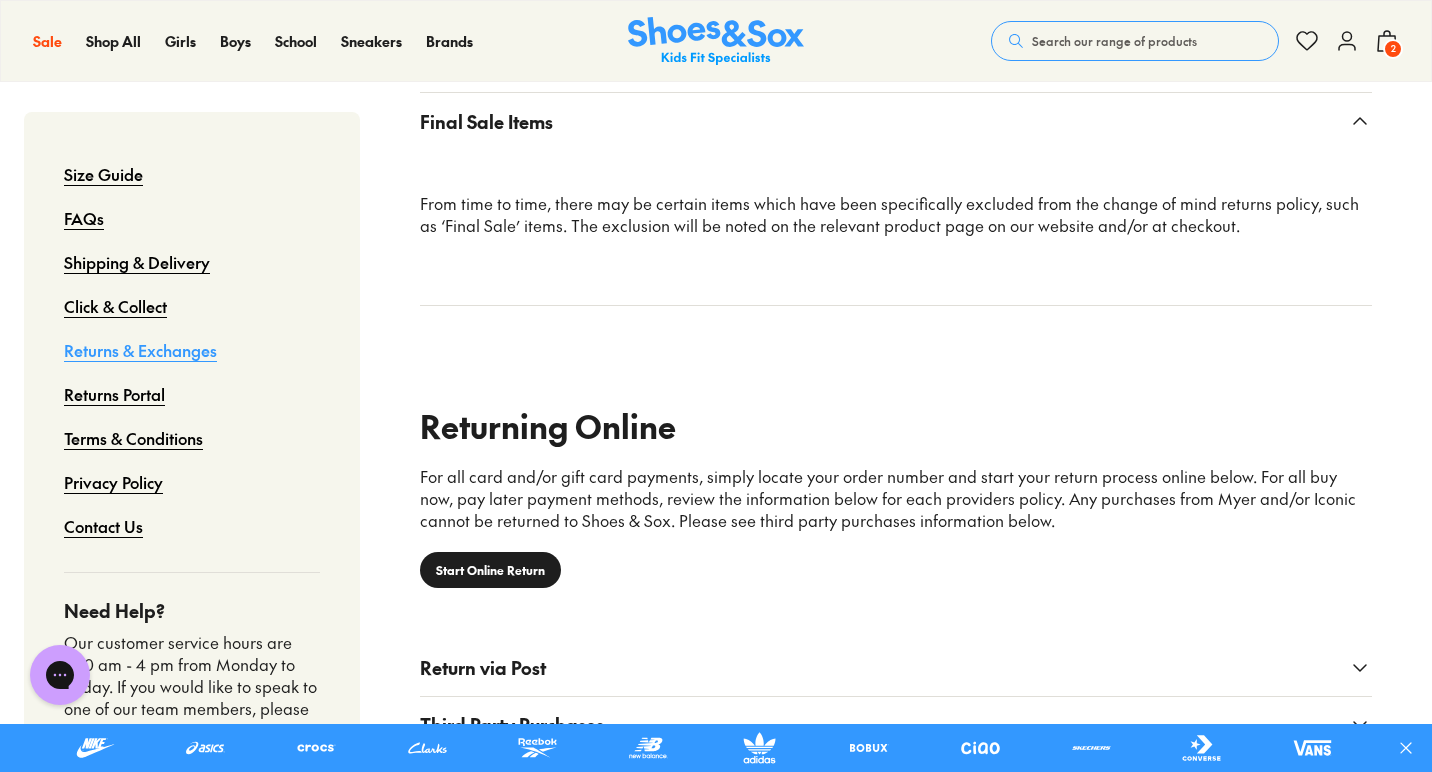 scroll, scrollTop: 997, scrollLeft: 0, axis: vertical 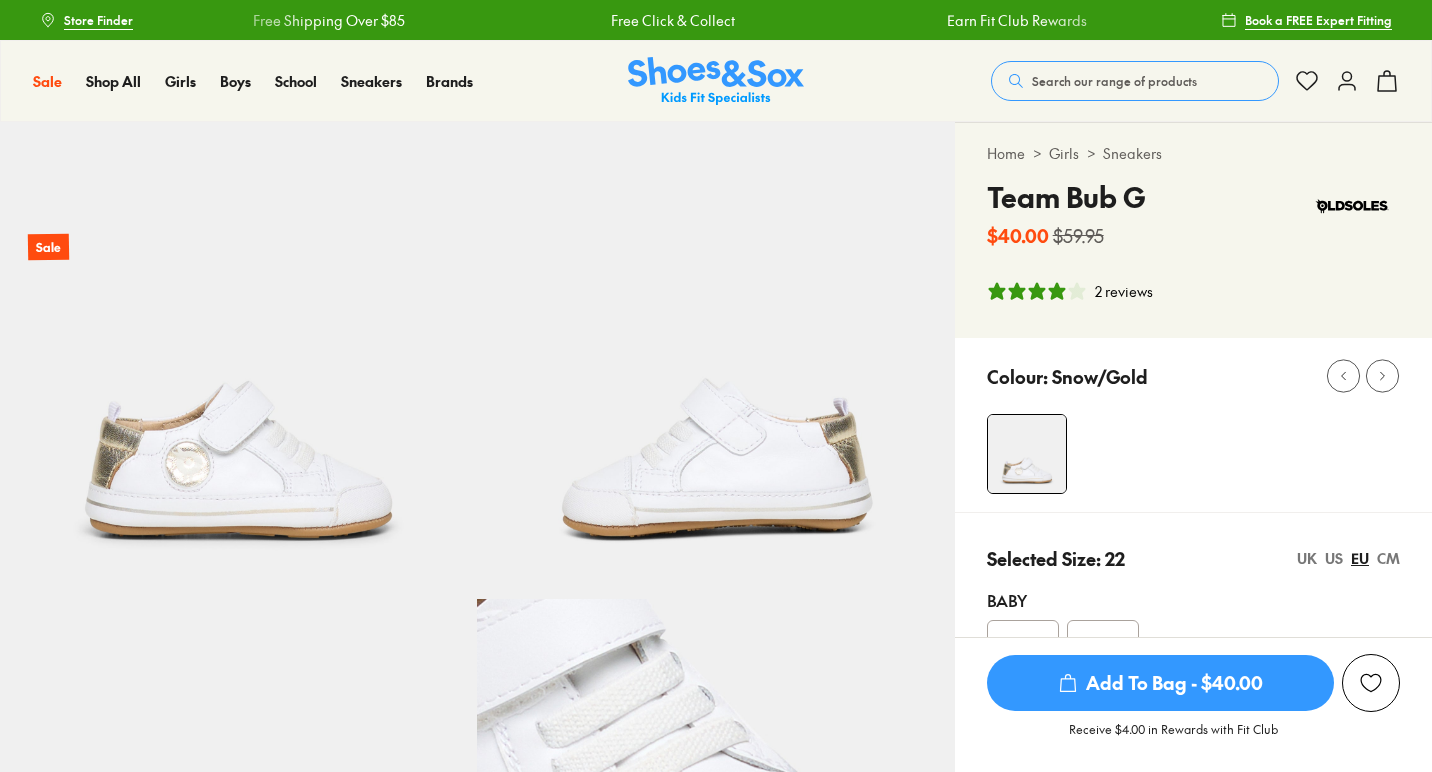 select on "*" 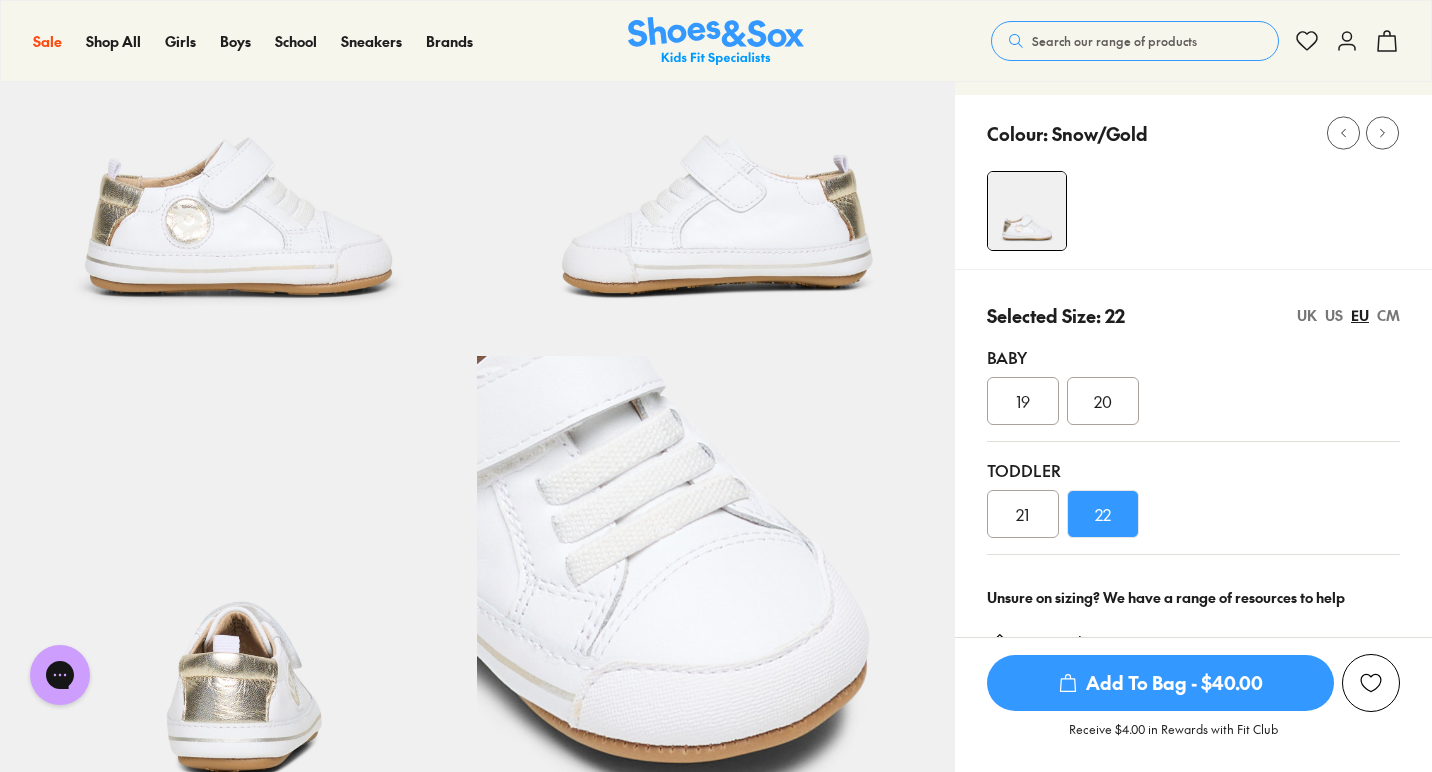 scroll, scrollTop: 0, scrollLeft: 0, axis: both 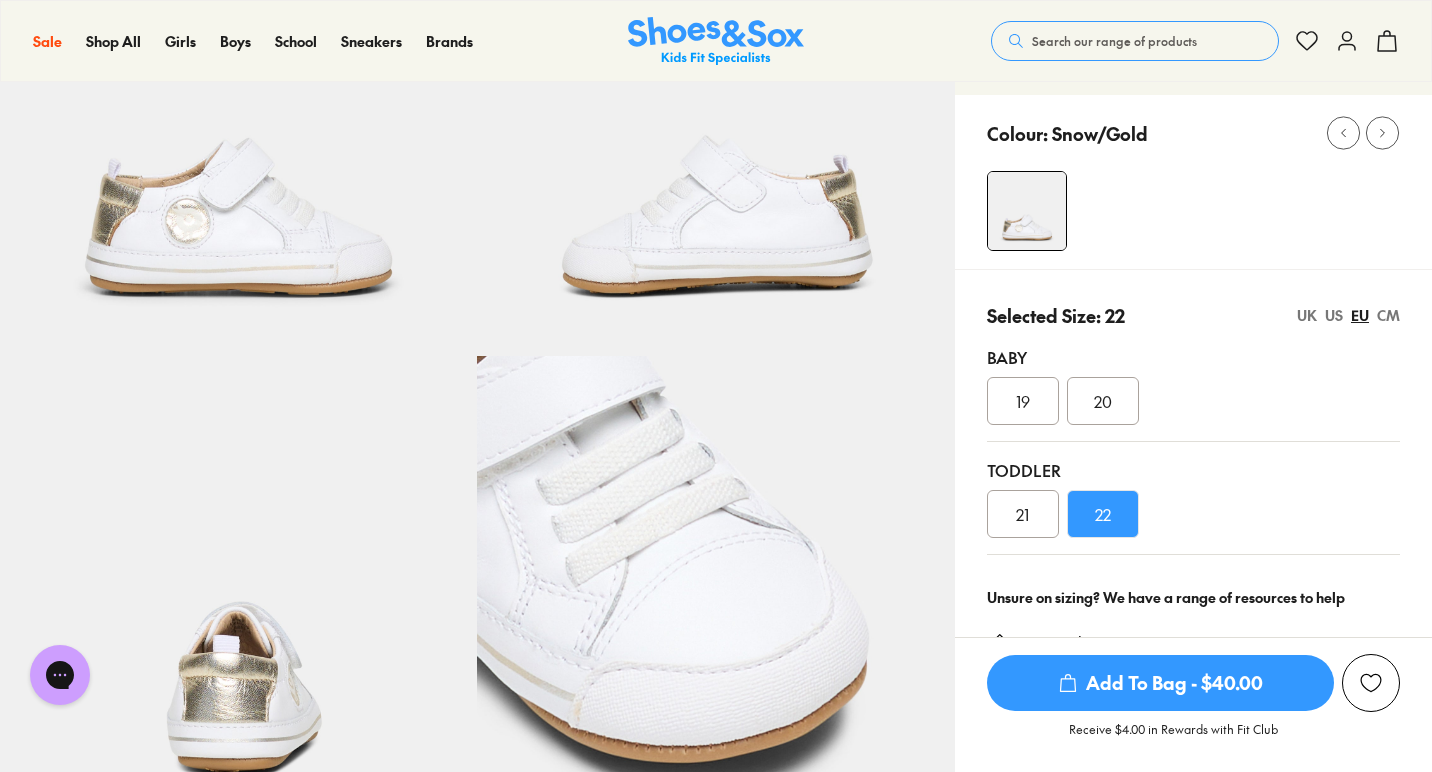 click on "21" at bounding box center [1023, 514] 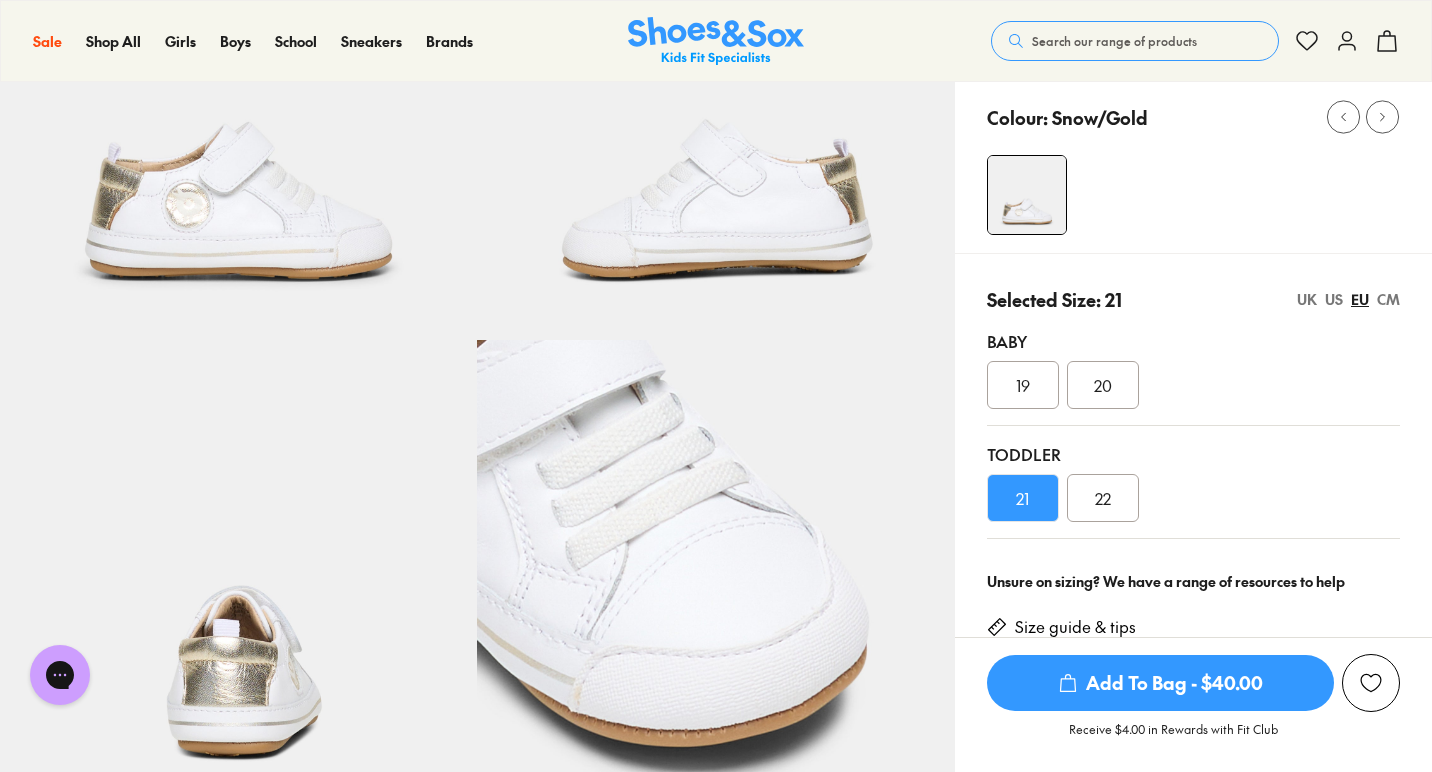 scroll, scrollTop: 262, scrollLeft: 0, axis: vertical 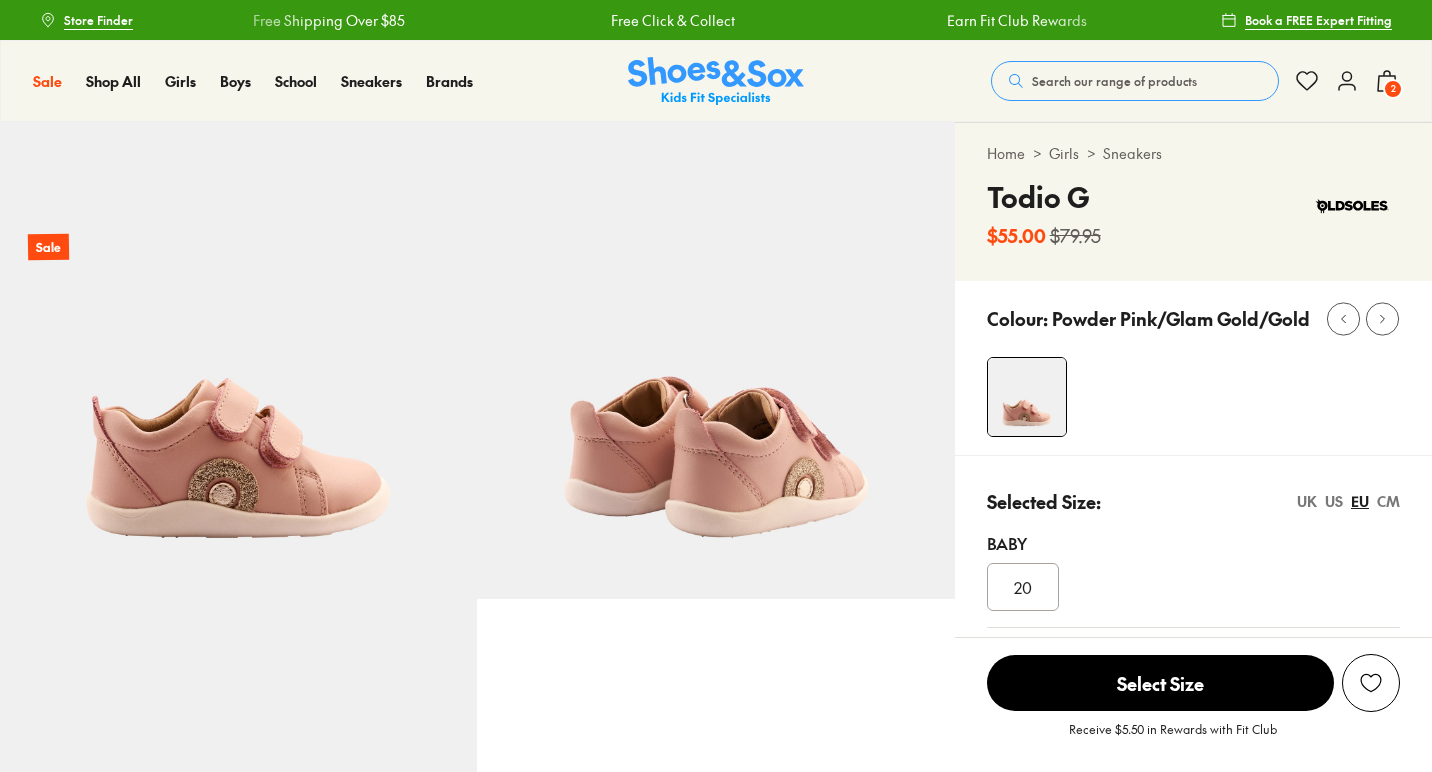 select on "*" 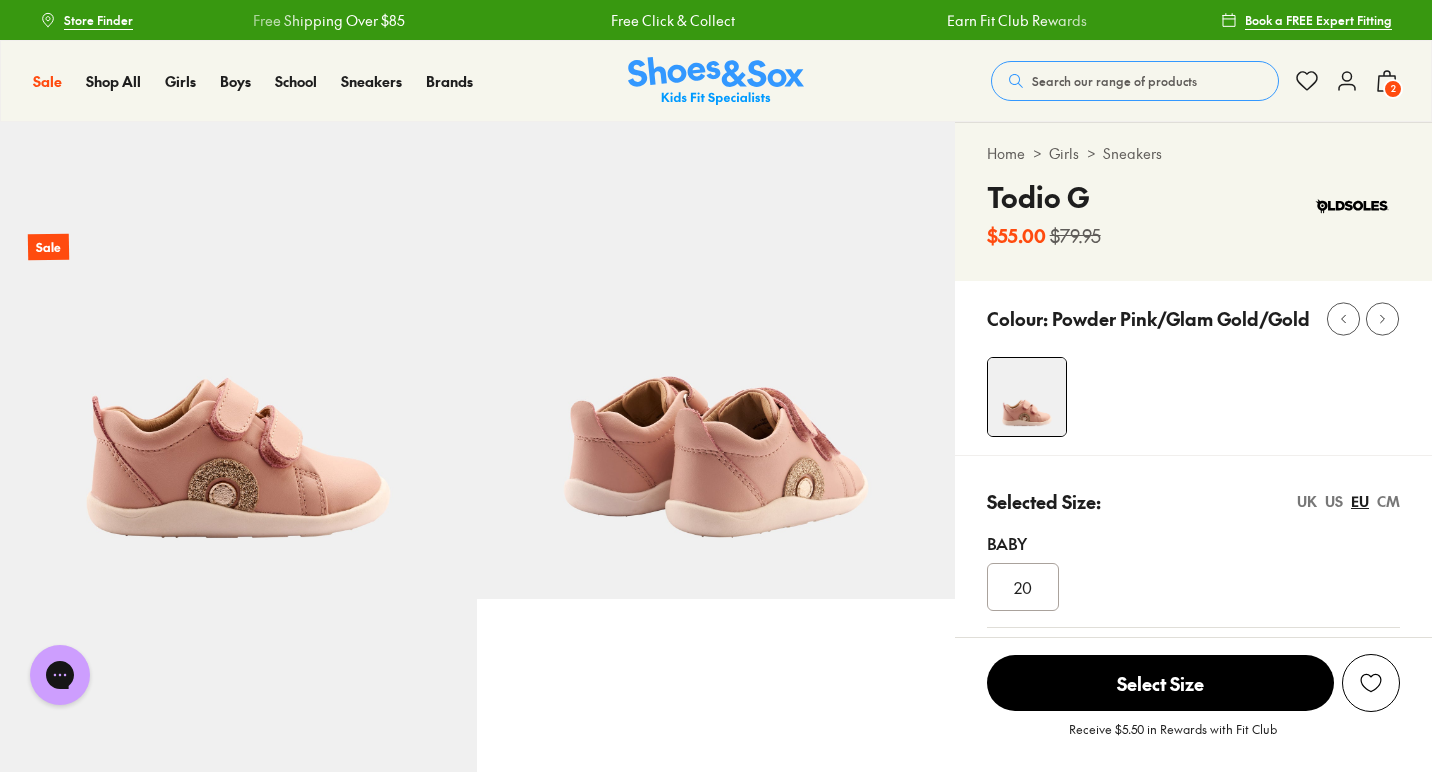 scroll, scrollTop: 0, scrollLeft: 0, axis: both 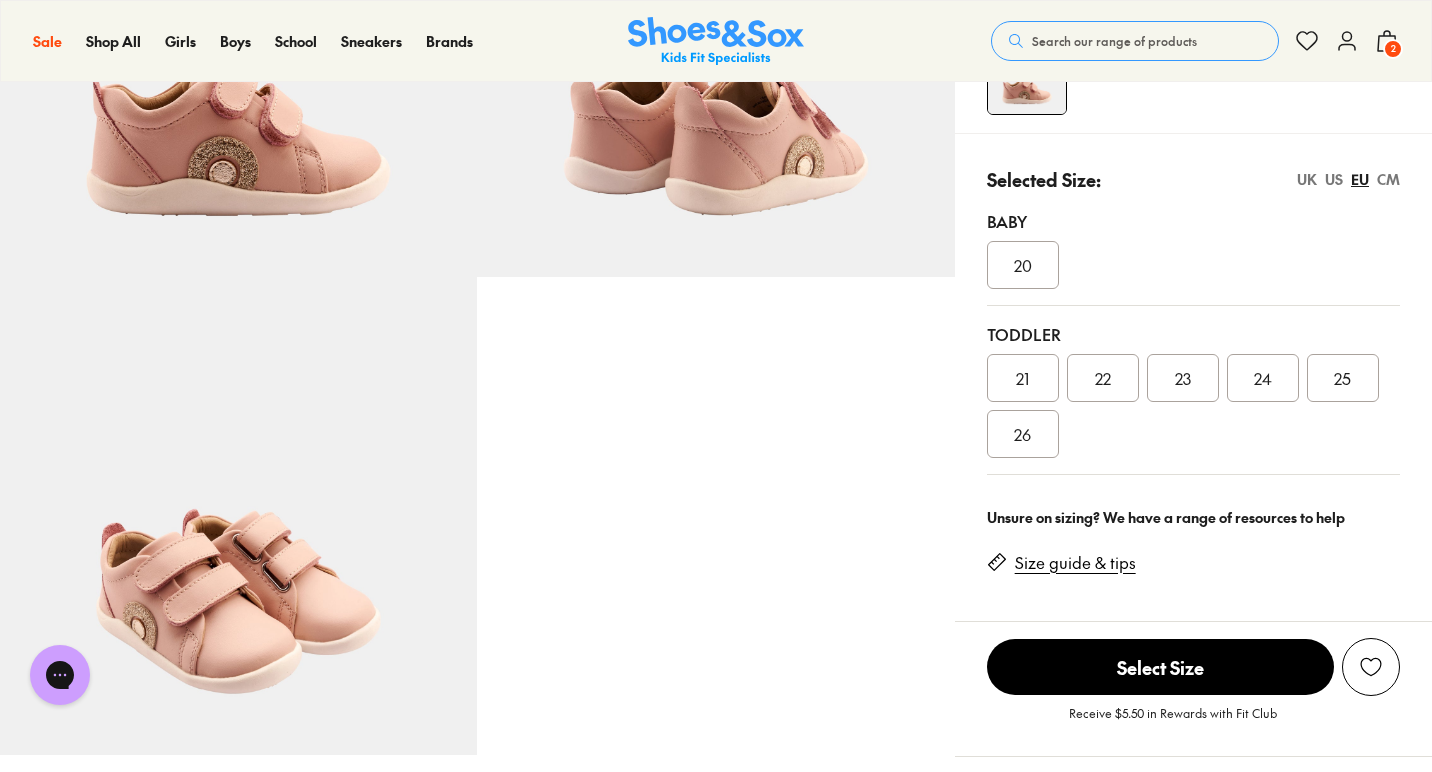 click on "Size guide & tips" at bounding box center [1075, 563] 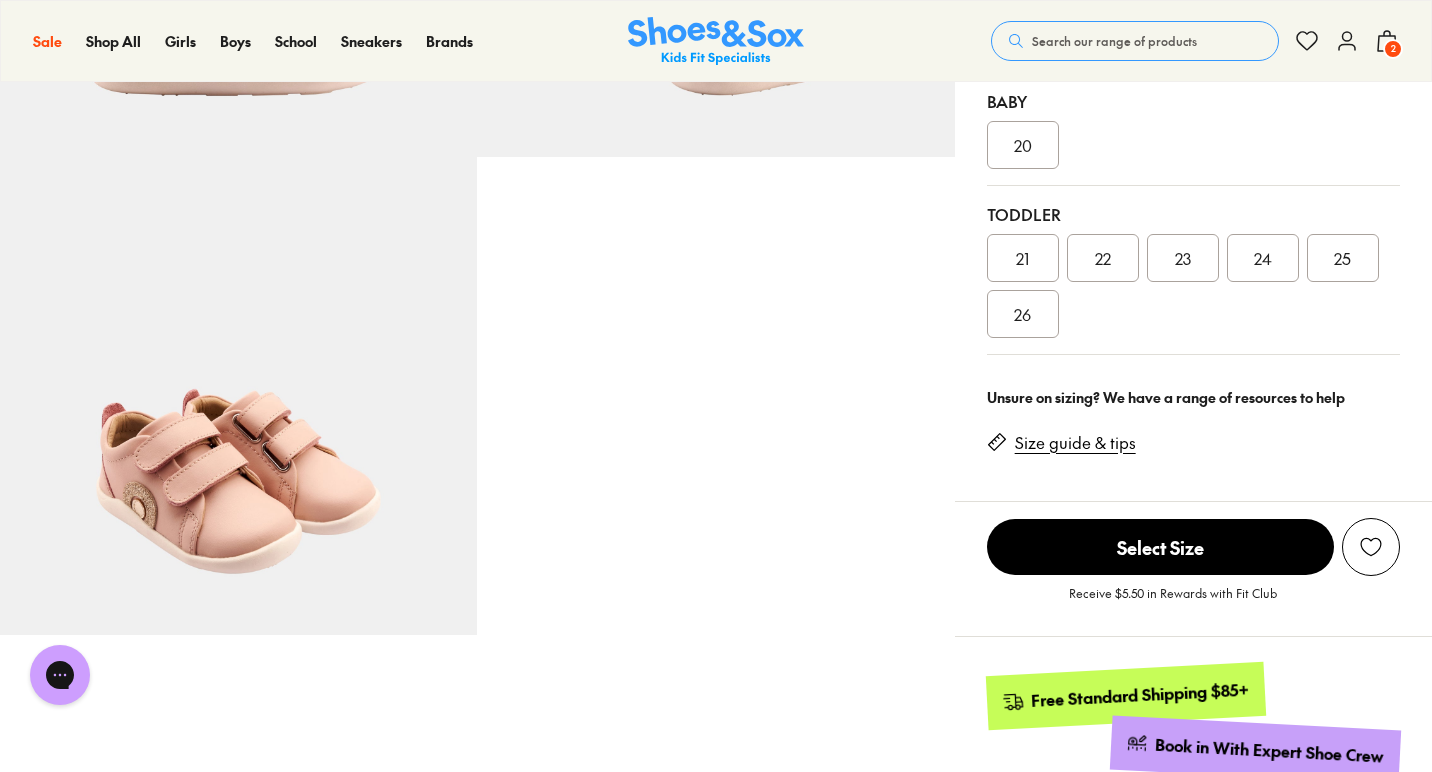 scroll, scrollTop: 155, scrollLeft: 0, axis: vertical 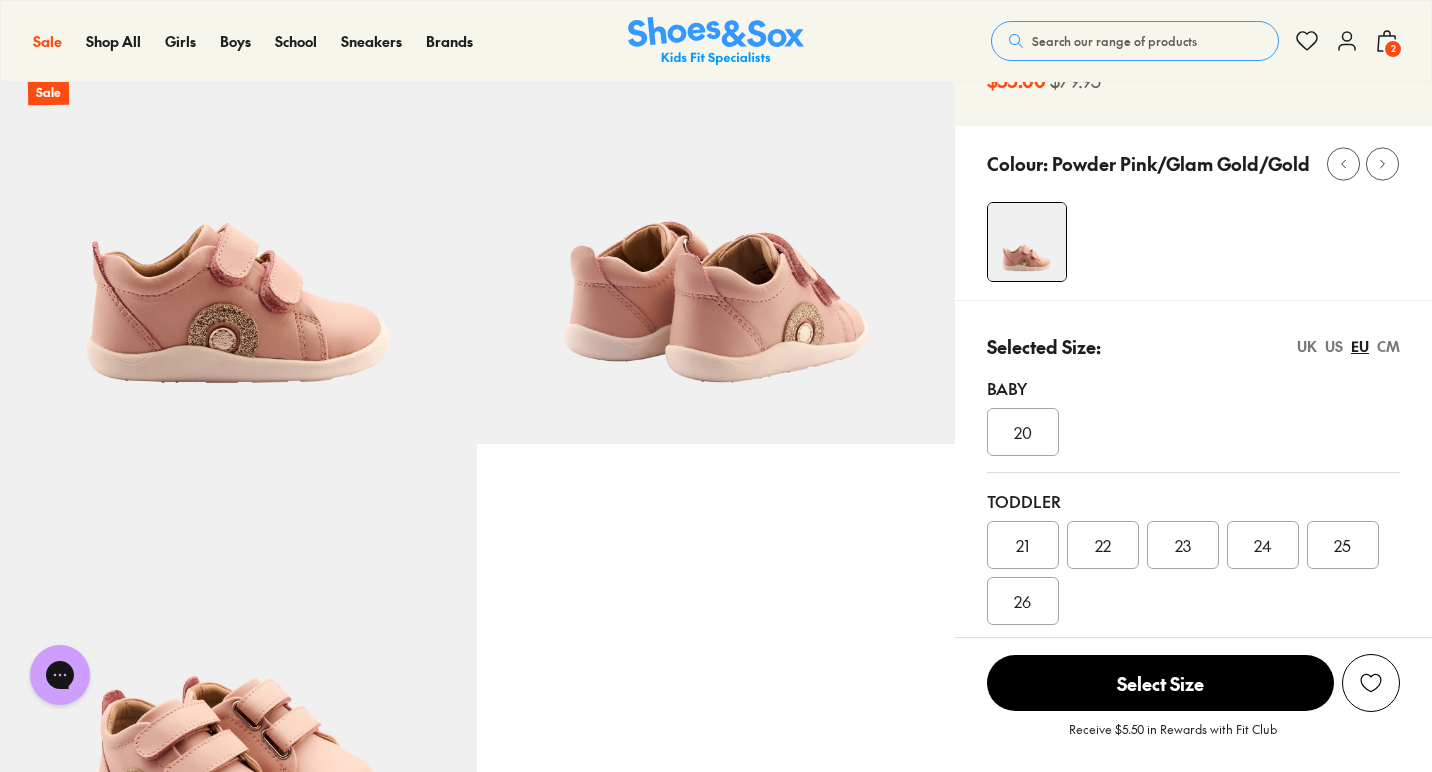 click on "23" at bounding box center (1183, 545) 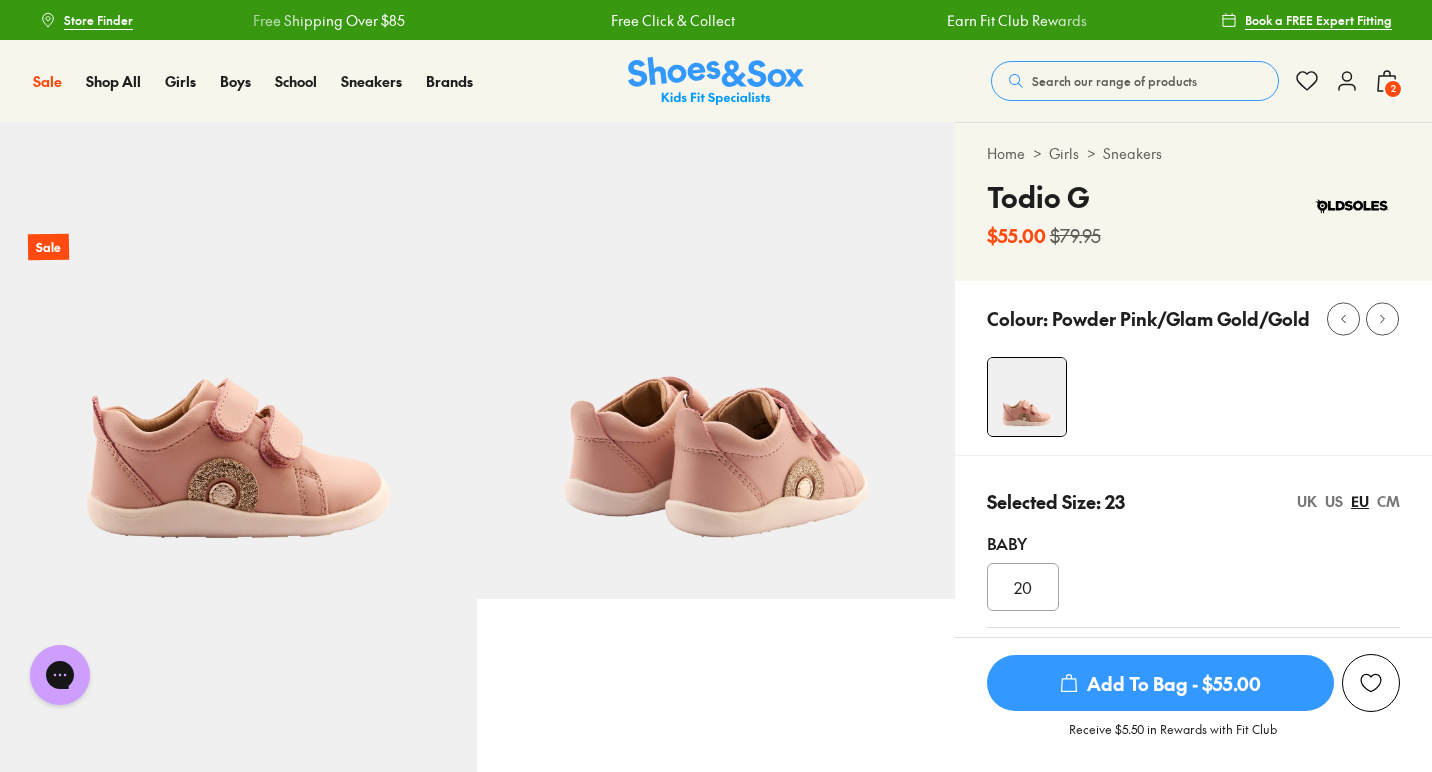 scroll, scrollTop: 0, scrollLeft: 0, axis: both 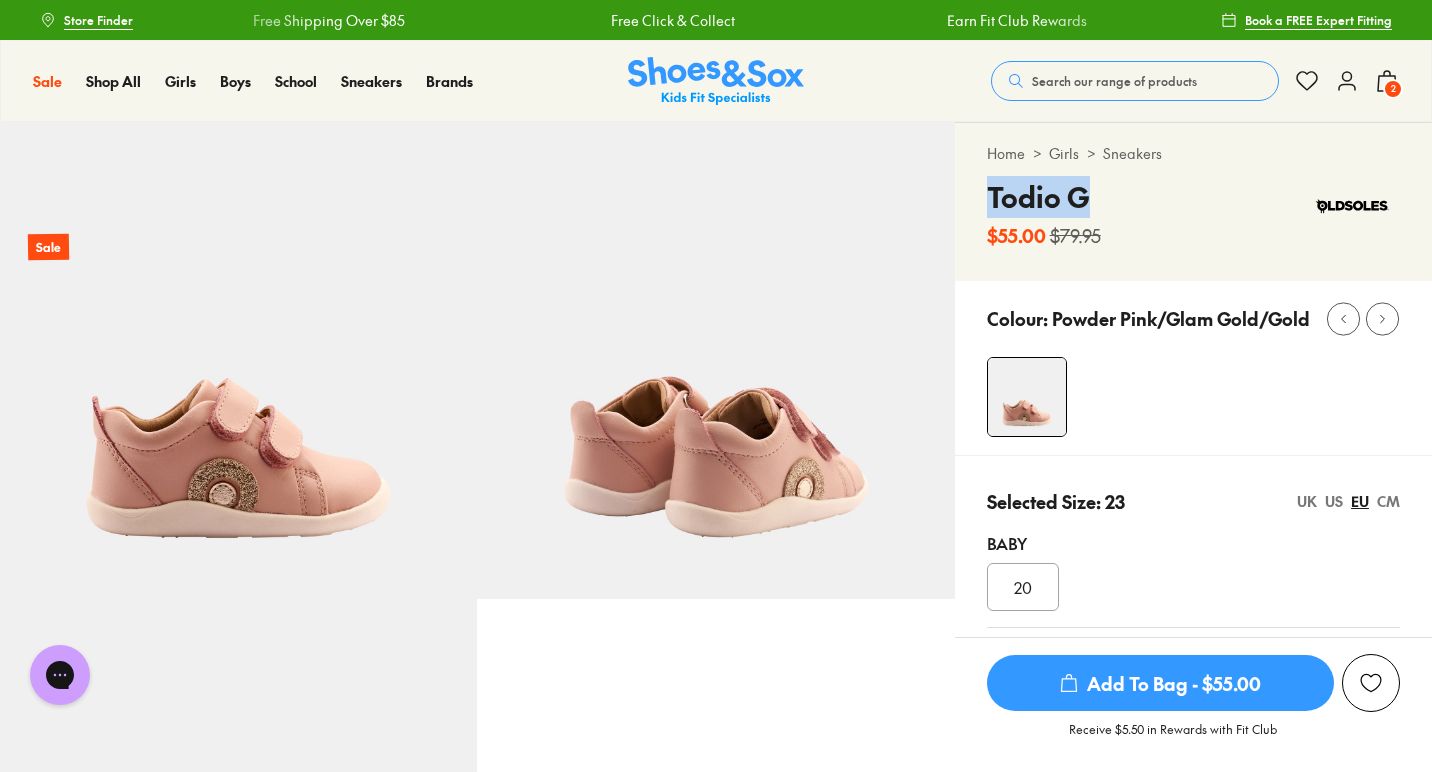drag, startPoint x: 1114, startPoint y: 198, endPoint x: 991, endPoint y: 199, distance: 123.00407 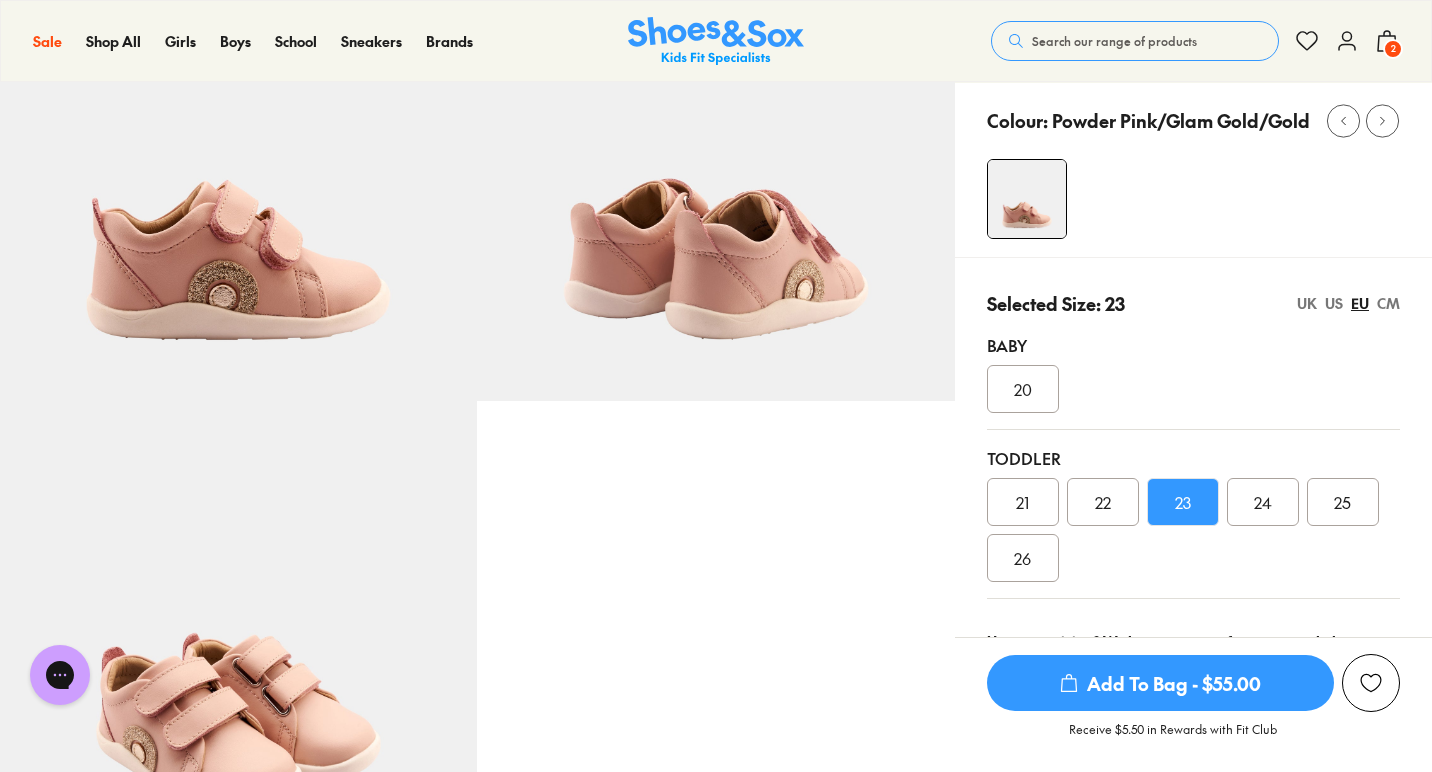 scroll, scrollTop: 209, scrollLeft: 0, axis: vertical 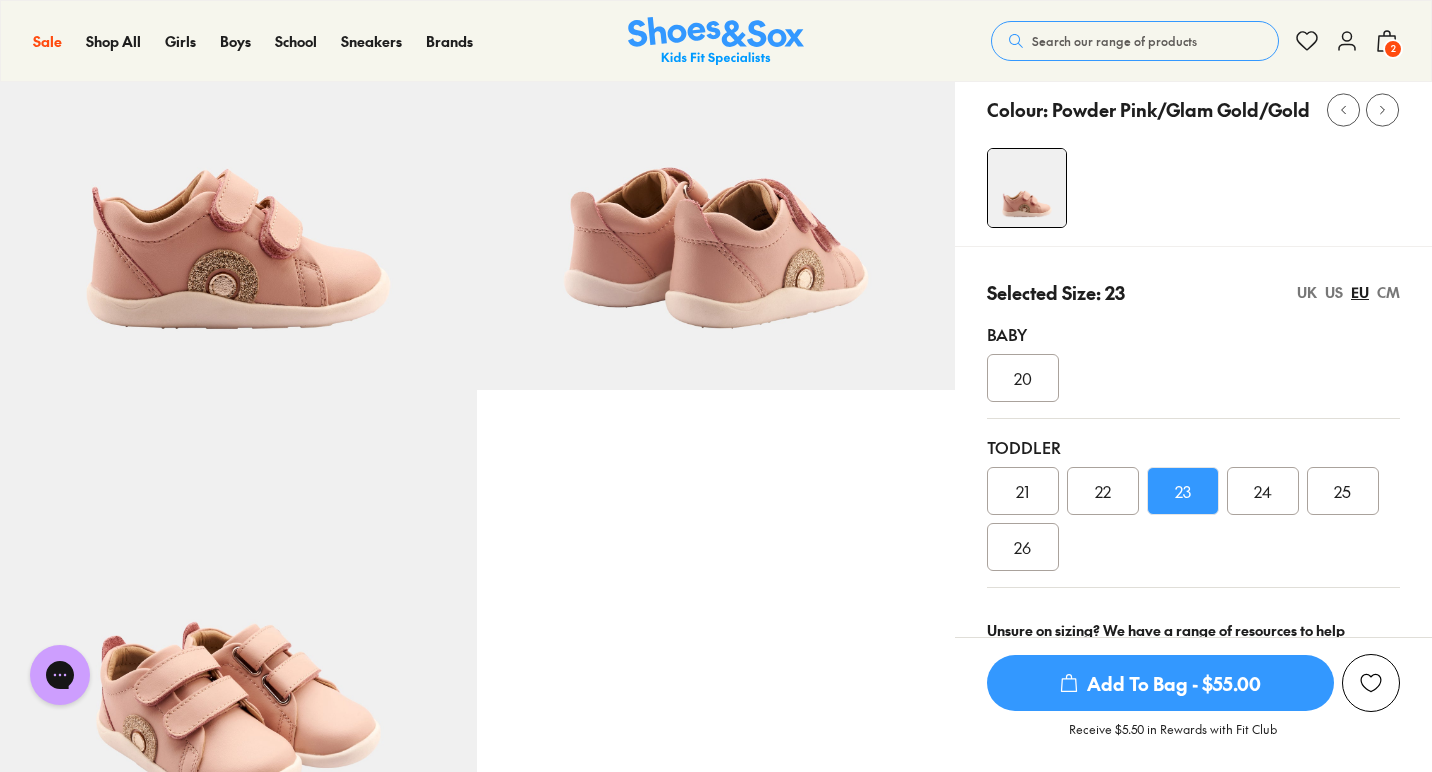 click on "Add To Bag - $55.00" at bounding box center [1160, 683] 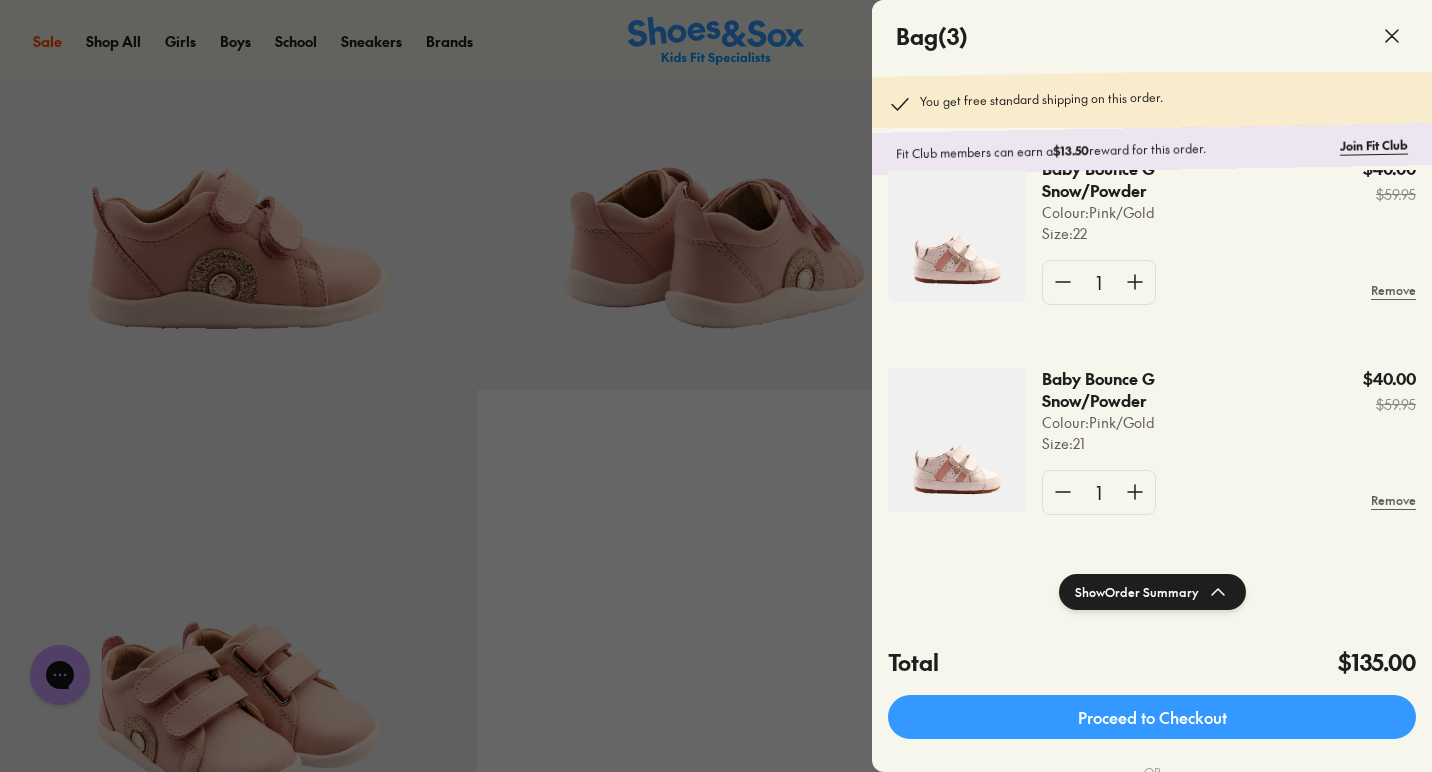 scroll, scrollTop: 264, scrollLeft: 0, axis: vertical 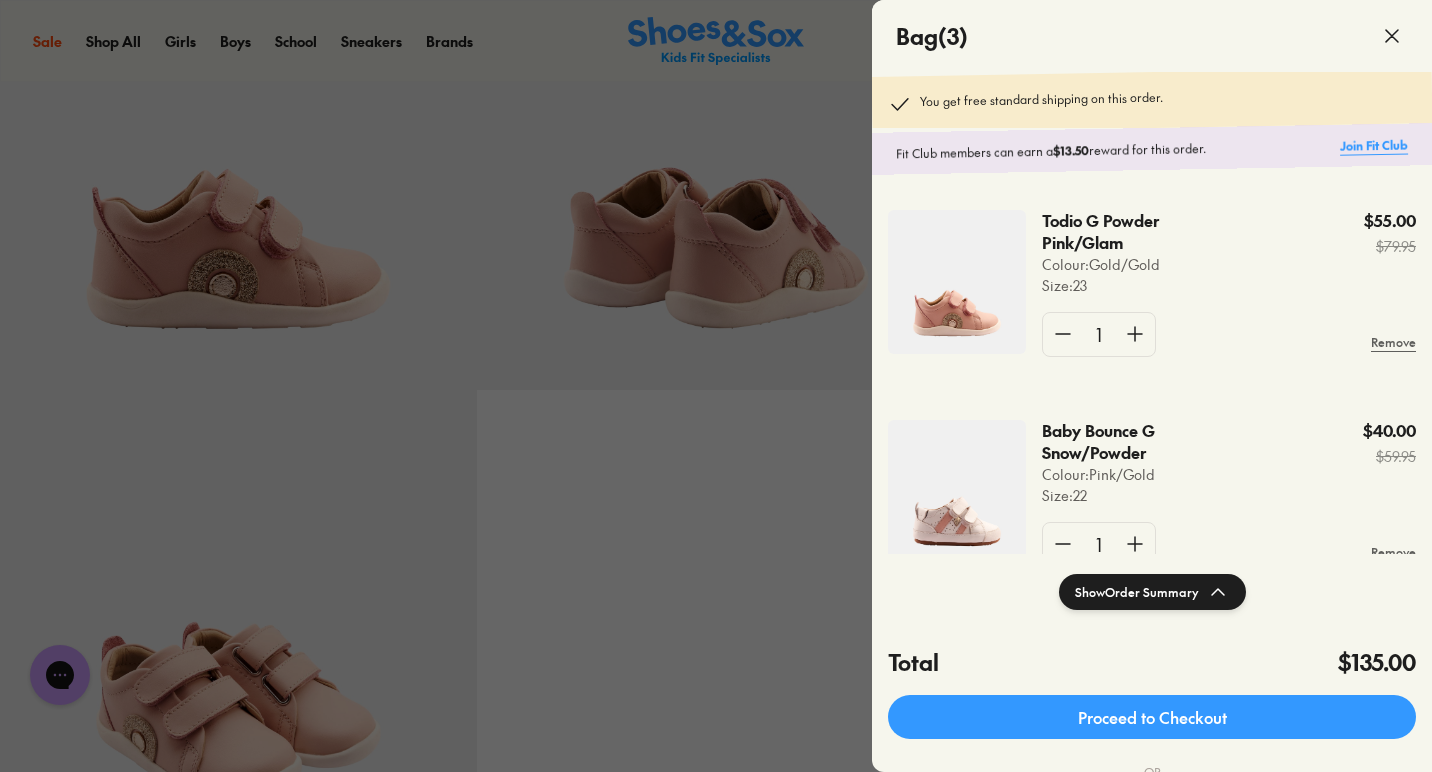 click on "Join Fit Club" 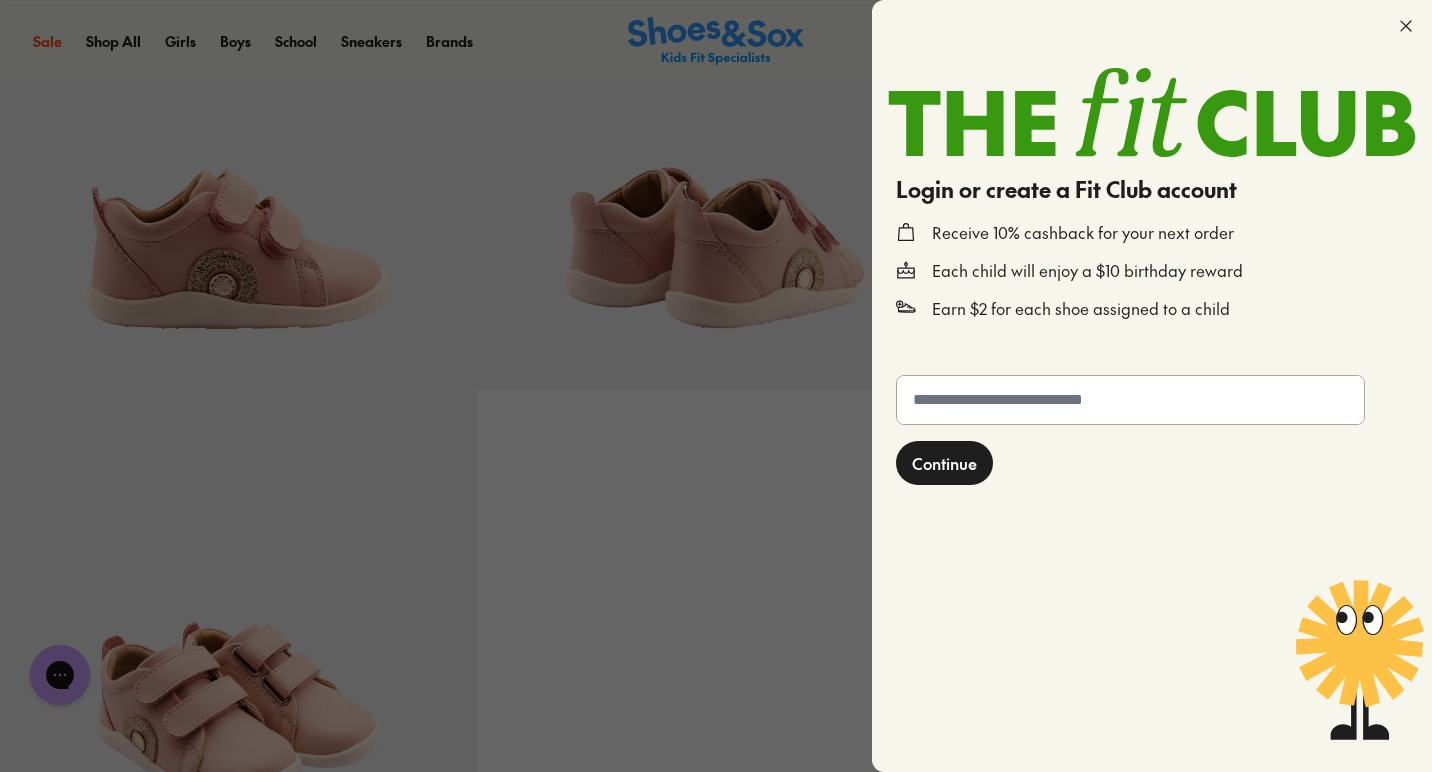 click 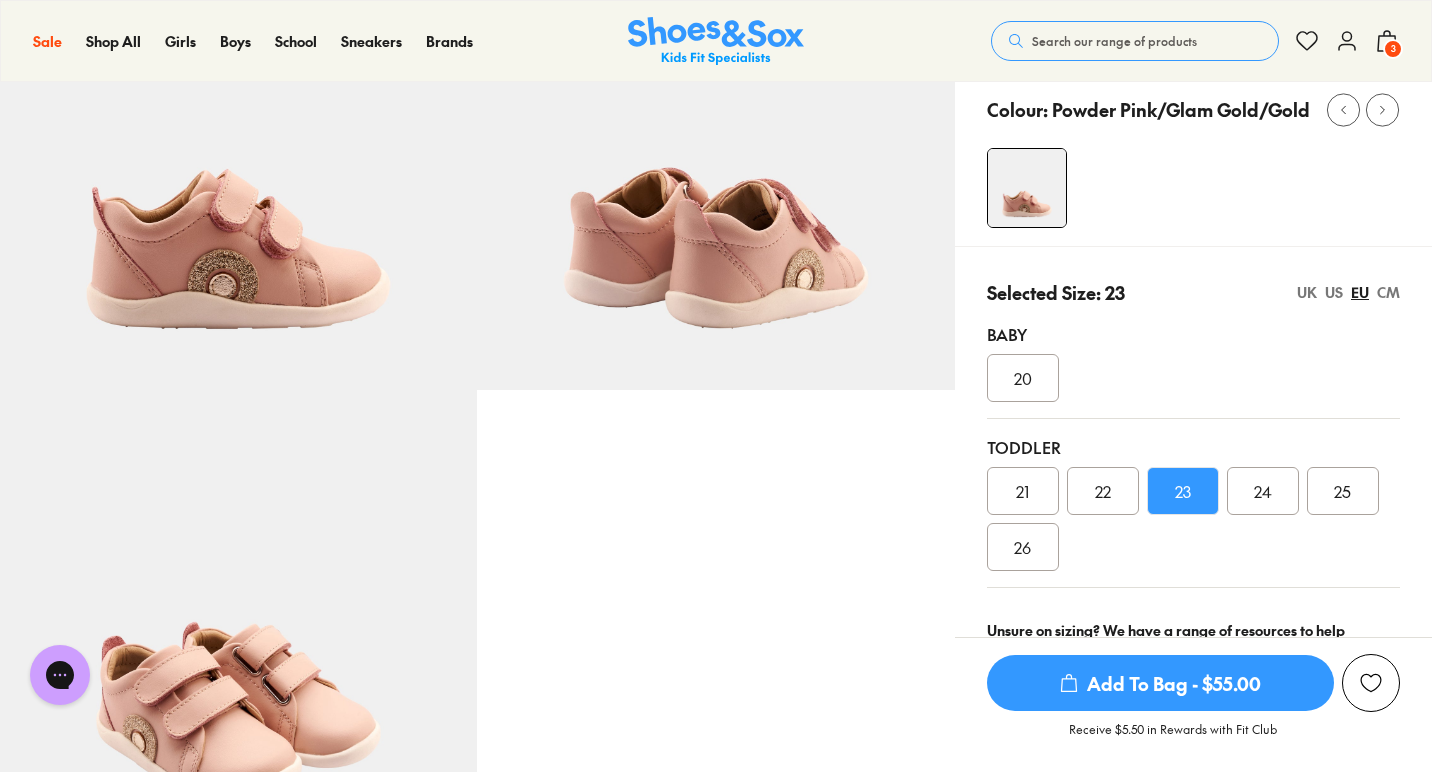 click 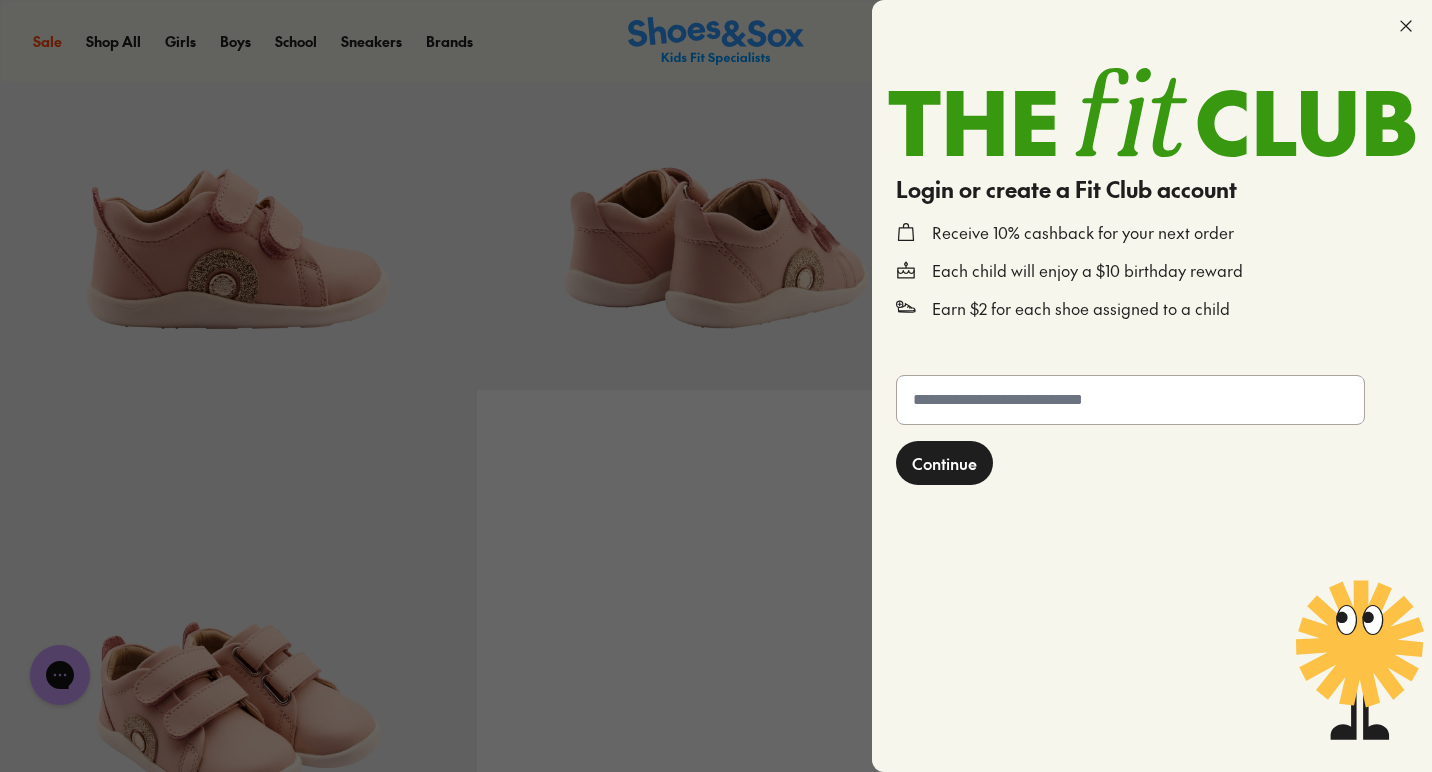 click 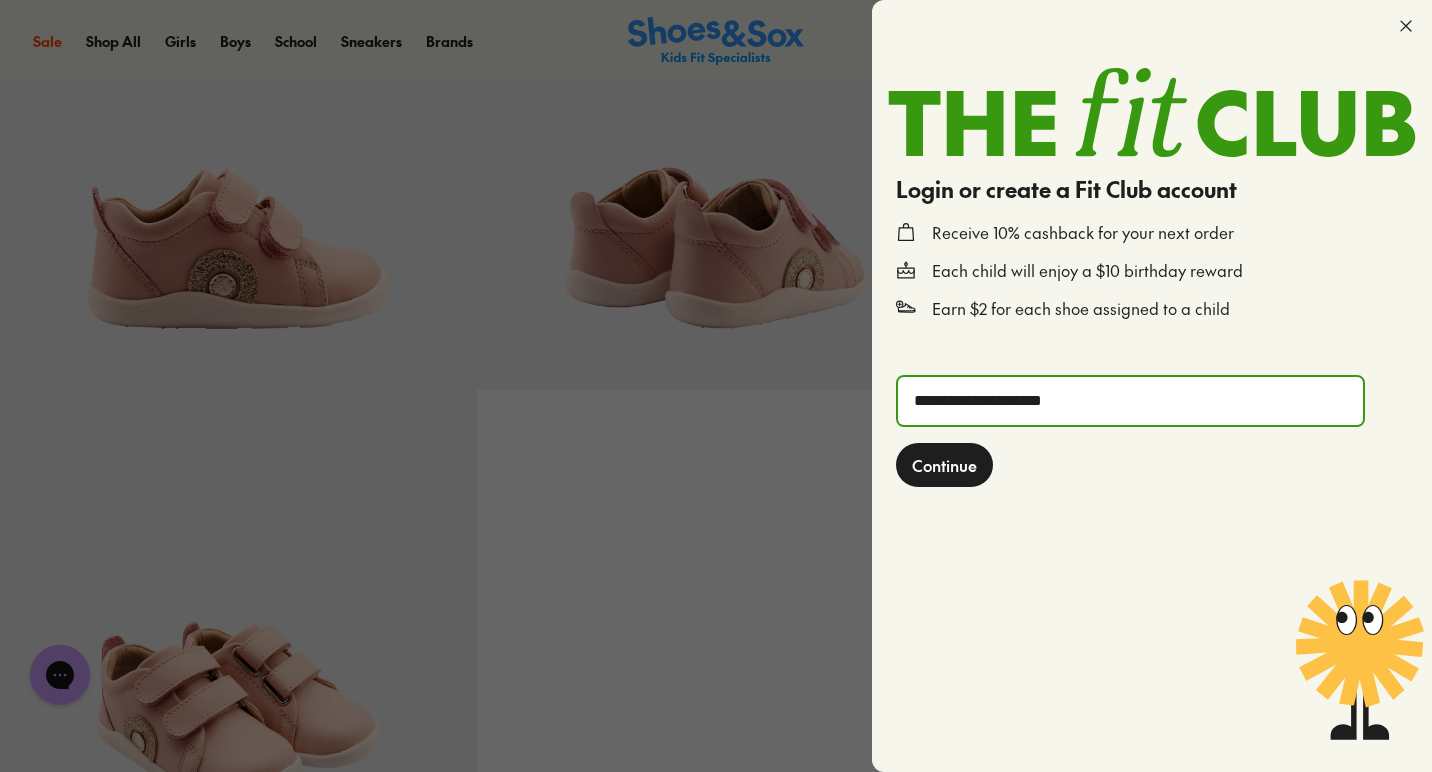type on "**********" 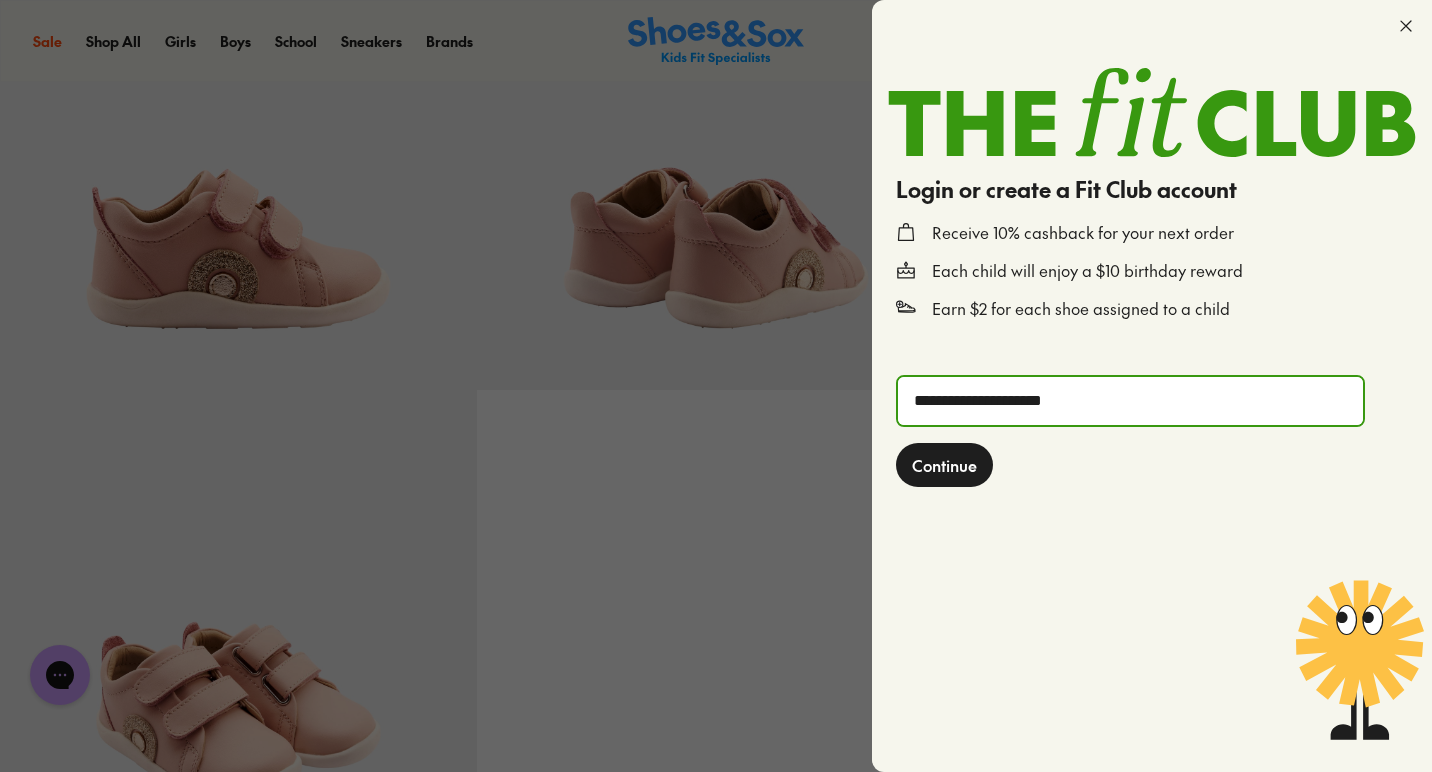 click on "Continue" 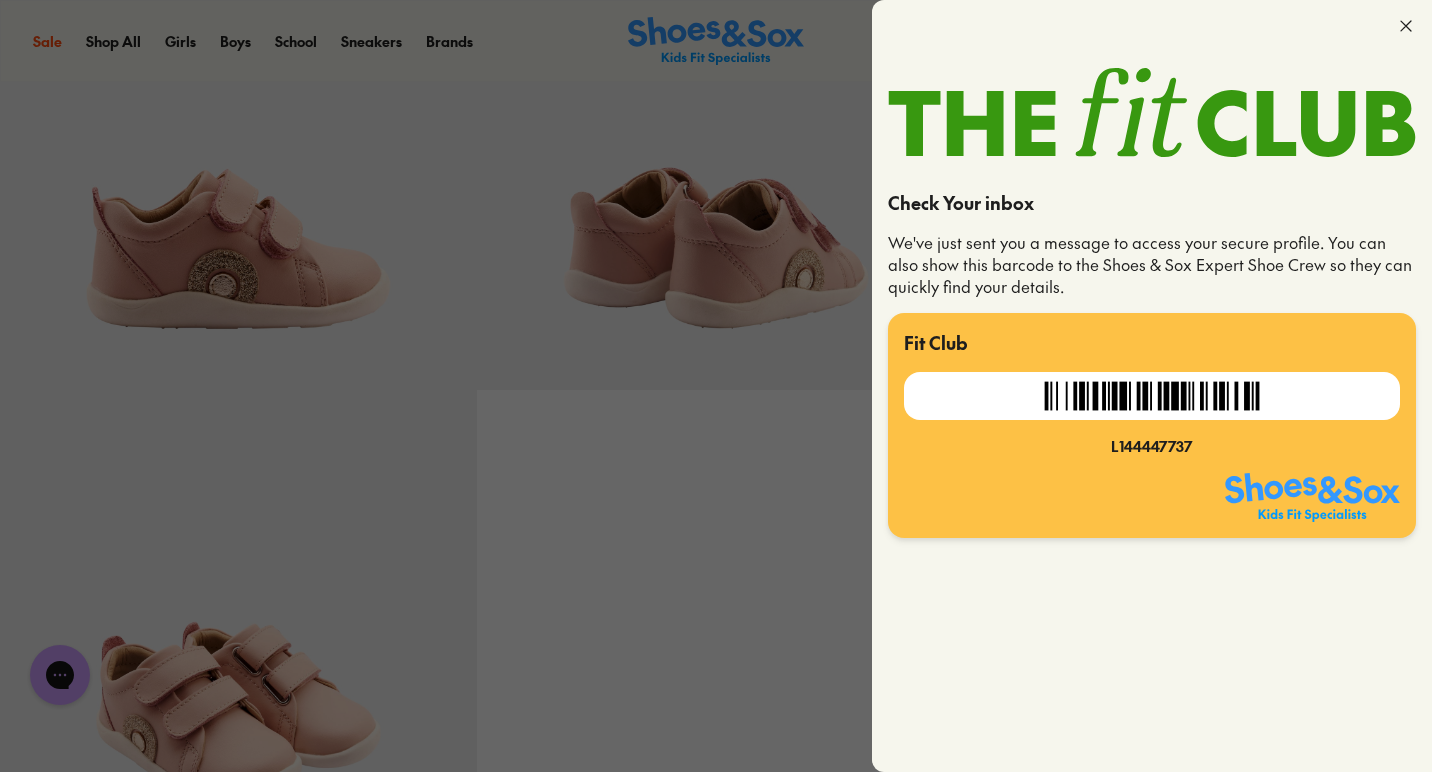 click 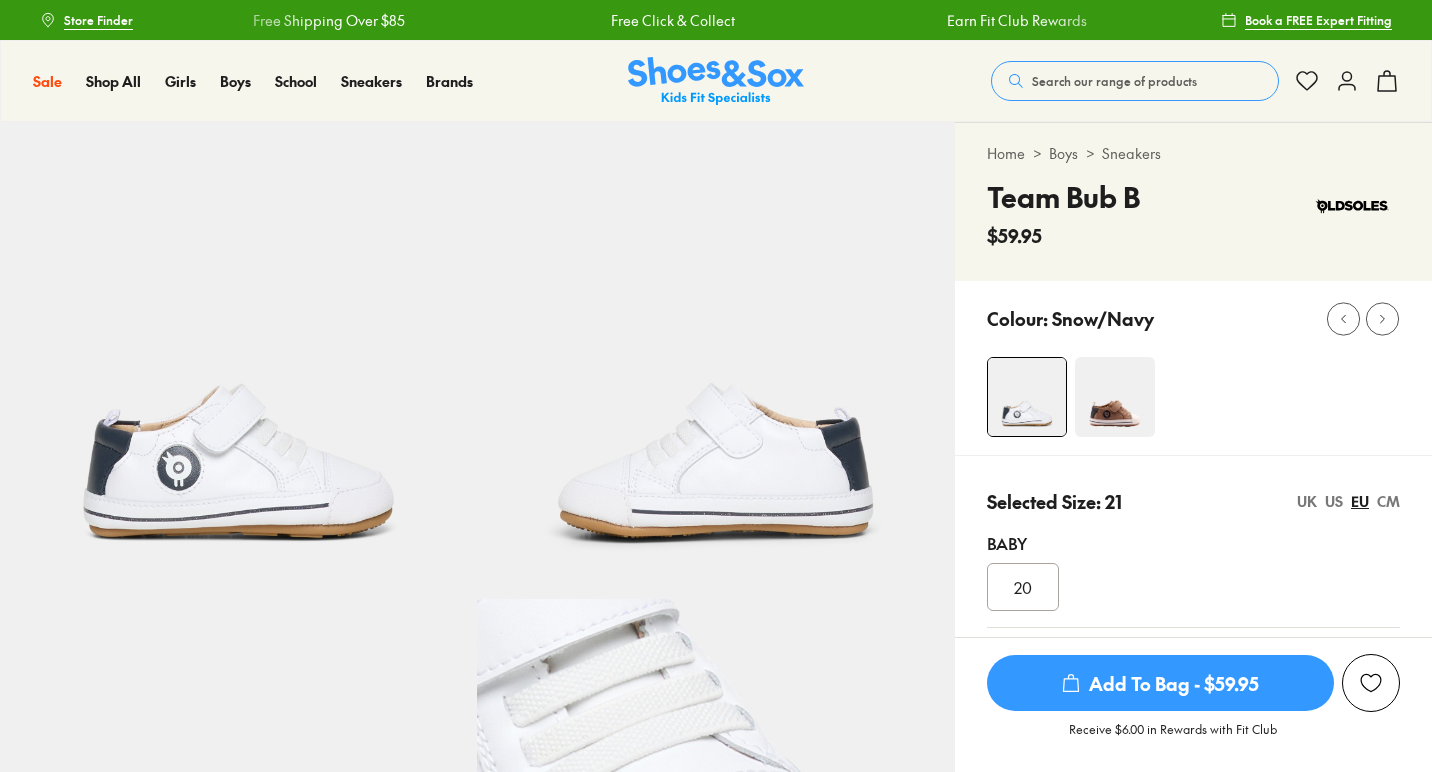 select on "*" 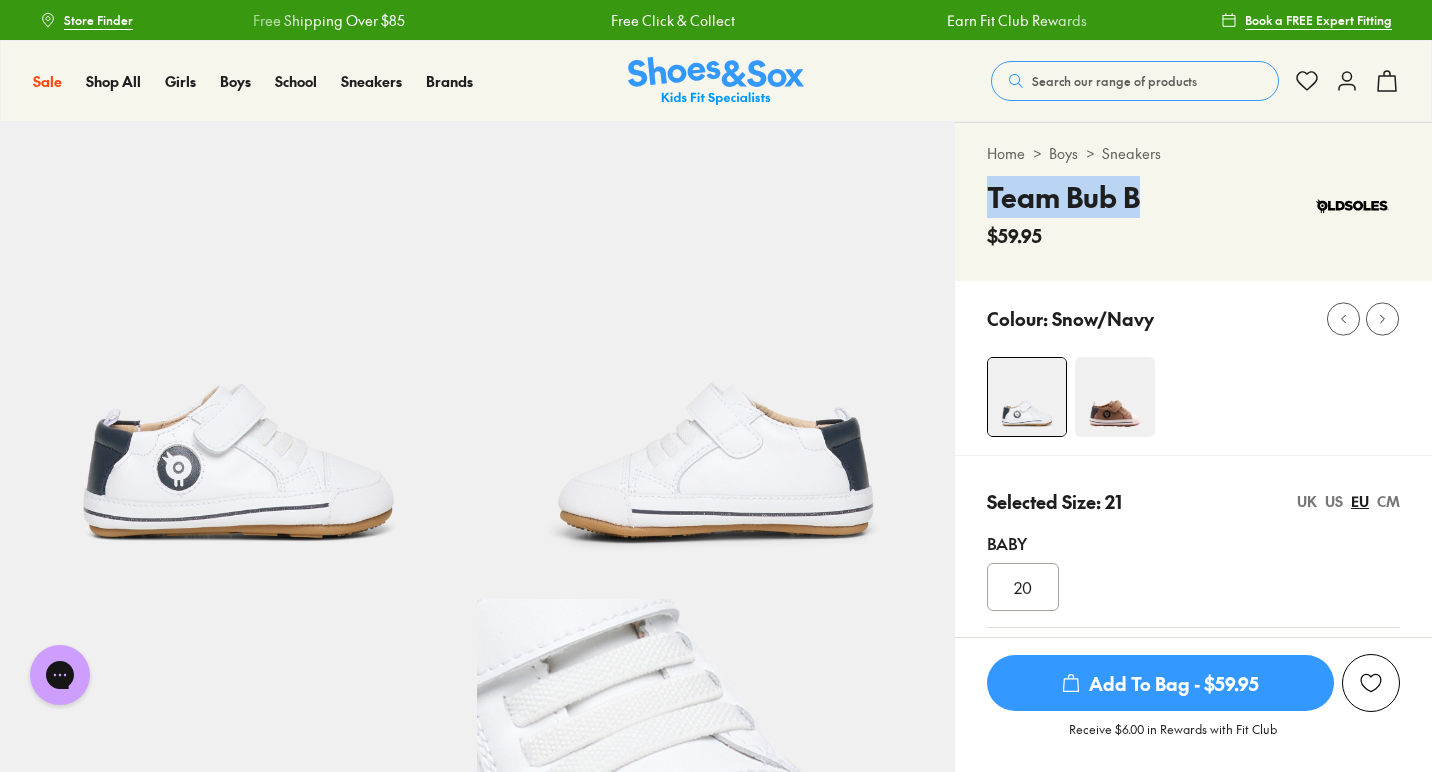 scroll, scrollTop: 0, scrollLeft: 0, axis: both 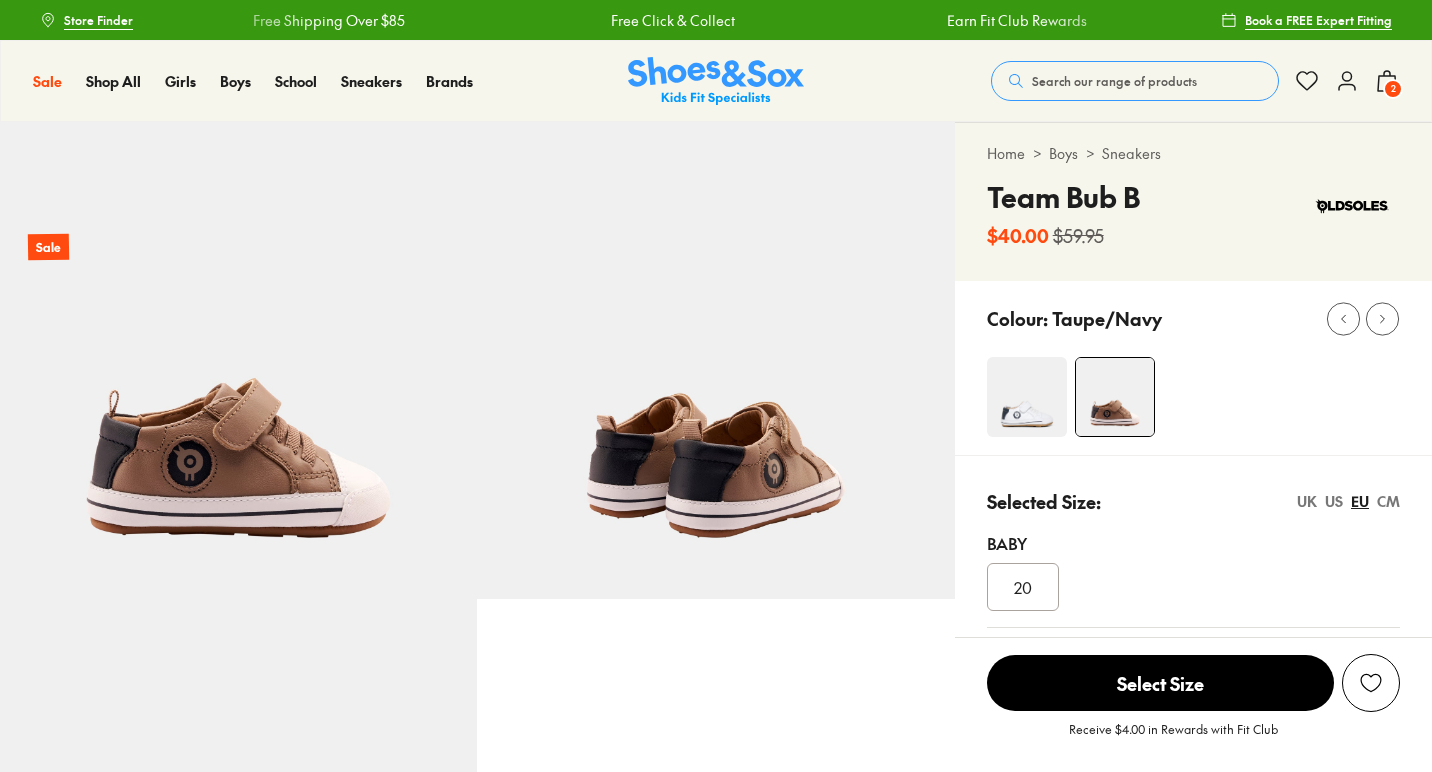 select on "*" 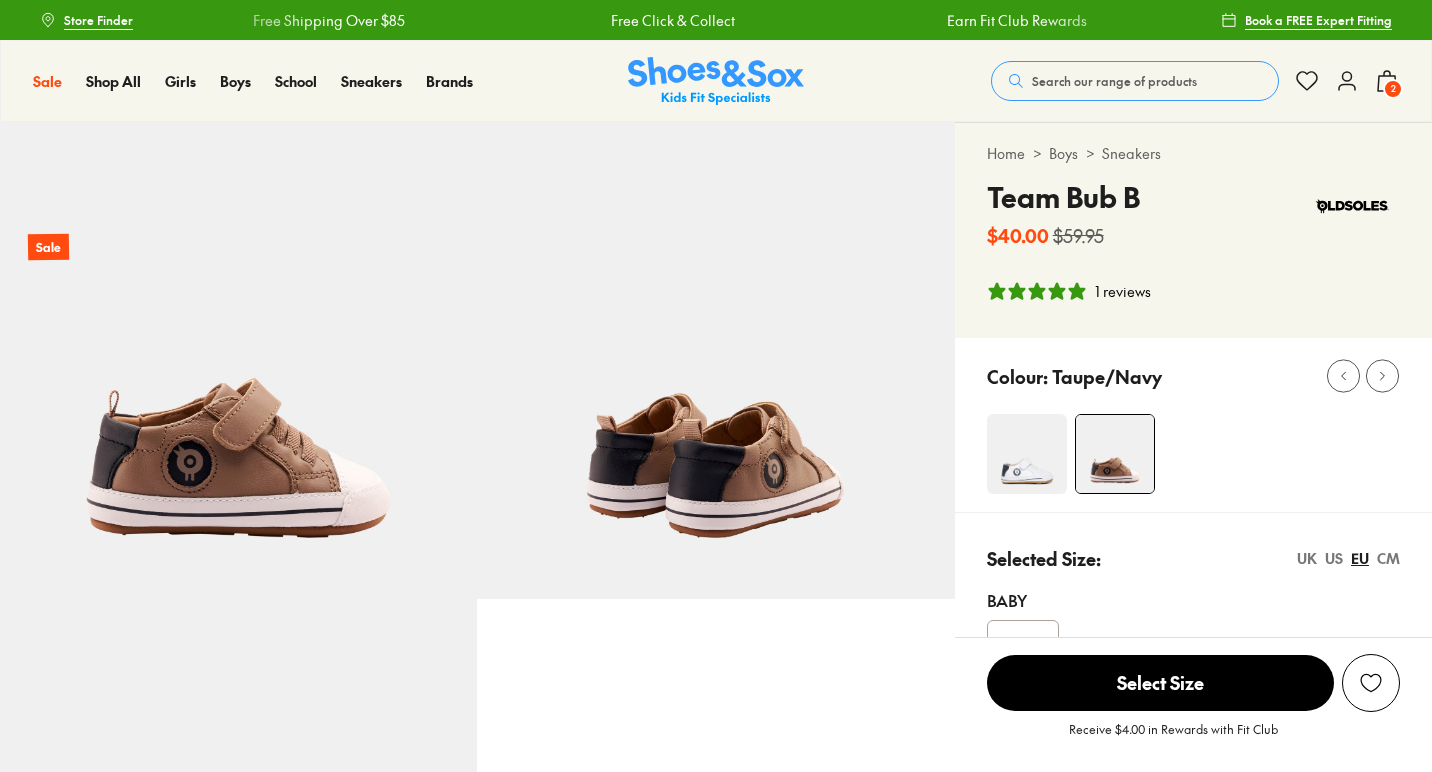 scroll, scrollTop: 0, scrollLeft: 0, axis: both 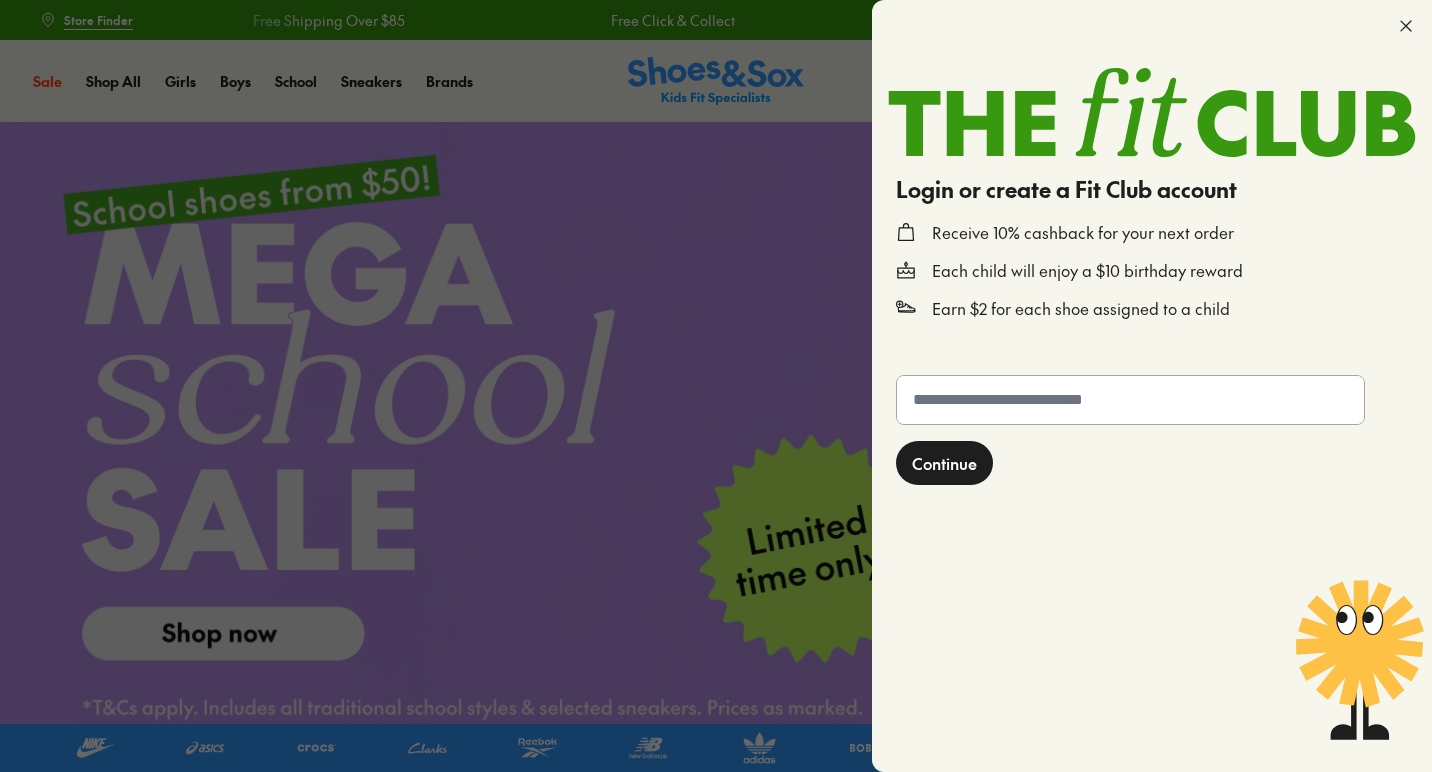 click 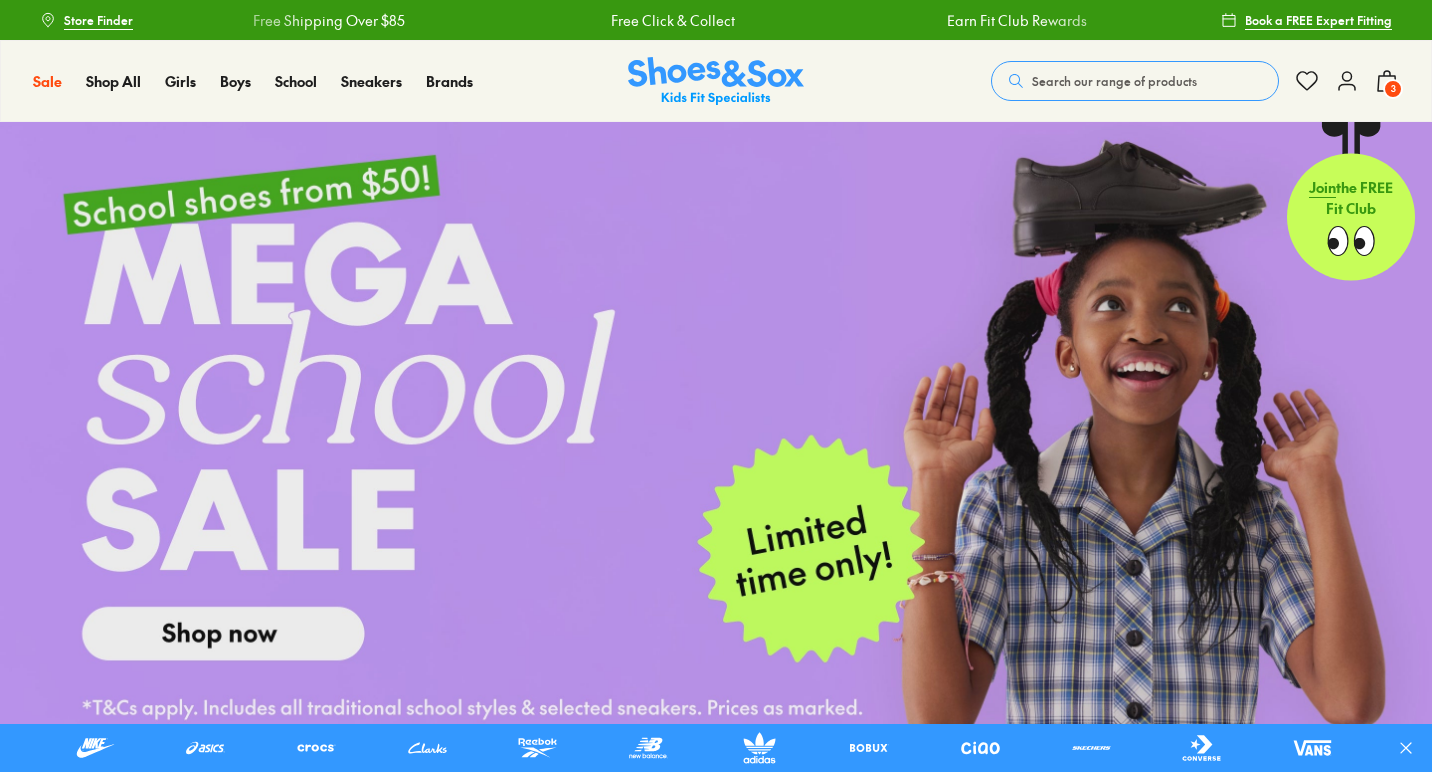 click on "Book a FREE Expert Fitting" at bounding box center (1306, 20) 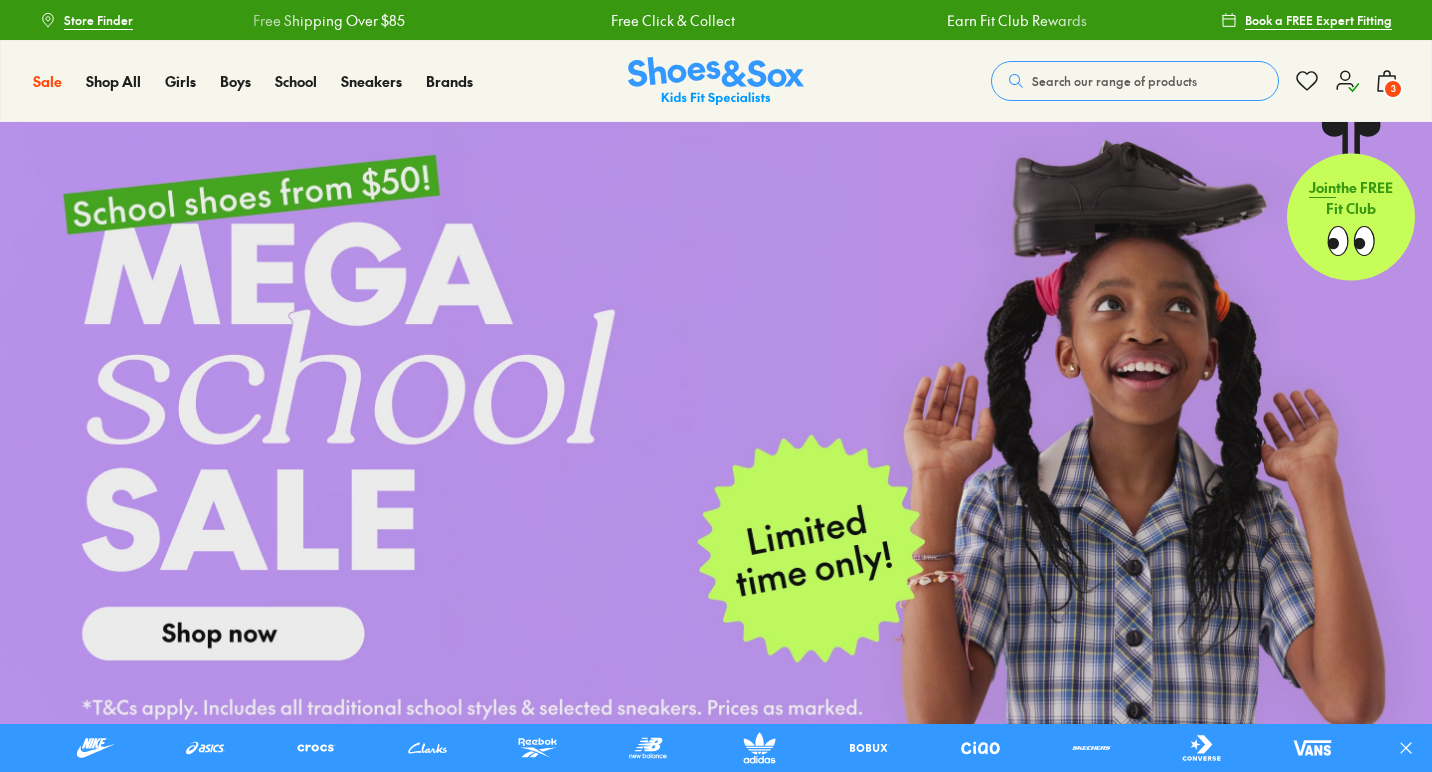 click on "3" at bounding box center [1393, 89] 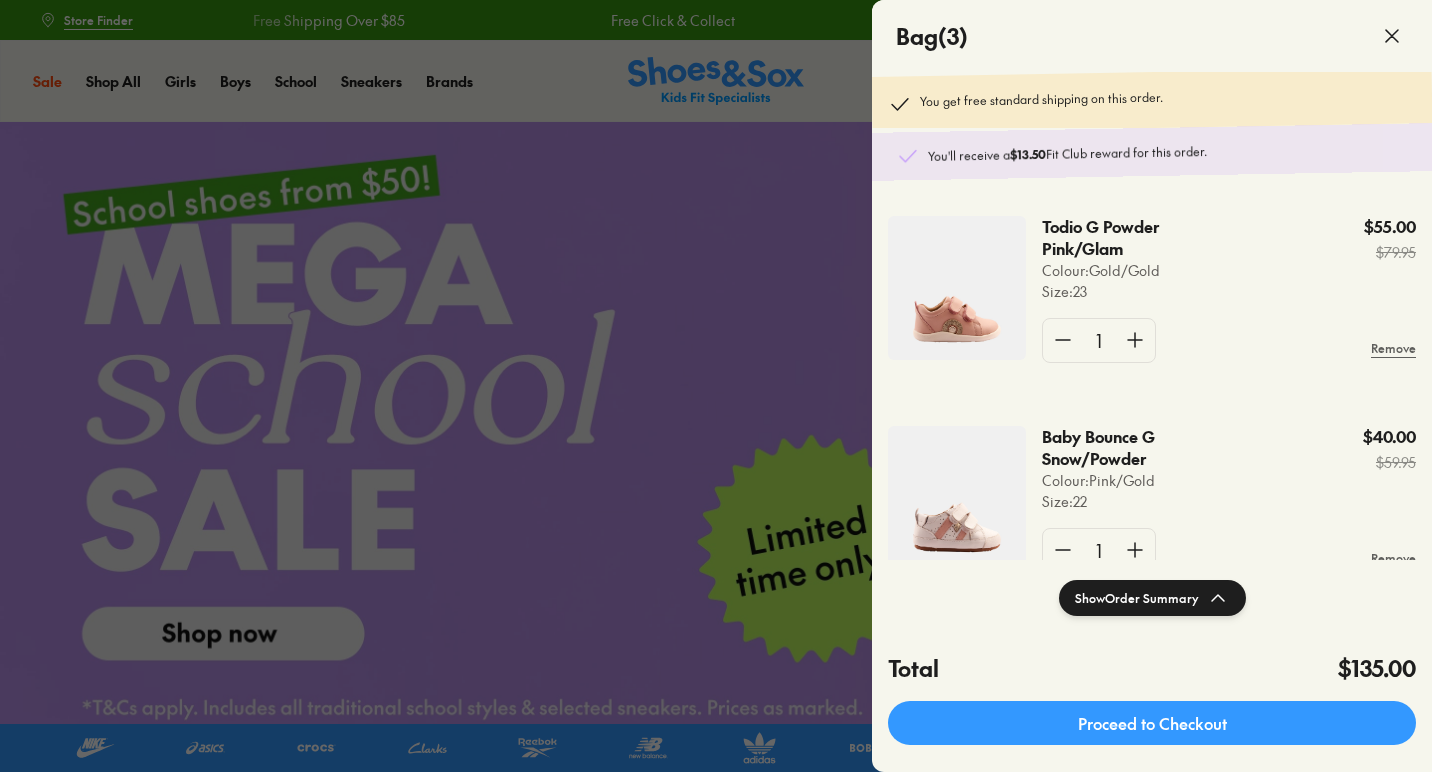 scroll, scrollTop: 0, scrollLeft: 0, axis: both 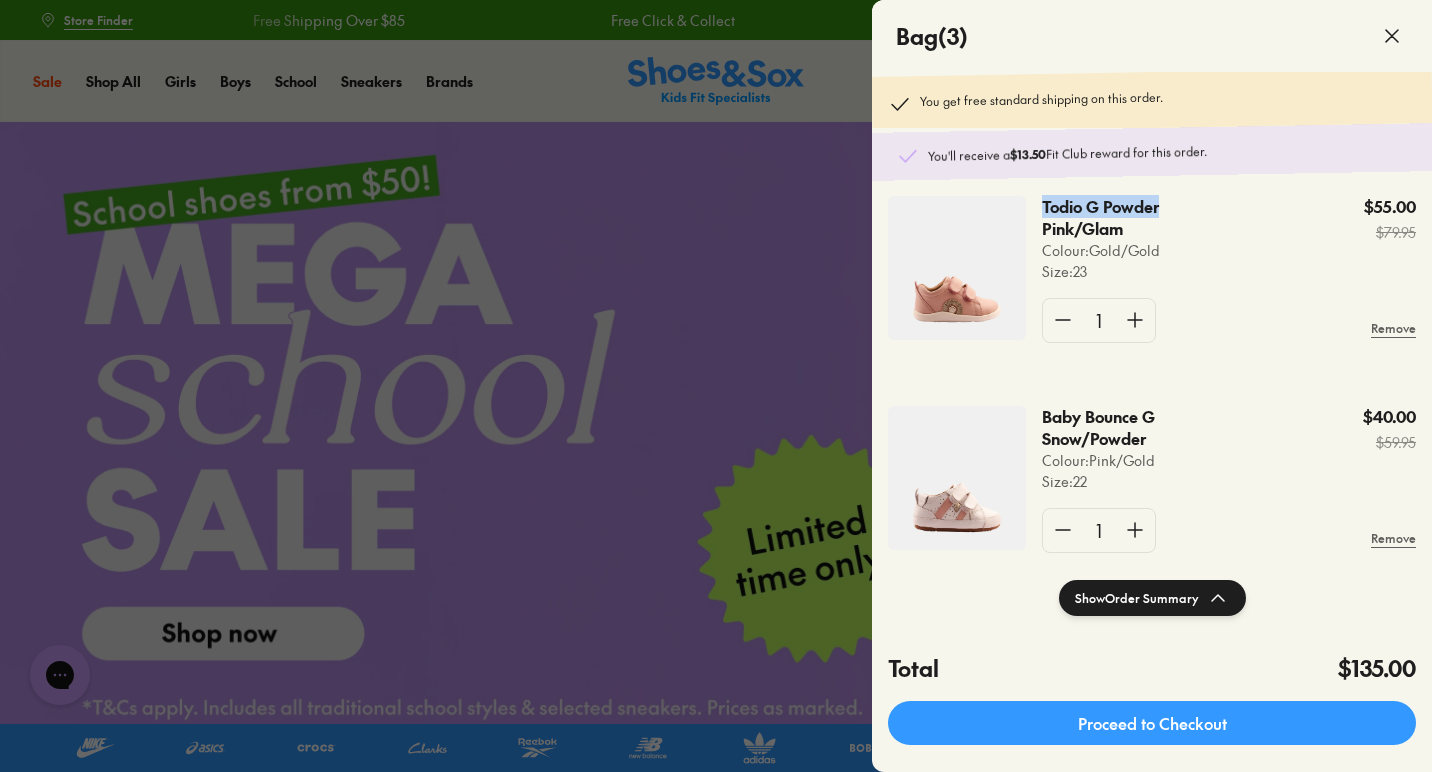 drag, startPoint x: 1039, startPoint y: 205, endPoint x: 1165, endPoint y: 202, distance: 126.035706 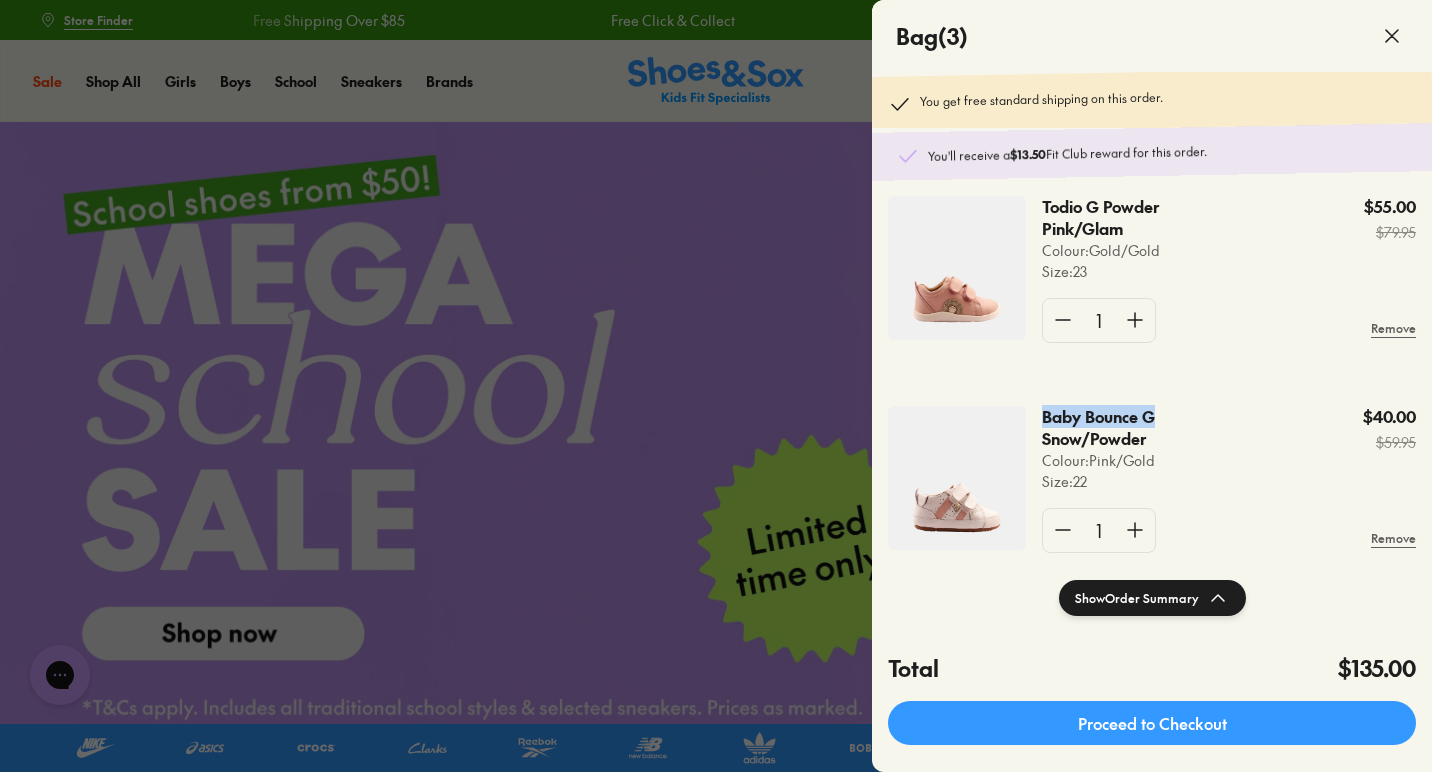 drag, startPoint x: 1041, startPoint y: 415, endPoint x: 1153, endPoint y: 411, distance: 112.0714 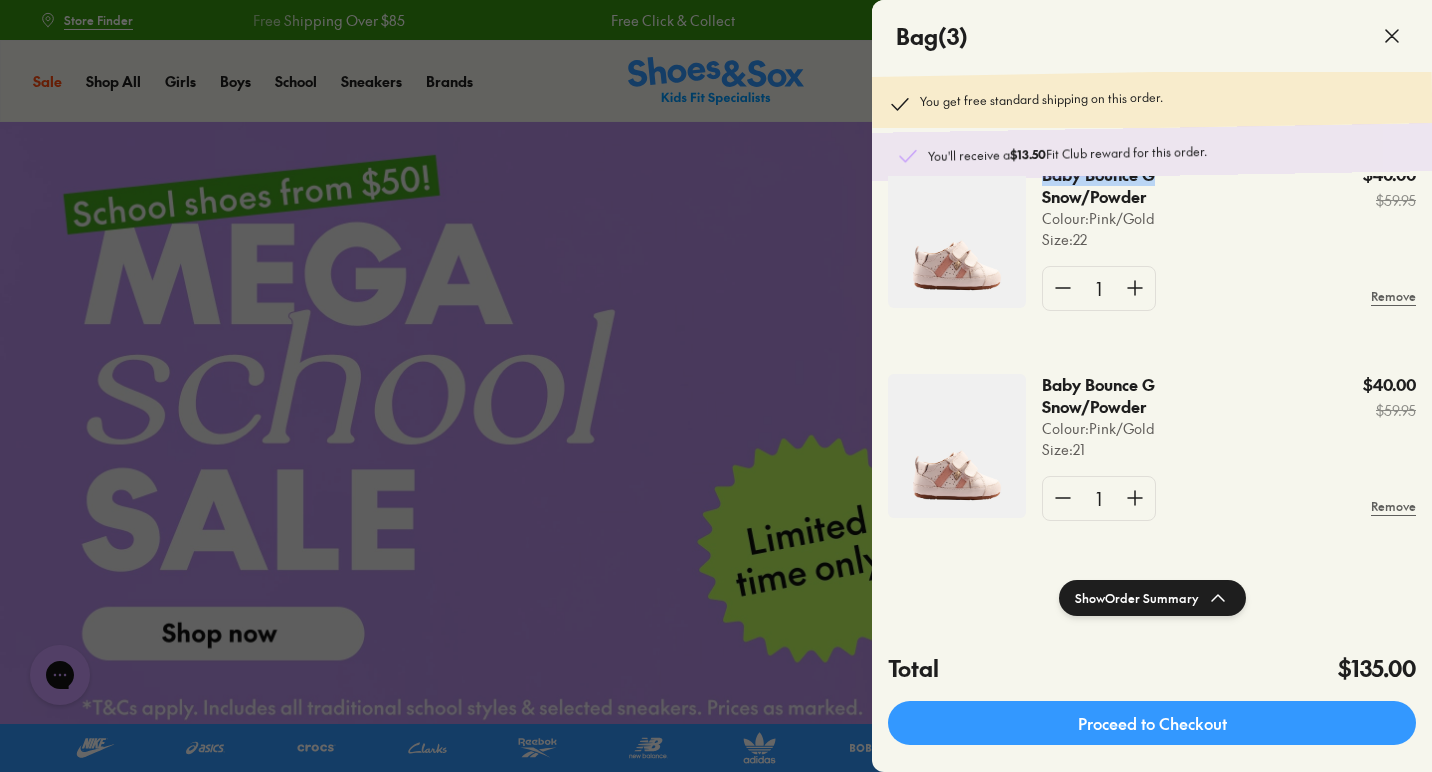 scroll, scrollTop: 264, scrollLeft: 0, axis: vertical 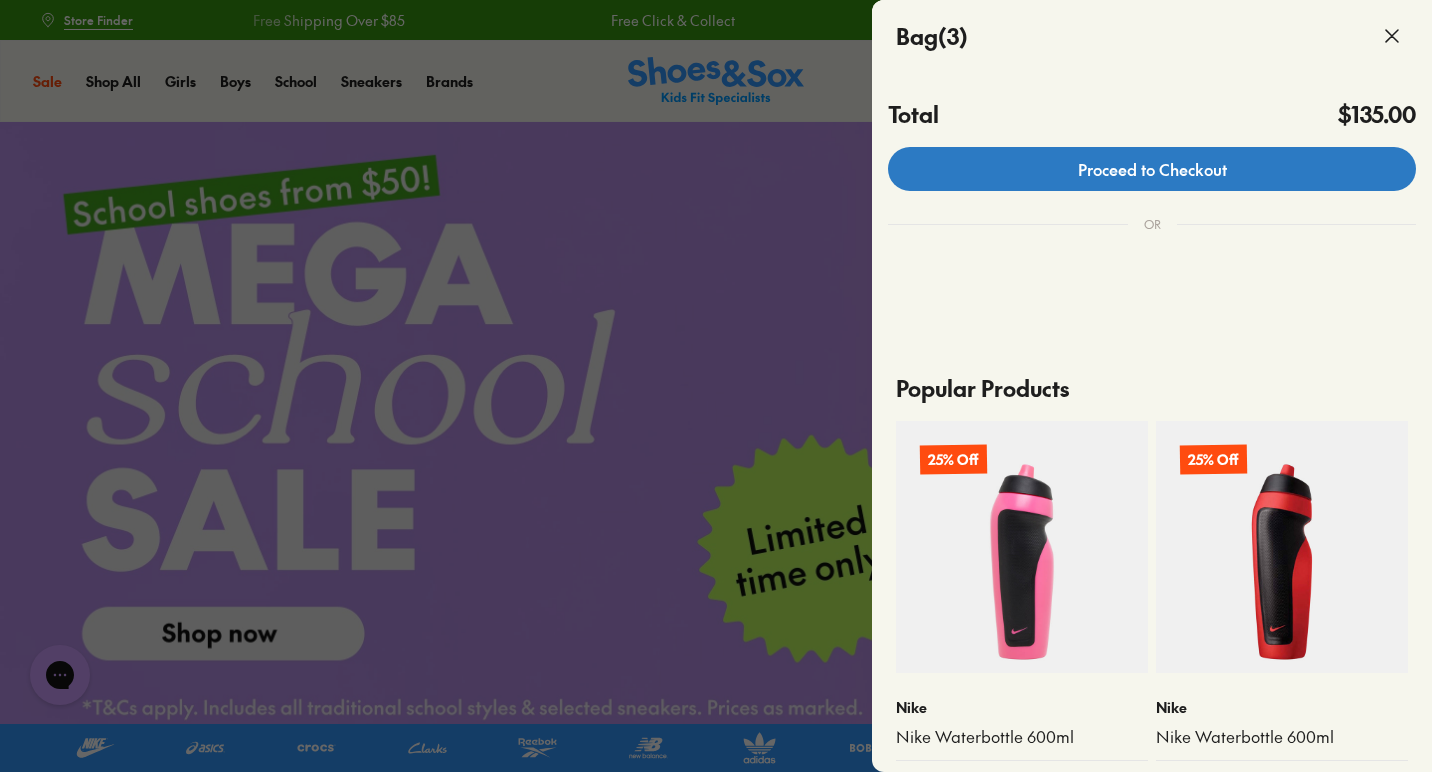 click on "Proceed to Checkout" 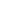 scroll, scrollTop: 0, scrollLeft: 0, axis: both 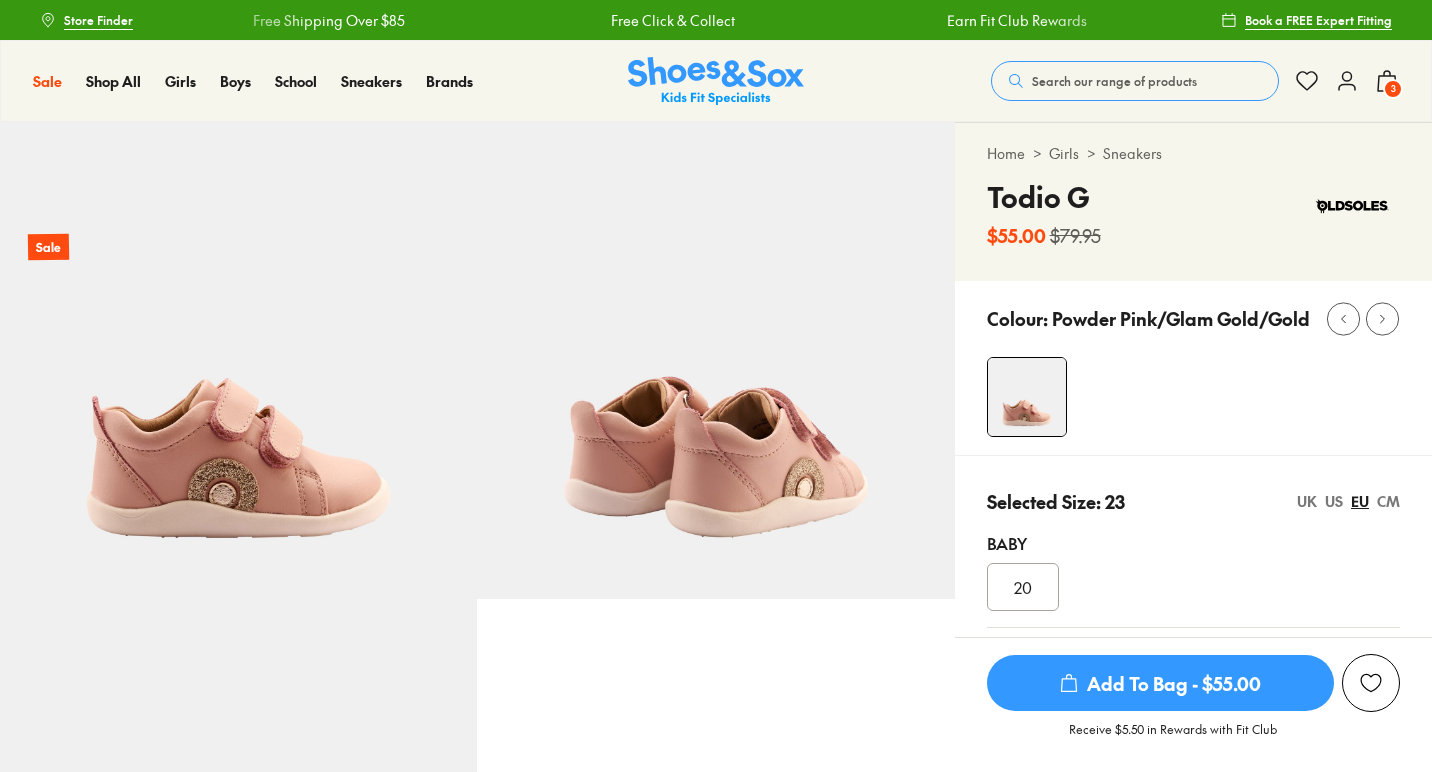 select on "*" 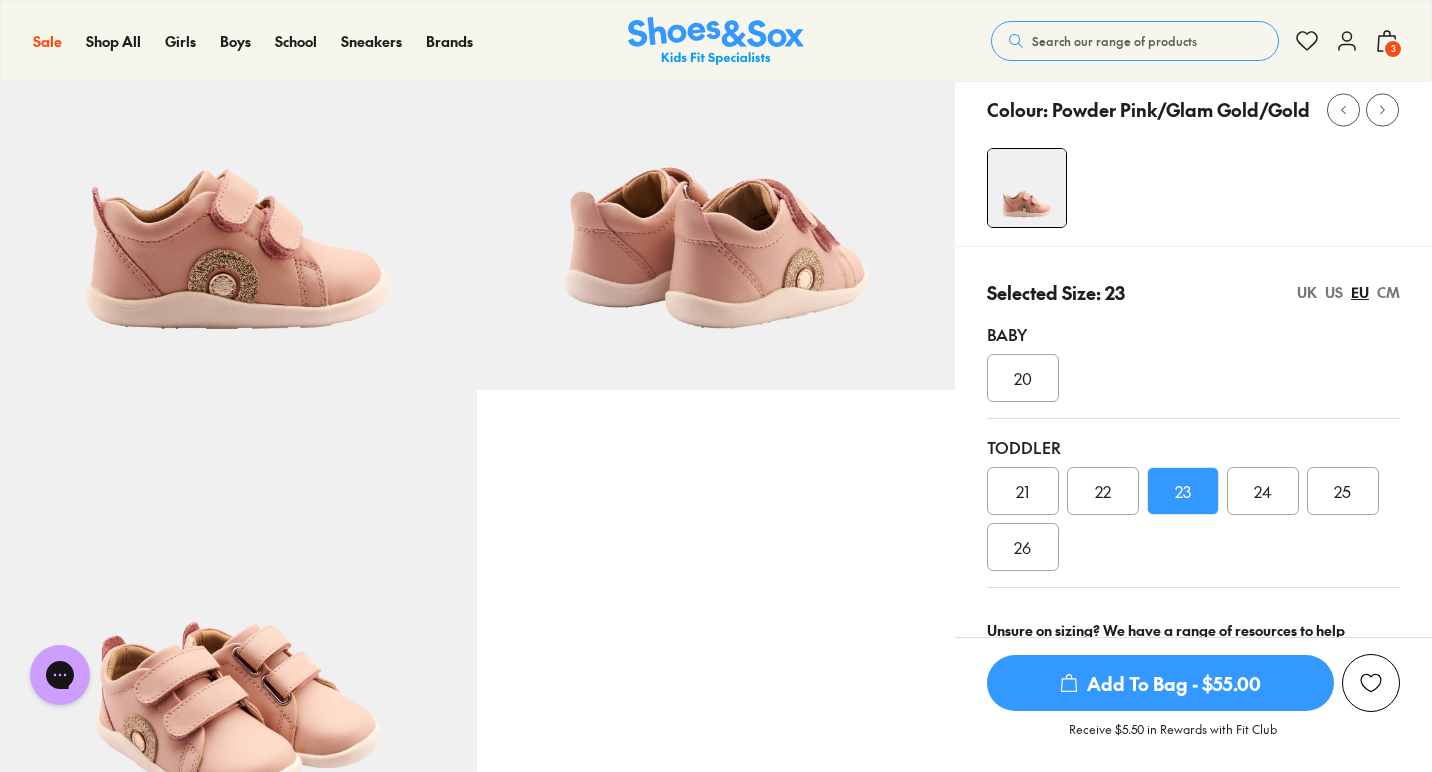 scroll, scrollTop: 0, scrollLeft: 0, axis: both 